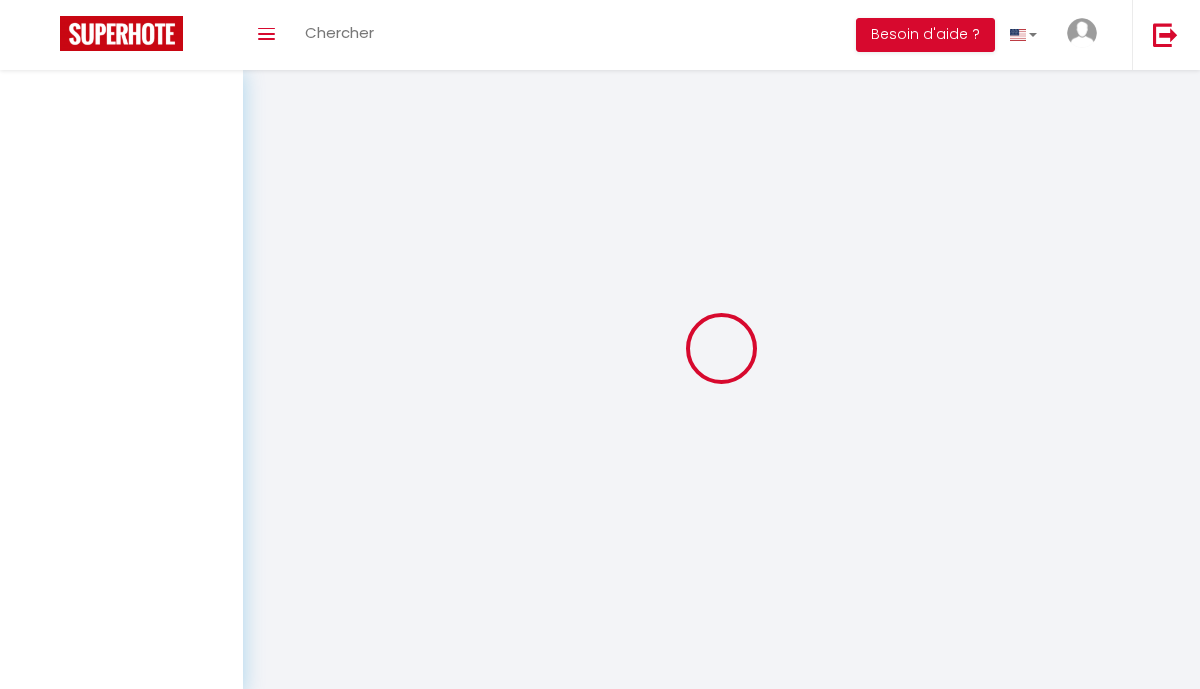 scroll, scrollTop: 0, scrollLeft: 0, axis: both 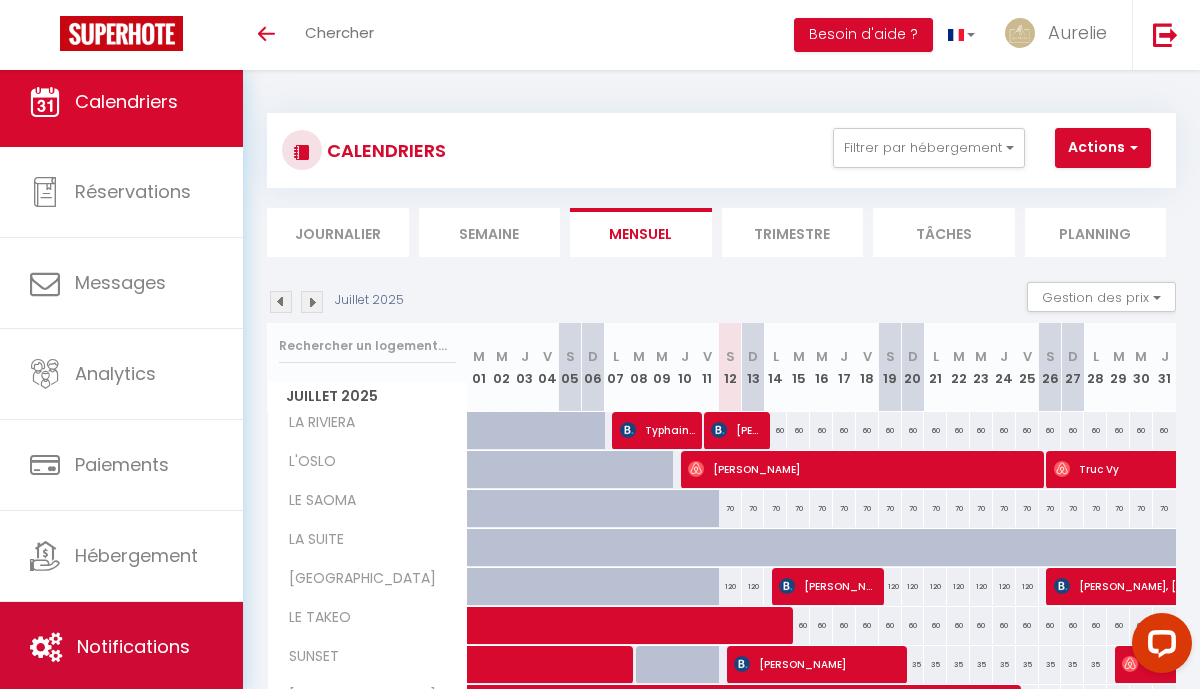 click on "Notifications" at bounding box center (133, 646) 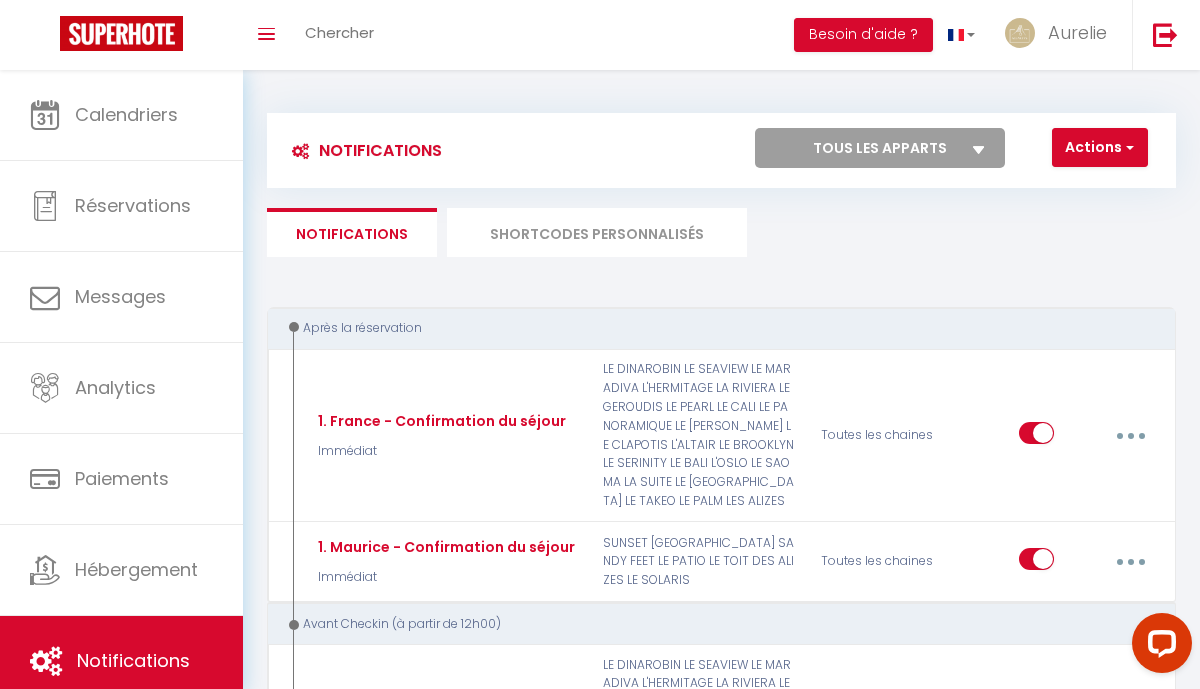 click on "SHORTCODES PERSONNALISÉS" at bounding box center (597, 232) 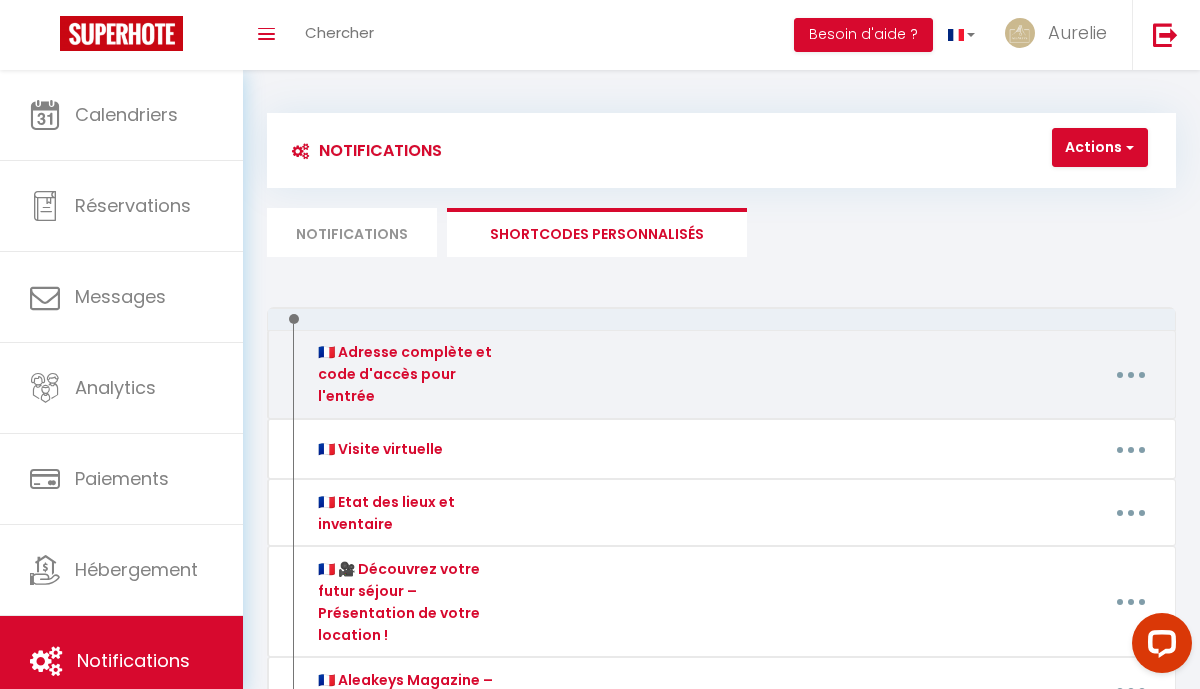 click at bounding box center [1131, 375] 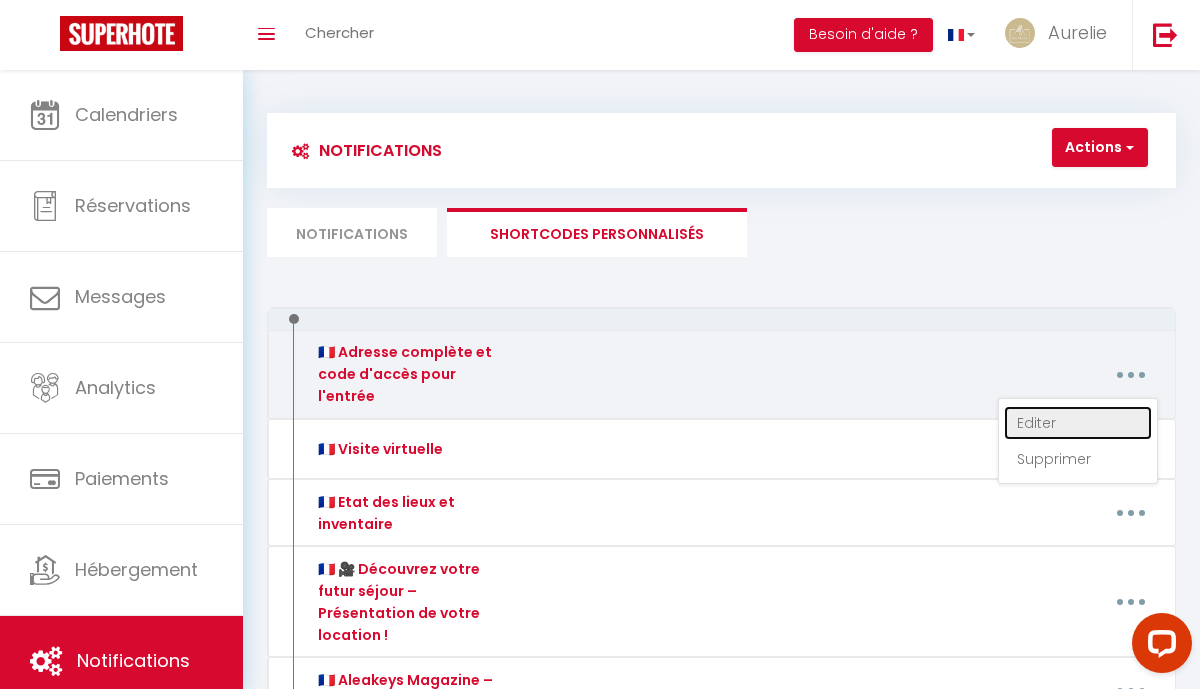 click on "Editer" at bounding box center [1078, 423] 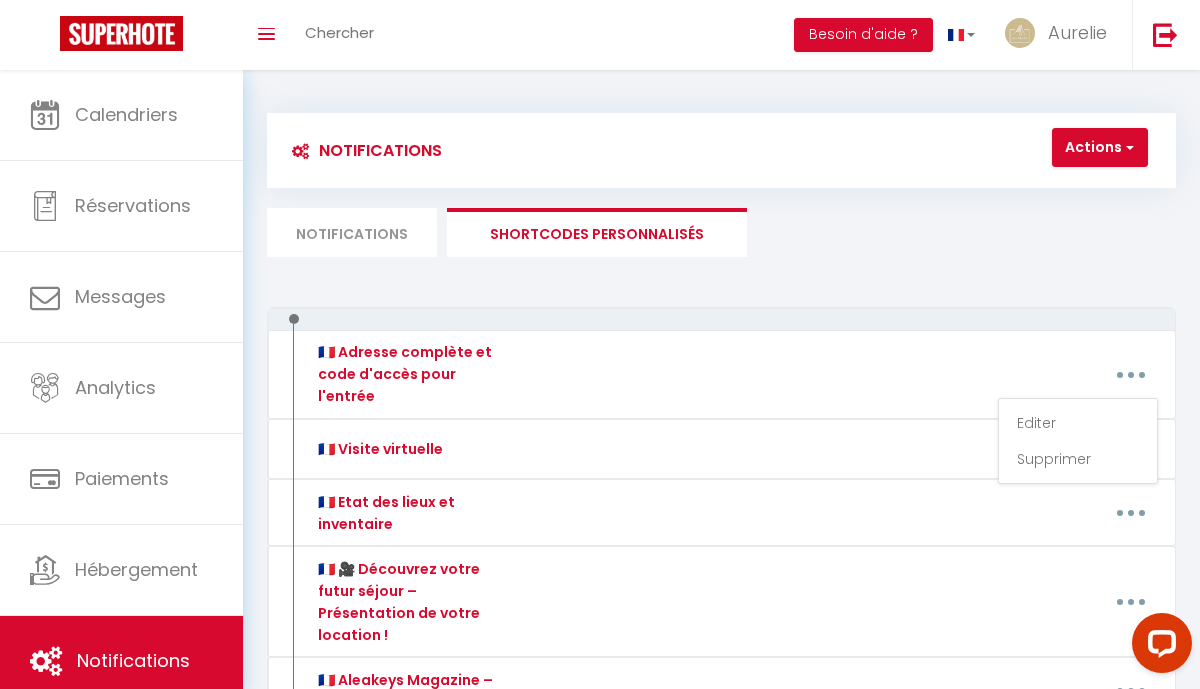 type on "🇫🇷 Adresse complète et code d'accès pour l'entrée" 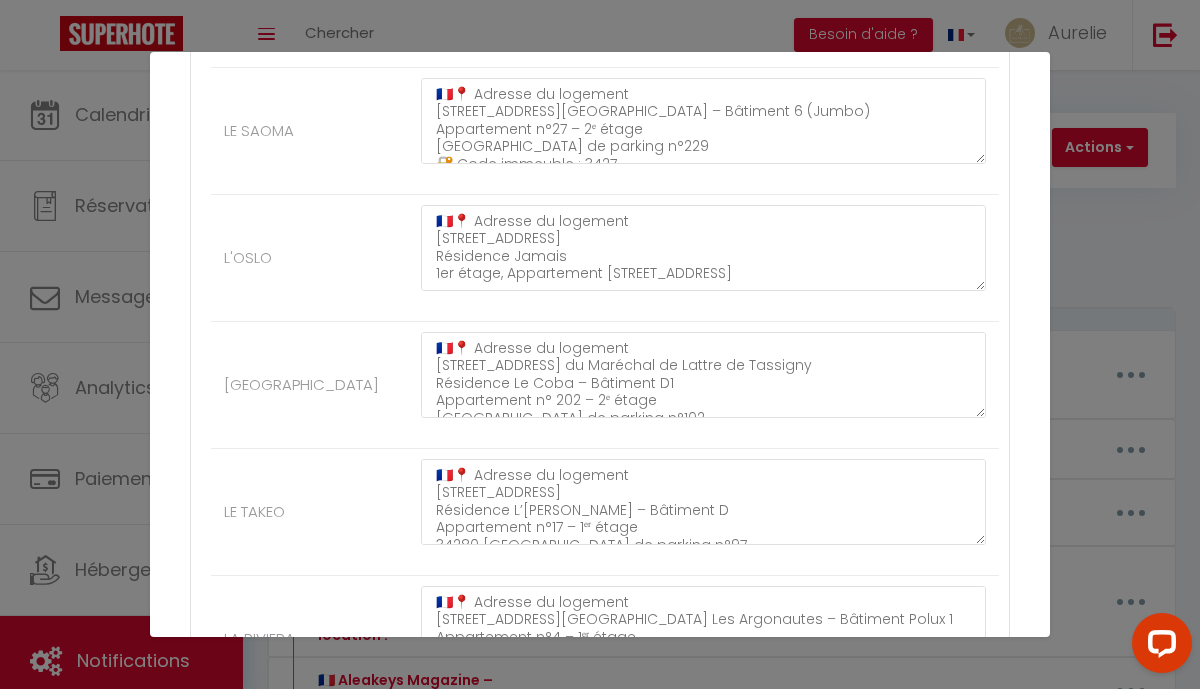 scroll, scrollTop: 638, scrollLeft: 0, axis: vertical 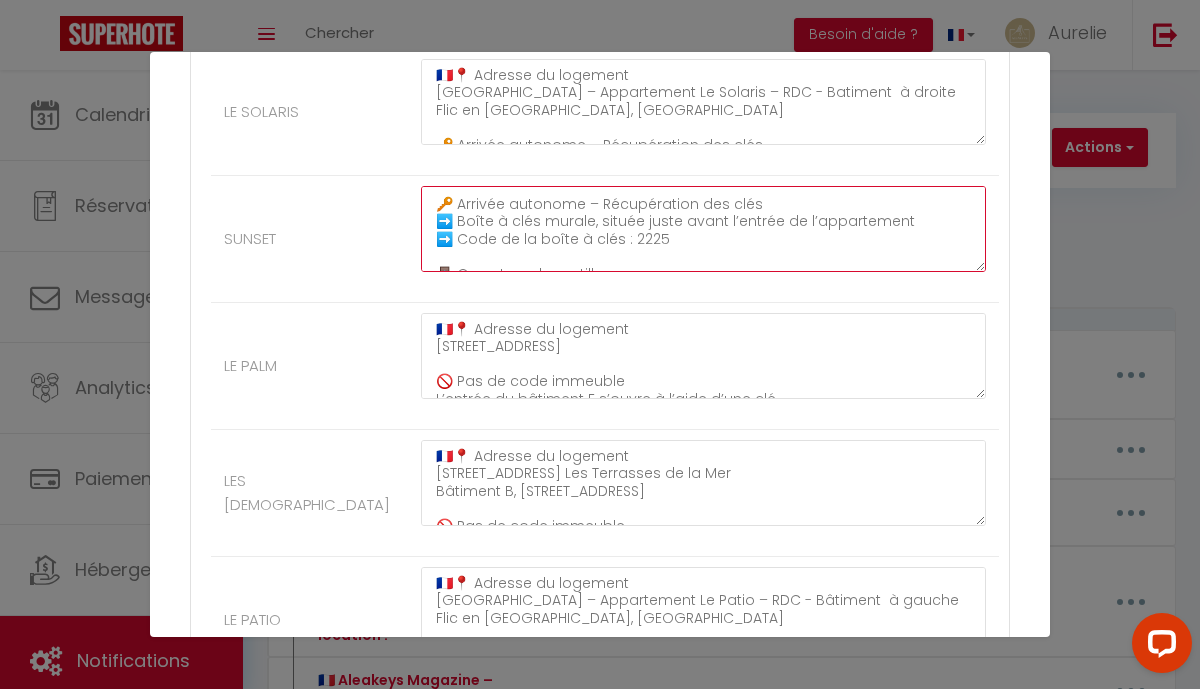 click on "🇫🇷📍 Adresse du logement
[STREET_ADDRESS][GEOGRAPHIC_DATA] – RDC – Appartement 01
90504 Flic en [GEOGRAPHIC_DATA] – [GEOGRAPHIC_DATA]
🔑 Arrivée autonome – Récupération des clés
➡️ Boîte à clés murale, située juste avant l’entrée de l’appartement
➡️ Code de la boîte à clés : 2225
🚪 Ouverture du portillon
[GEOGRAPHIC_DATA] se trouve sur le côté gauche de la résidence.
➡️ Code portillon : 1357#" at bounding box center (703, -2343) 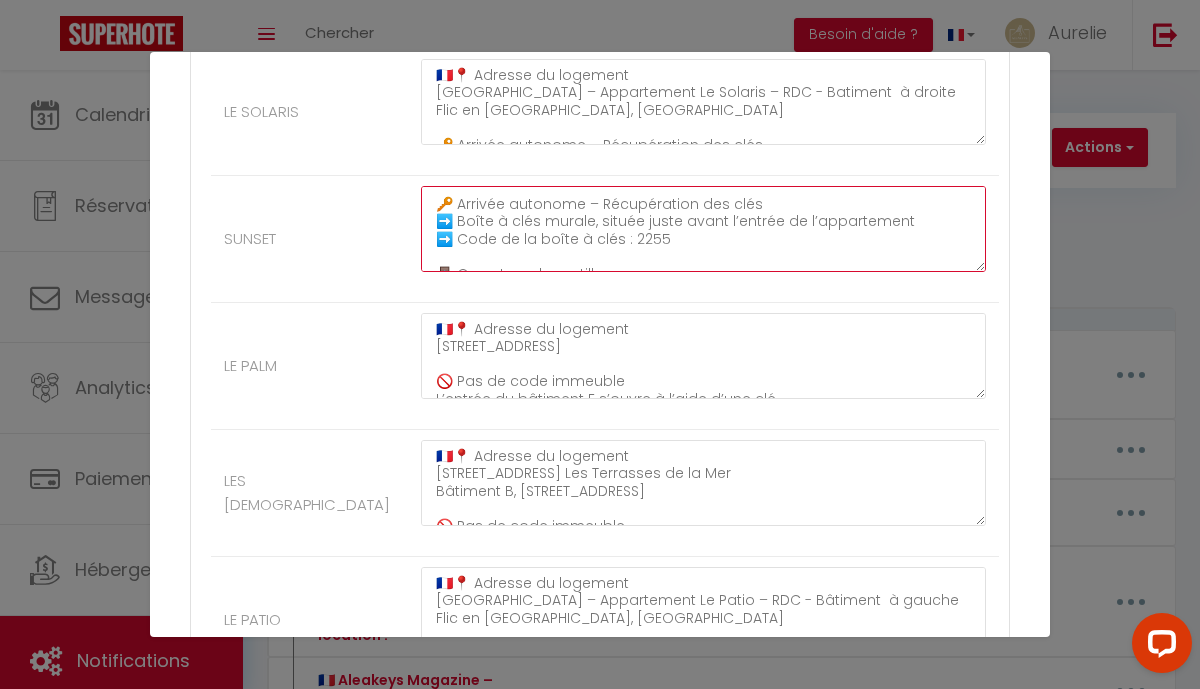 type on "🇫🇷📍 Adresse du logement
[STREET_ADDRESS][GEOGRAPHIC_DATA] – RDC – Appartement 01
90504 Flic en [GEOGRAPHIC_DATA] – [GEOGRAPHIC_DATA]
🔑 Arrivée autonome – Récupération des clés
➡️ Boîte à clés murale, située juste avant l’entrée de l’appartement
➡️ Code de la boîte à clés : 2255
🚪 Ouverture du portillon
[GEOGRAPHIC_DATA] se trouve sur le côté gauche de la résidence.
➡️ Code portillon : 1357#" 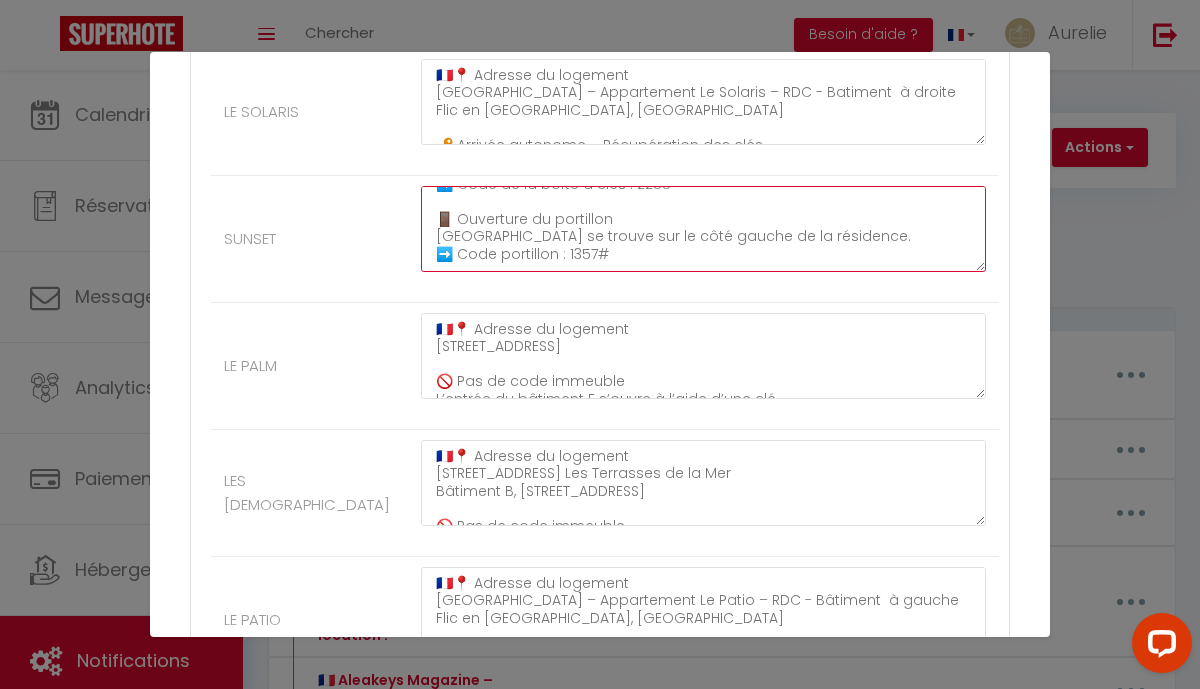 scroll, scrollTop: 140, scrollLeft: 0, axis: vertical 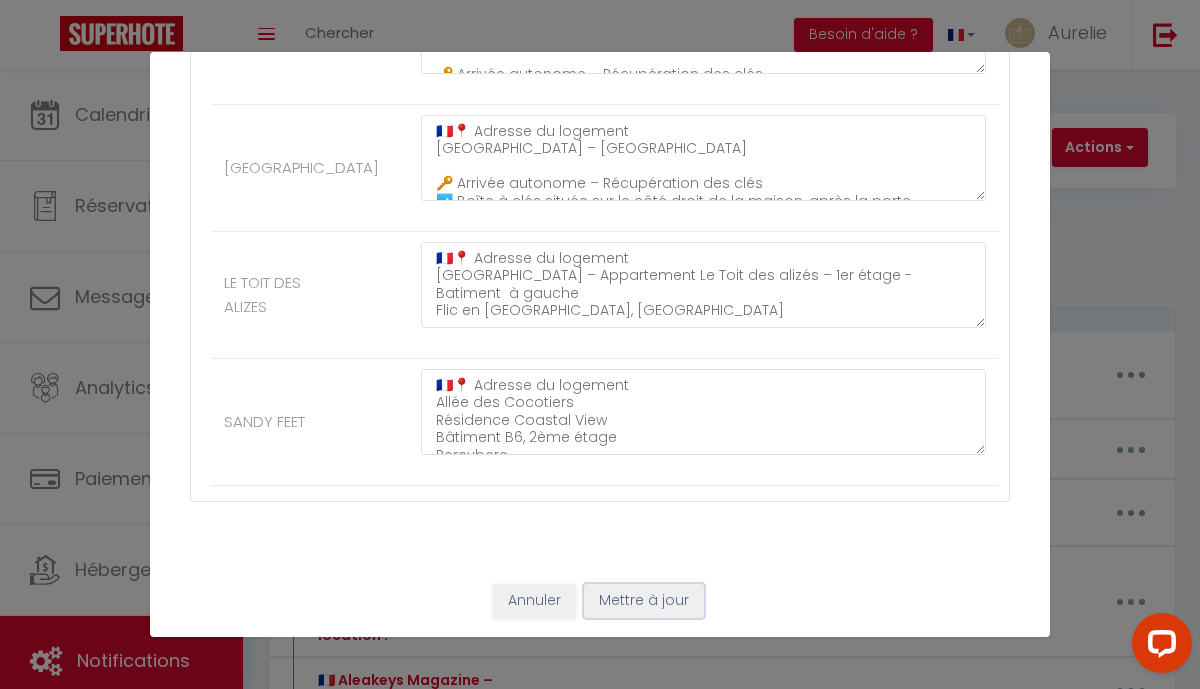 click on "Mettre à jour" at bounding box center [644, 601] 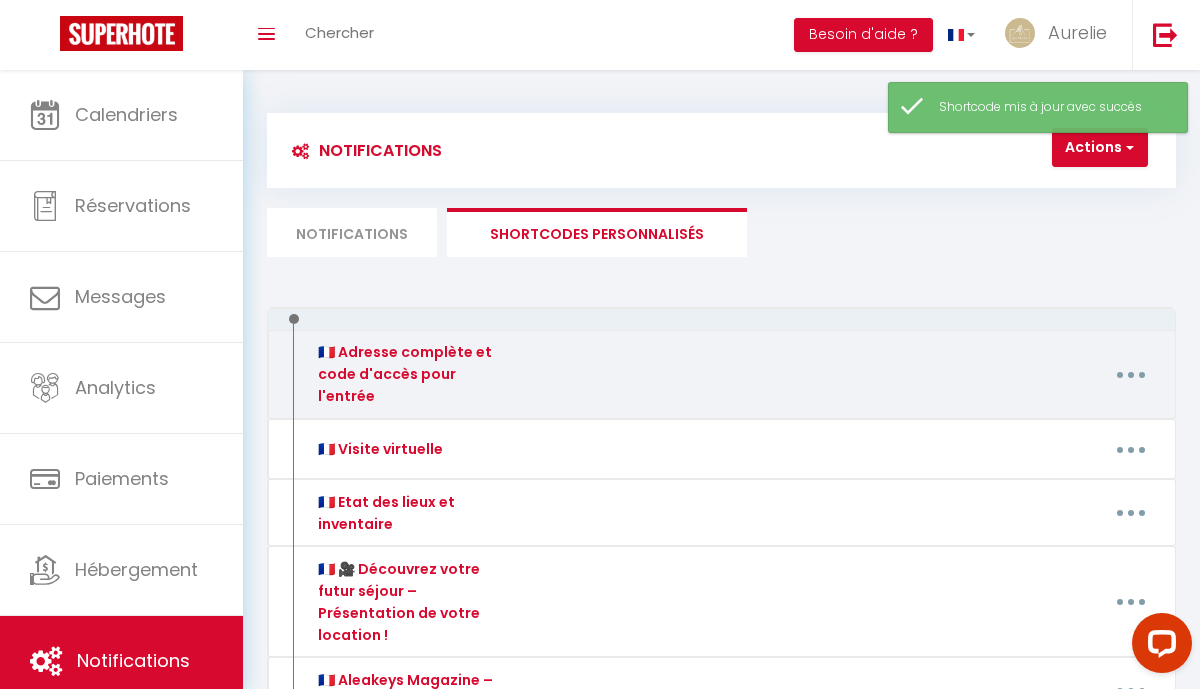 click at bounding box center [1131, 375] 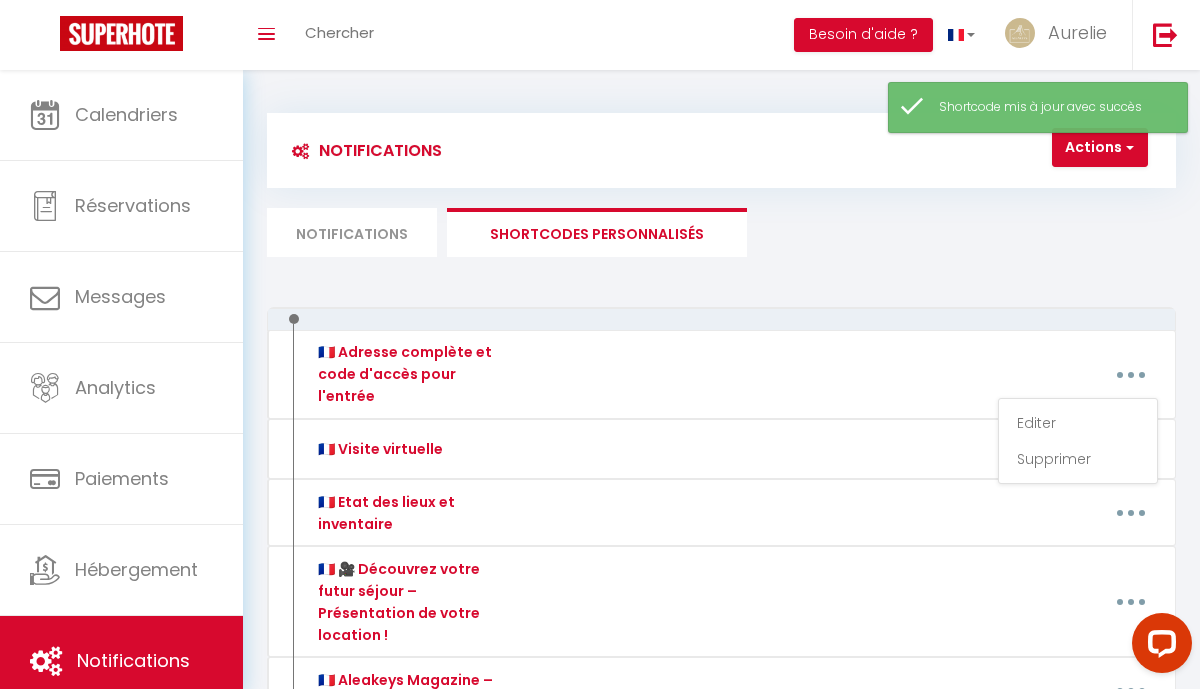 click at bounding box center (721, 319) 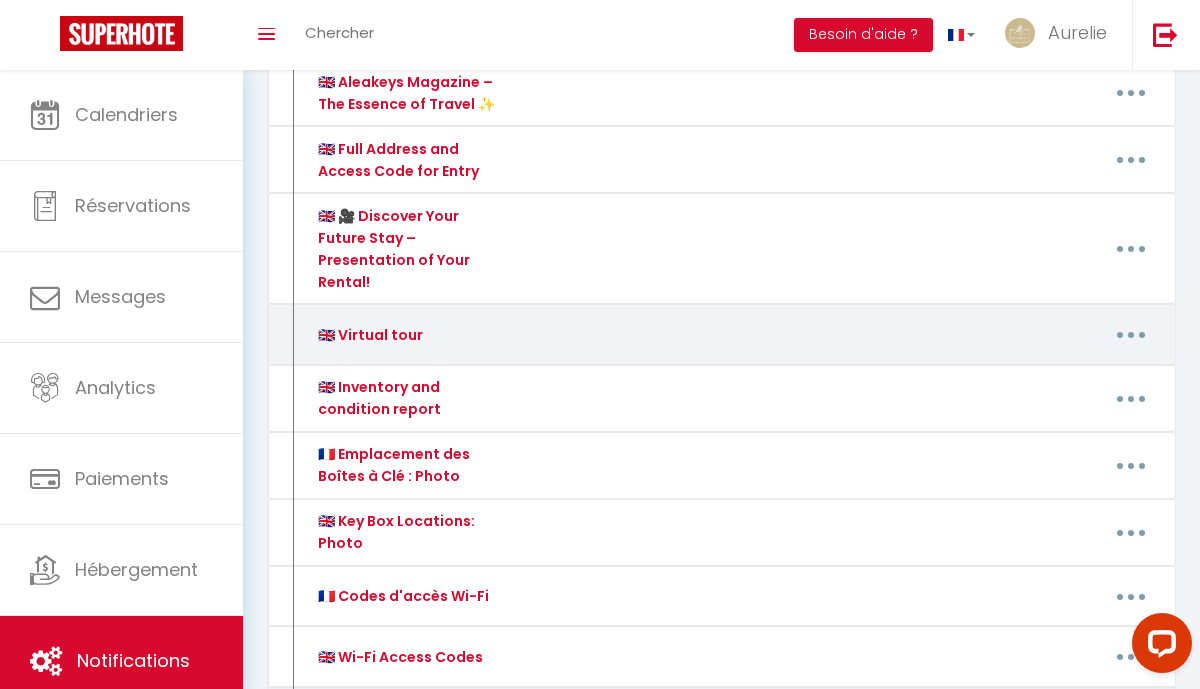scroll, scrollTop: 656, scrollLeft: 0, axis: vertical 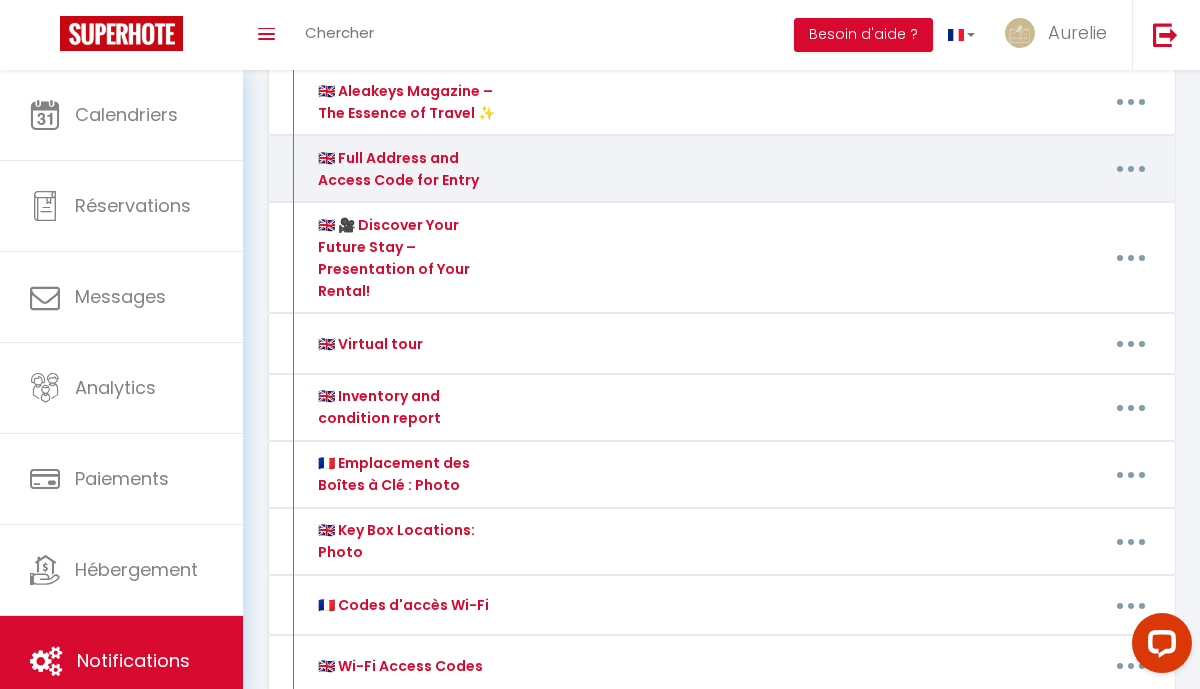 click at bounding box center (1131, 169) 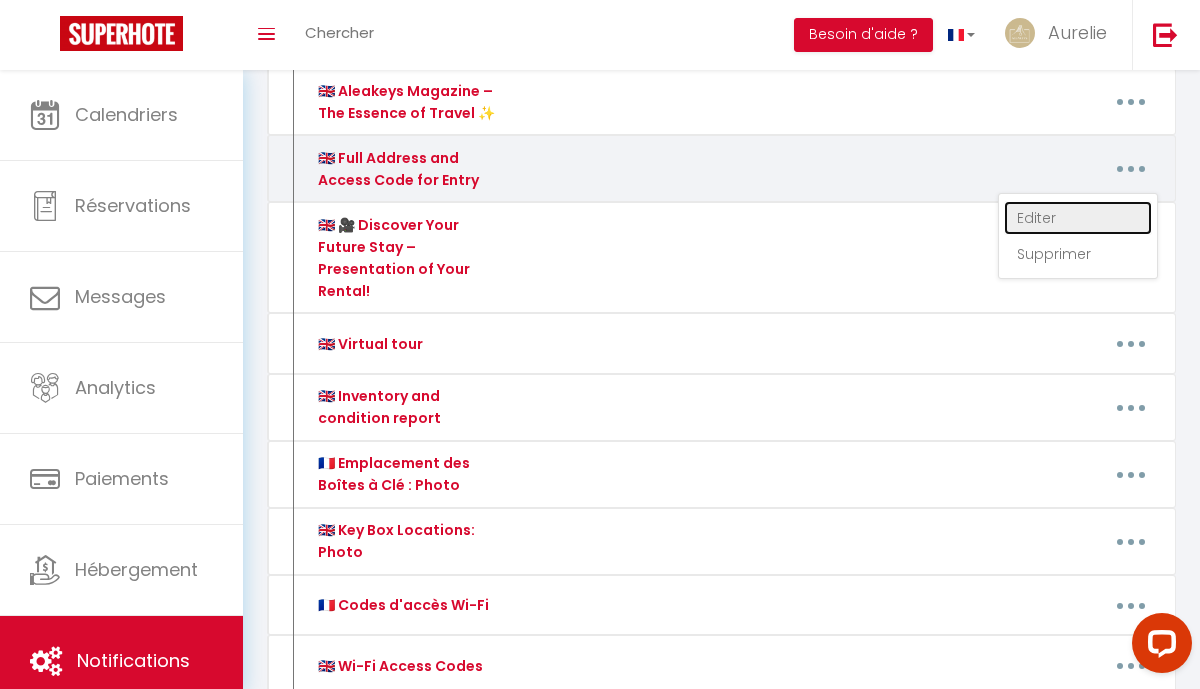 click on "Editer" at bounding box center (1078, 218) 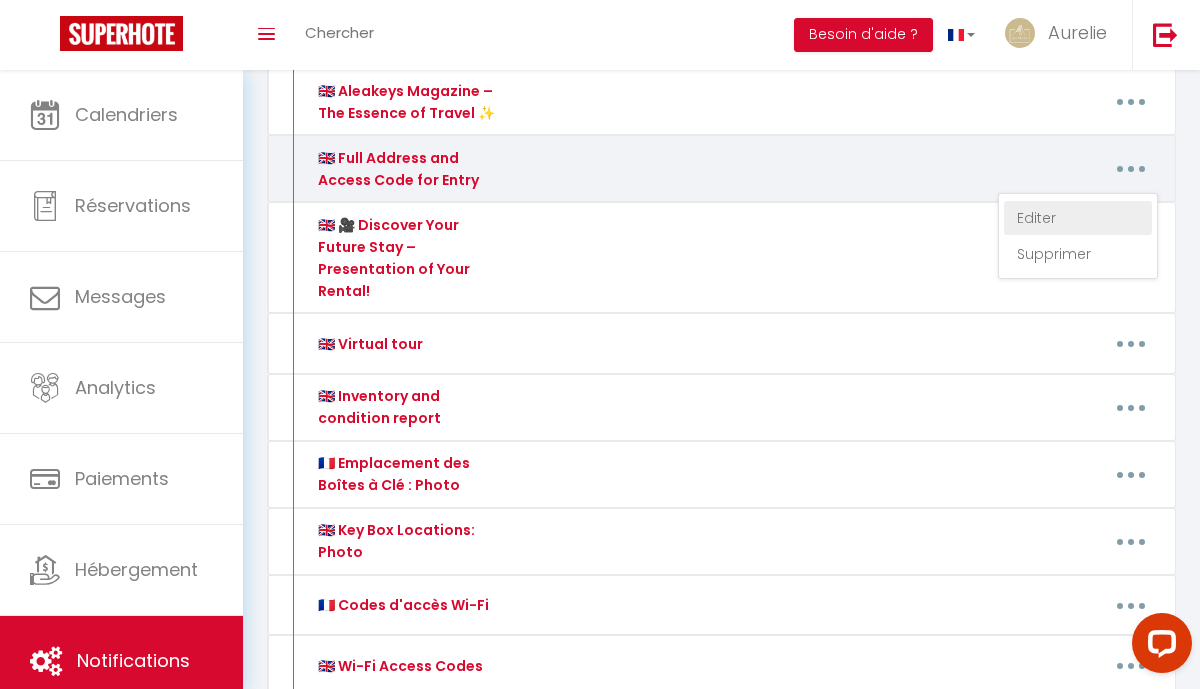 type on "🇬🇧 Full Address and Access Code for Entry" 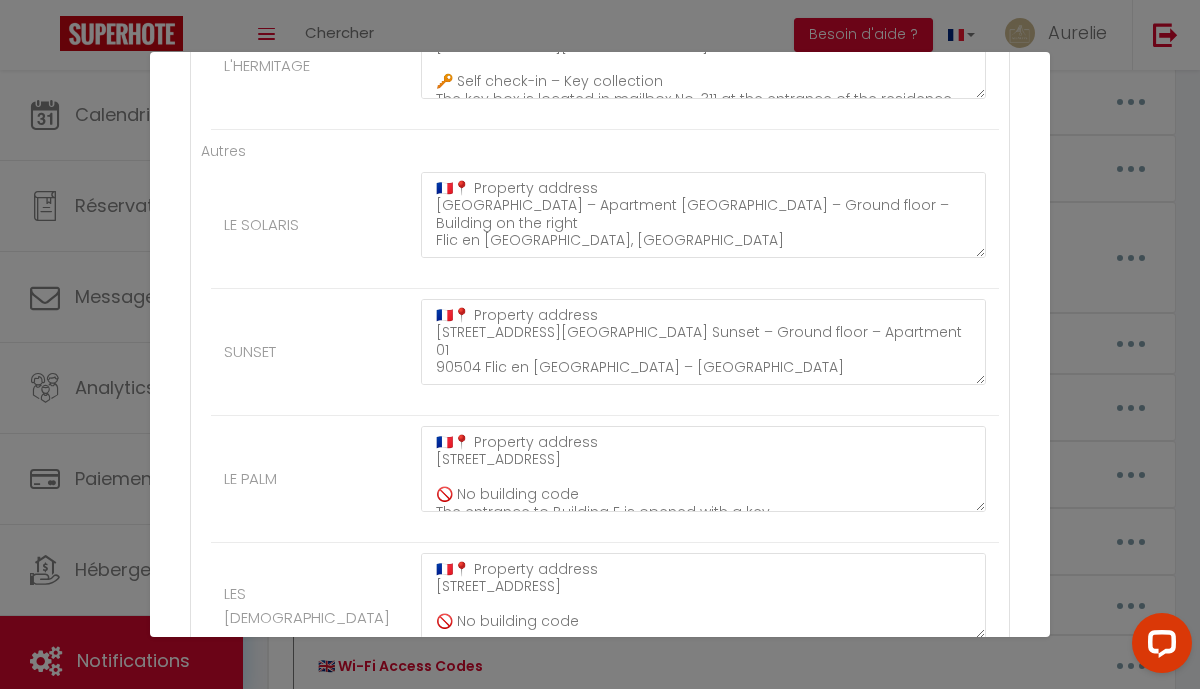 scroll, scrollTop: 2900, scrollLeft: 0, axis: vertical 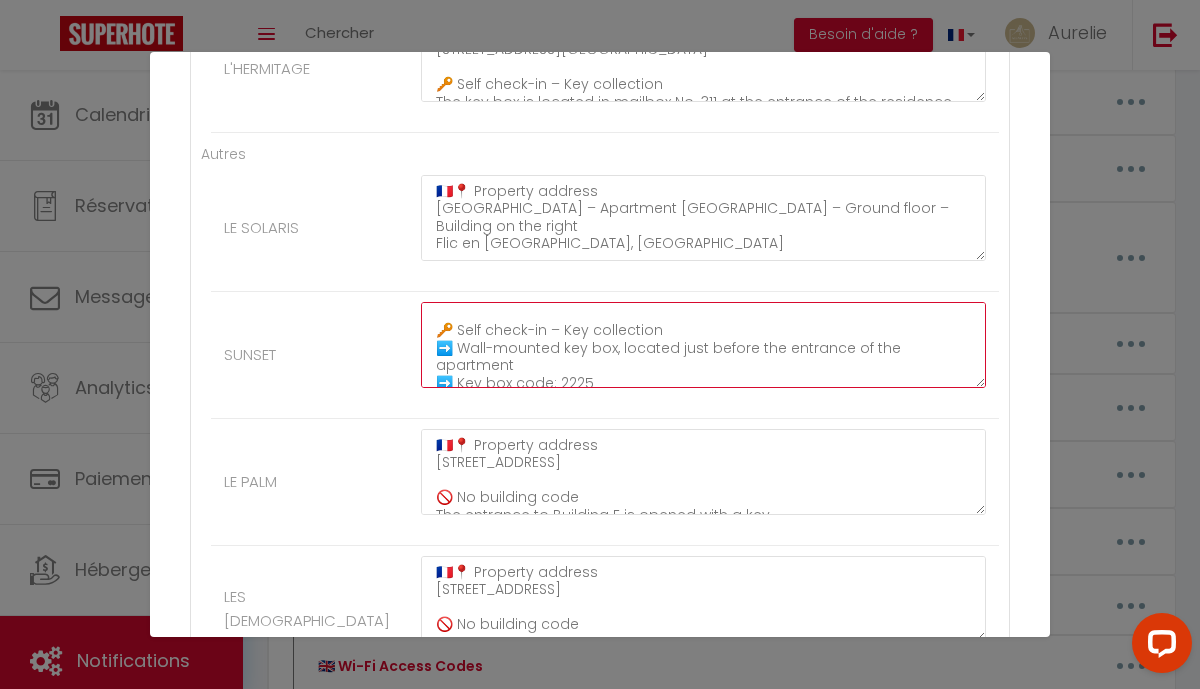 click on "🇫🇷📍 Property address
[STREET_ADDRESS][GEOGRAPHIC_DATA] Sunset – Ground floor – Apartment 01
90504 Flic en [GEOGRAPHIC_DATA] – [GEOGRAPHIC_DATA]
🔑 Self check-in – Key collection
➡️ Wall-mounted key box, located just before the entrance of the apartment
➡️ Key box code: 2225
[GEOGRAPHIC_DATA] opening
The gate is located on the left side of the residence.
➡️ Gate code: 1357#" at bounding box center (703, -2227) 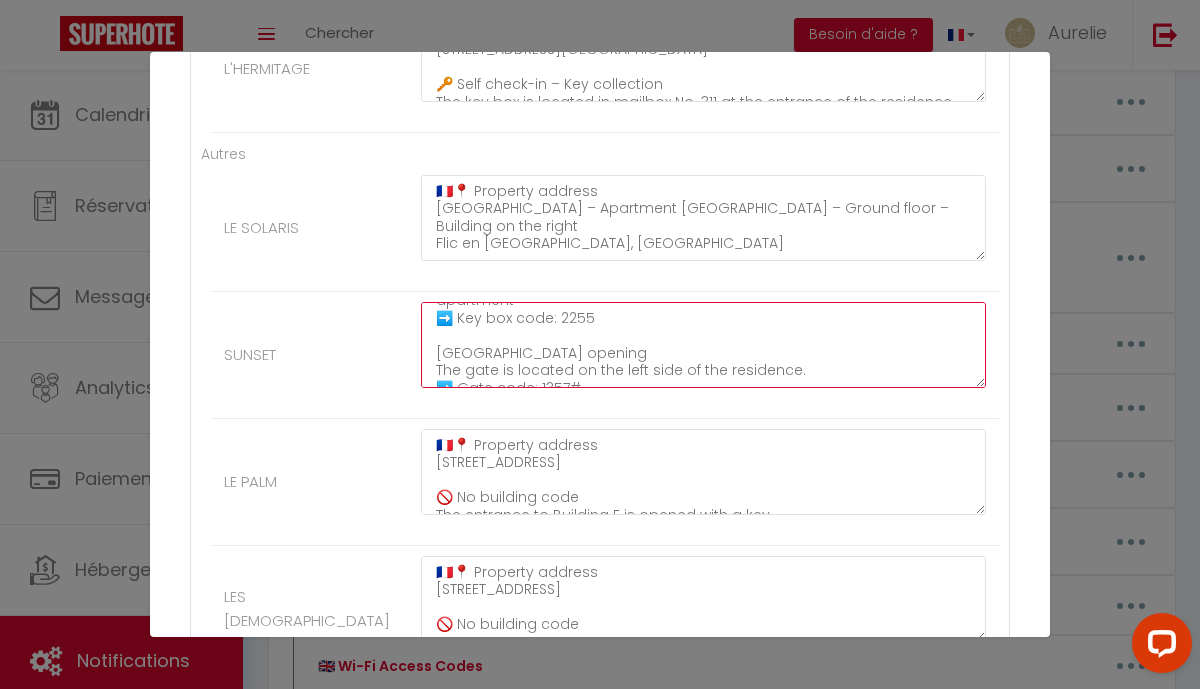 scroll, scrollTop: 134, scrollLeft: 0, axis: vertical 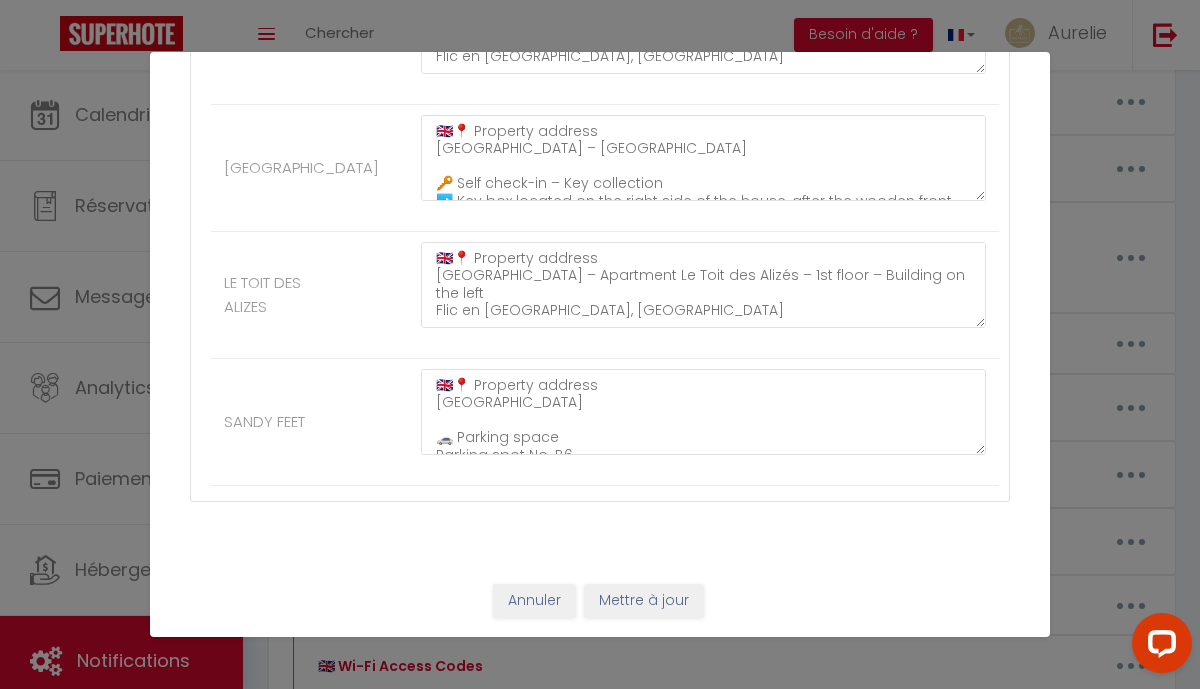 type on "🇫🇷📍 Property address
[STREET_ADDRESS][GEOGRAPHIC_DATA] Sunset – Ground floor – Apartment 01
90504 Flic en [GEOGRAPHIC_DATA] – [GEOGRAPHIC_DATA]
🔑 Self check-in – Key collection
➡️ Wall-mounted key box, located just before the entrance of the apartment
➡️ Key box code: 2255
[GEOGRAPHIC_DATA] opening
The gate is located on the left side of the residence.
➡️ Gate code: 1357#" 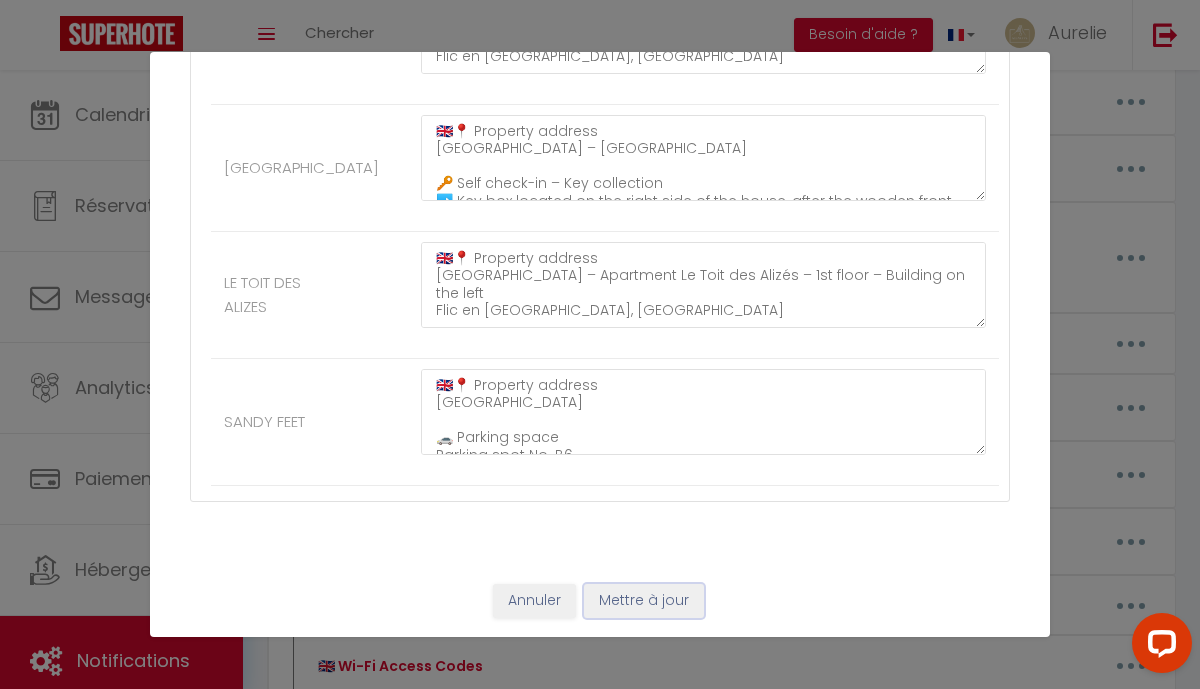 click on "Mettre à jour" at bounding box center (644, 601) 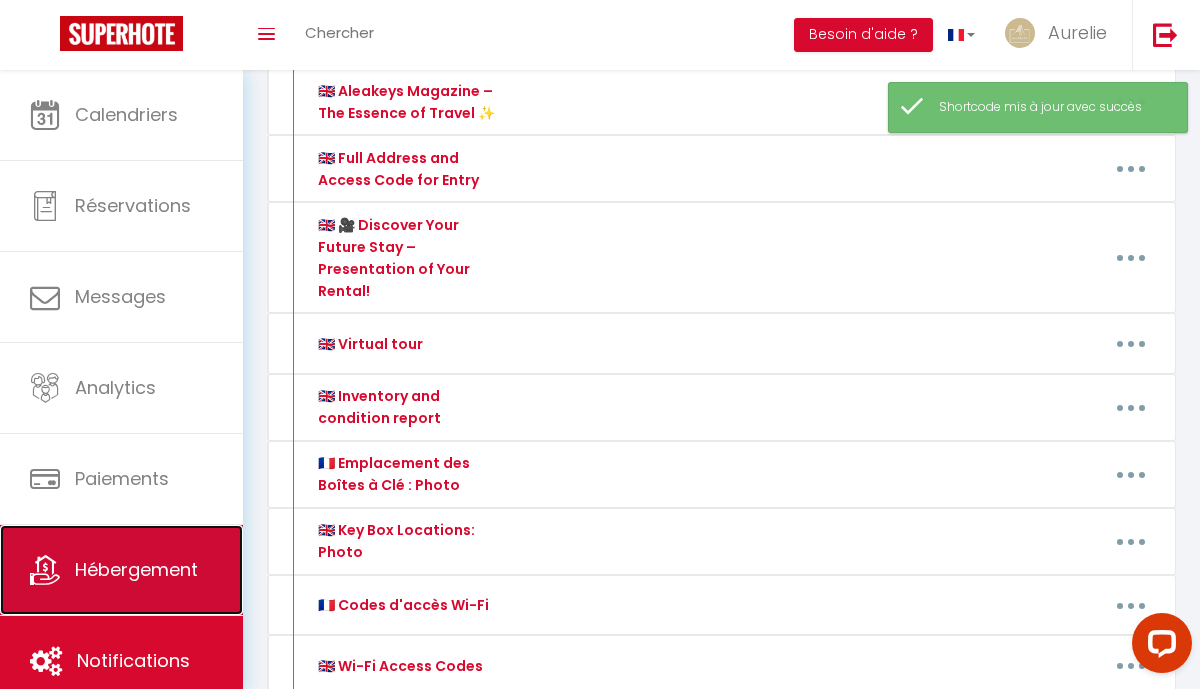 click on "Hébergement" at bounding box center [121, 570] 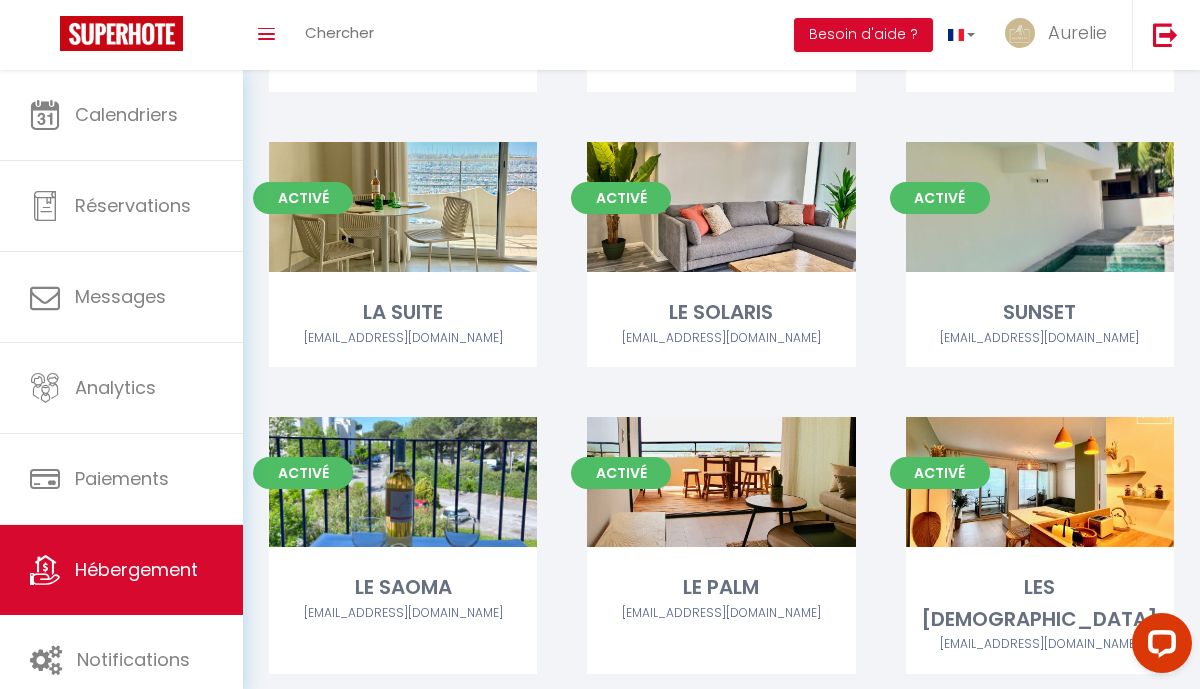 scroll, scrollTop: 1454, scrollLeft: 0, axis: vertical 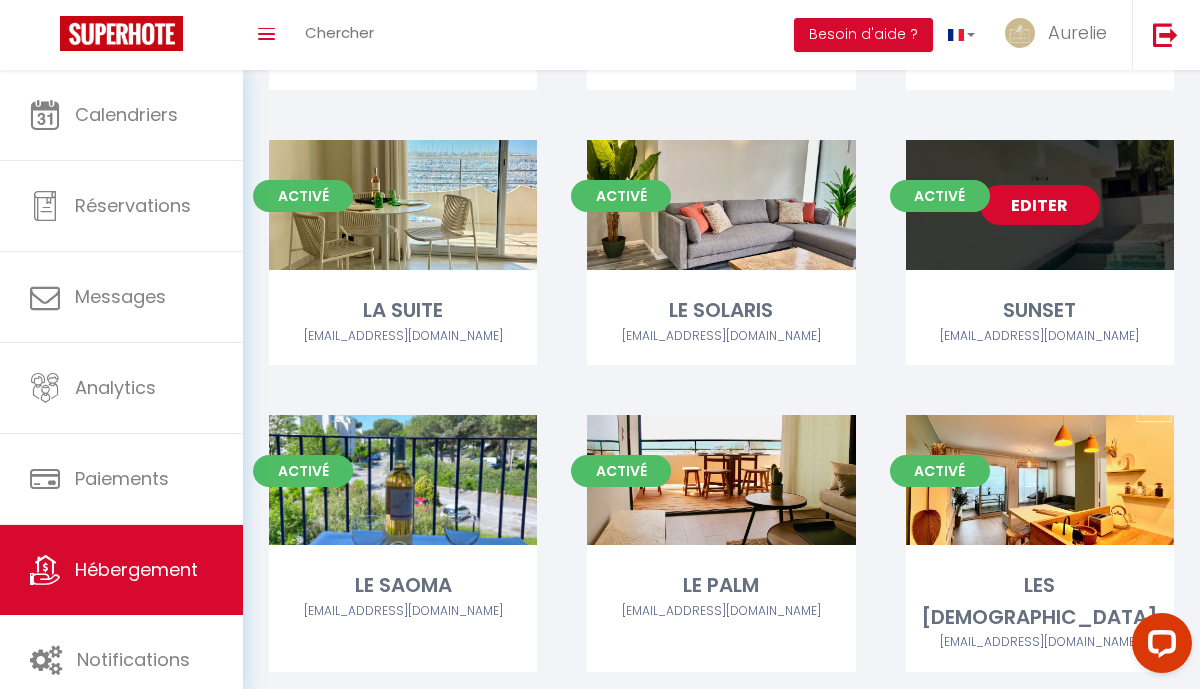 click on "Editer" at bounding box center (1040, 205) 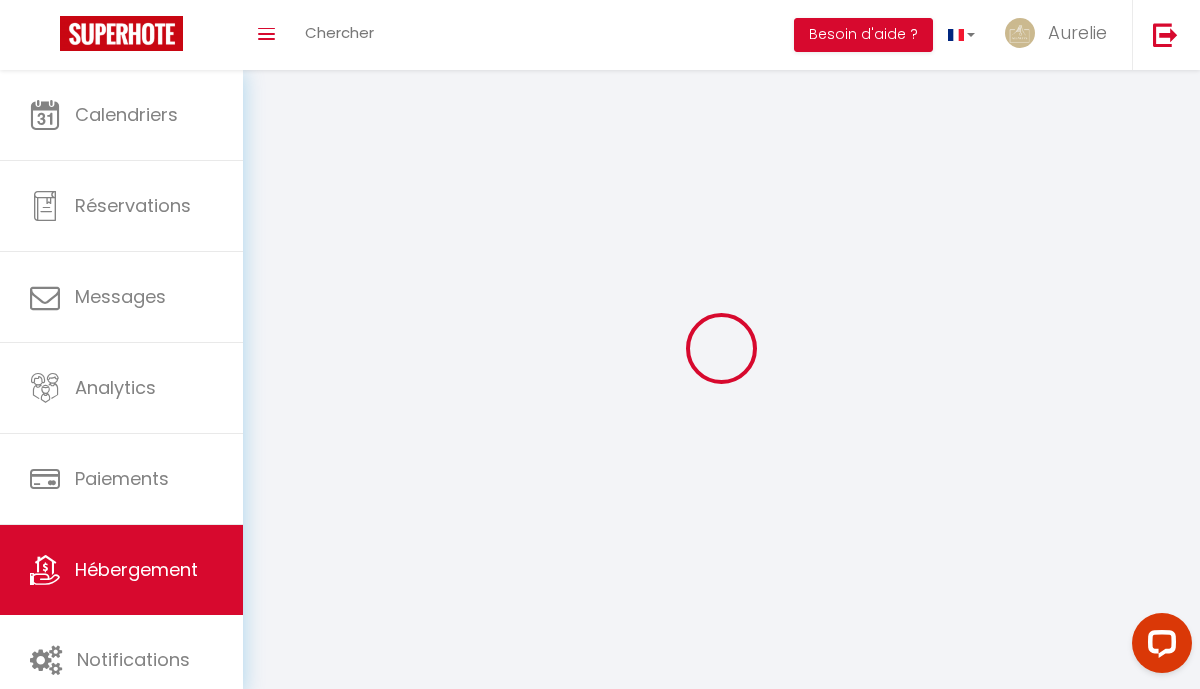select 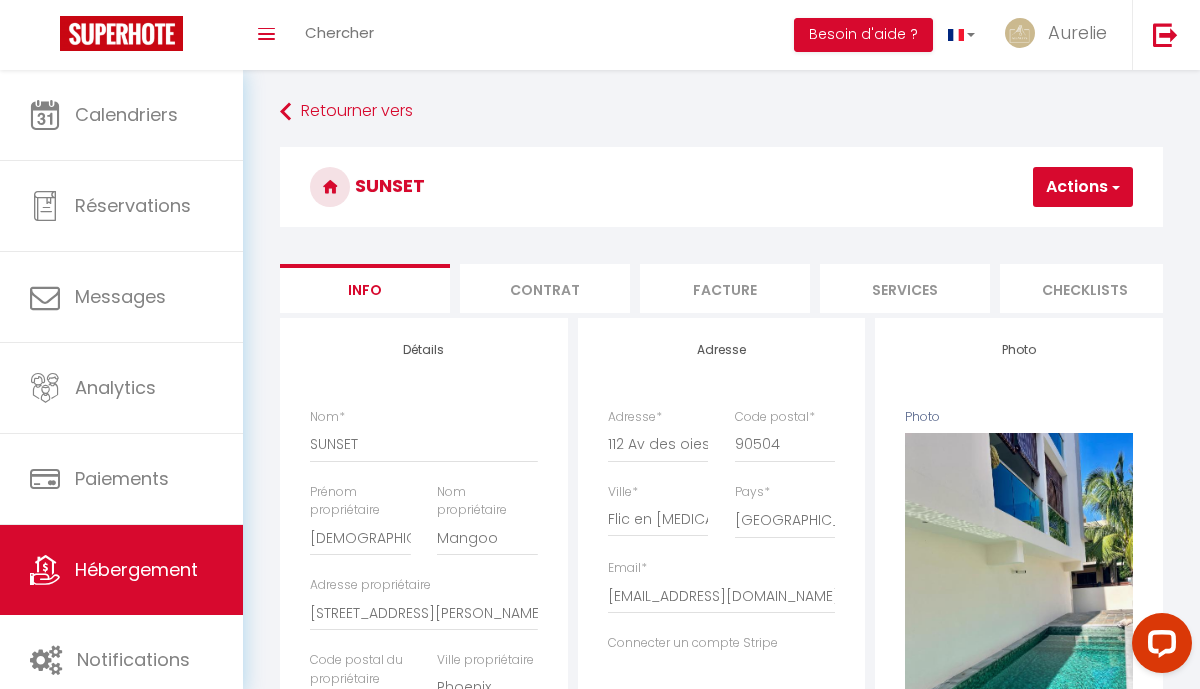 click on "Checklists" at bounding box center (1085, 288) 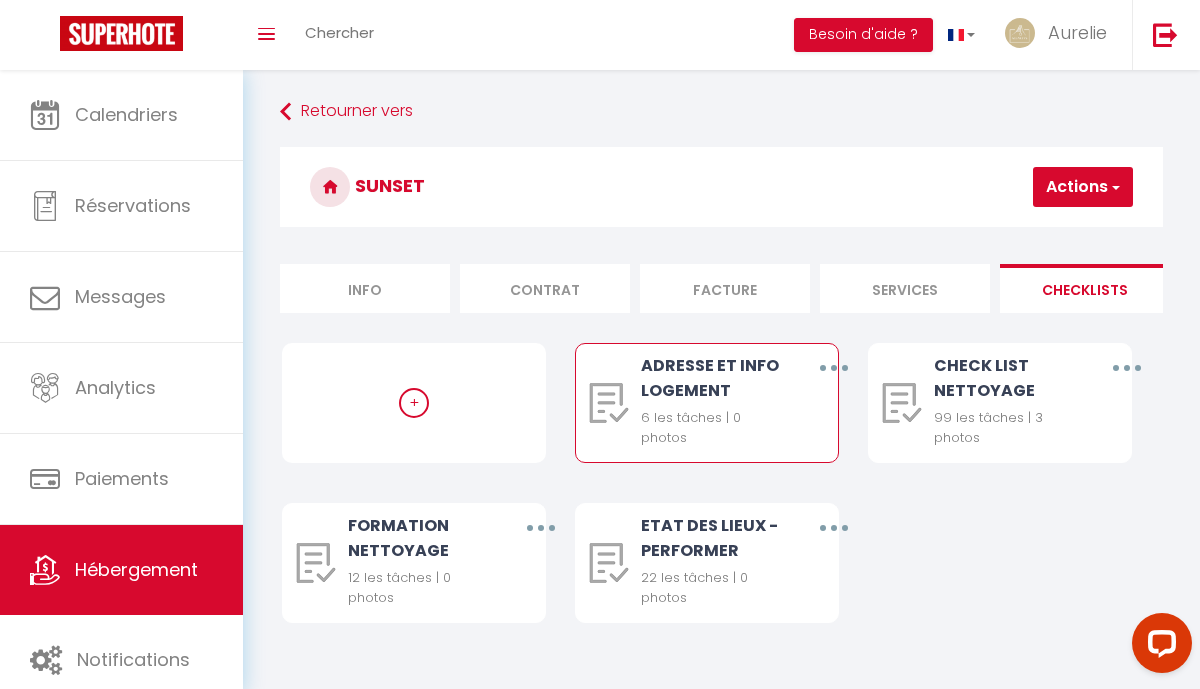 click on "6 les tâches | 0 photos" at bounding box center (711, 428) 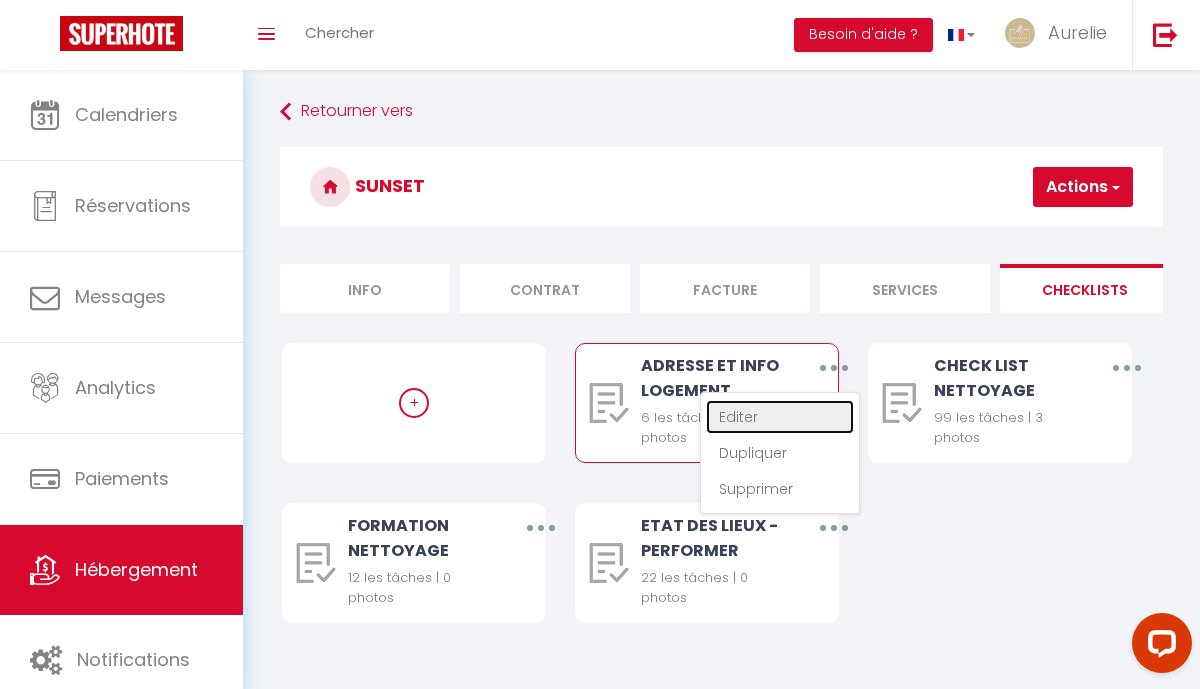click on "Editer" at bounding box center (780, 417) 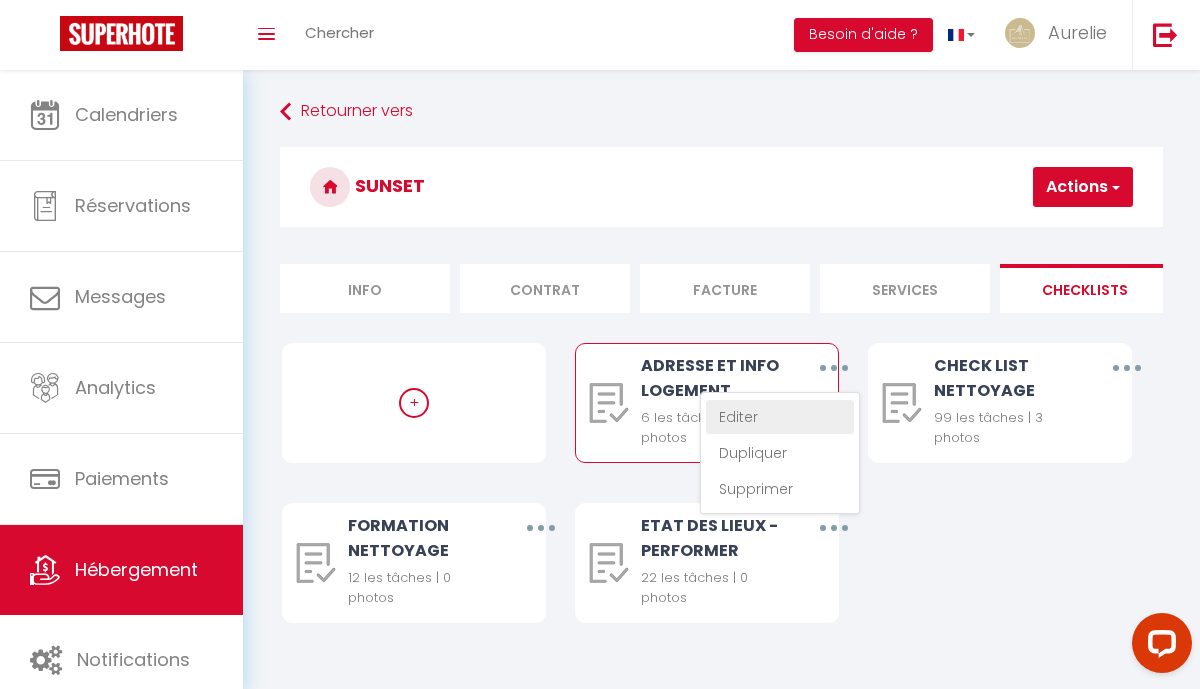 type on "ADRESSE ET INFO LOGEMENT" 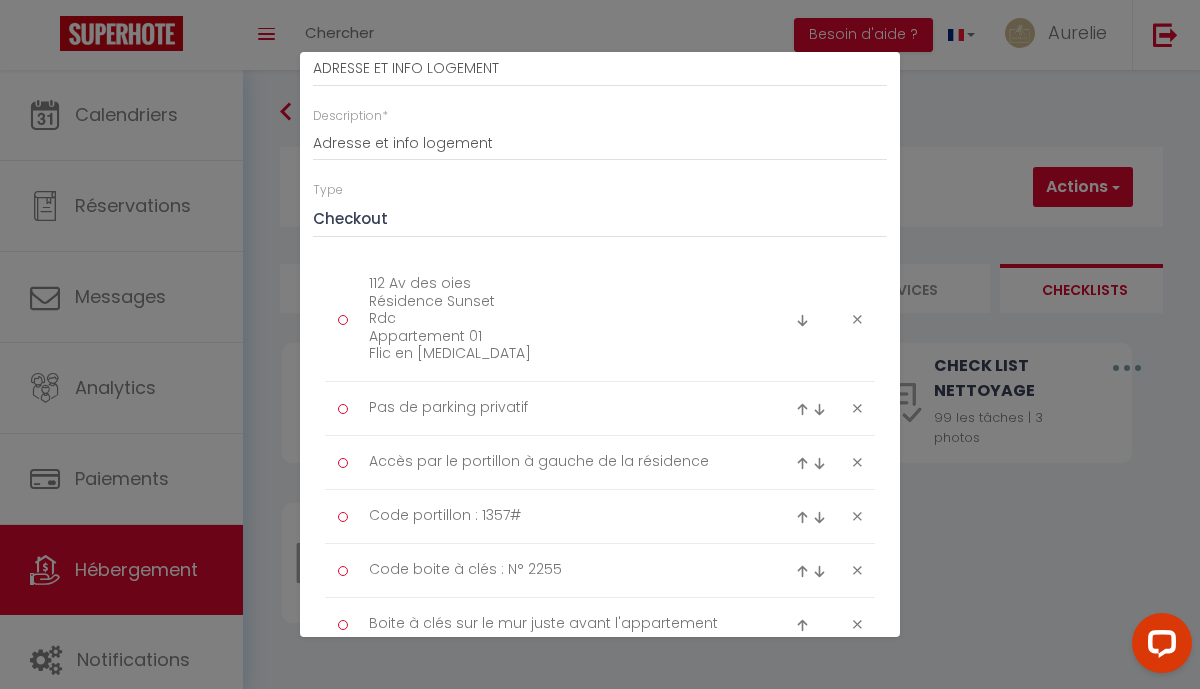 scroll, scrollTop: 421, scrollLeft: 0, axis: vertical 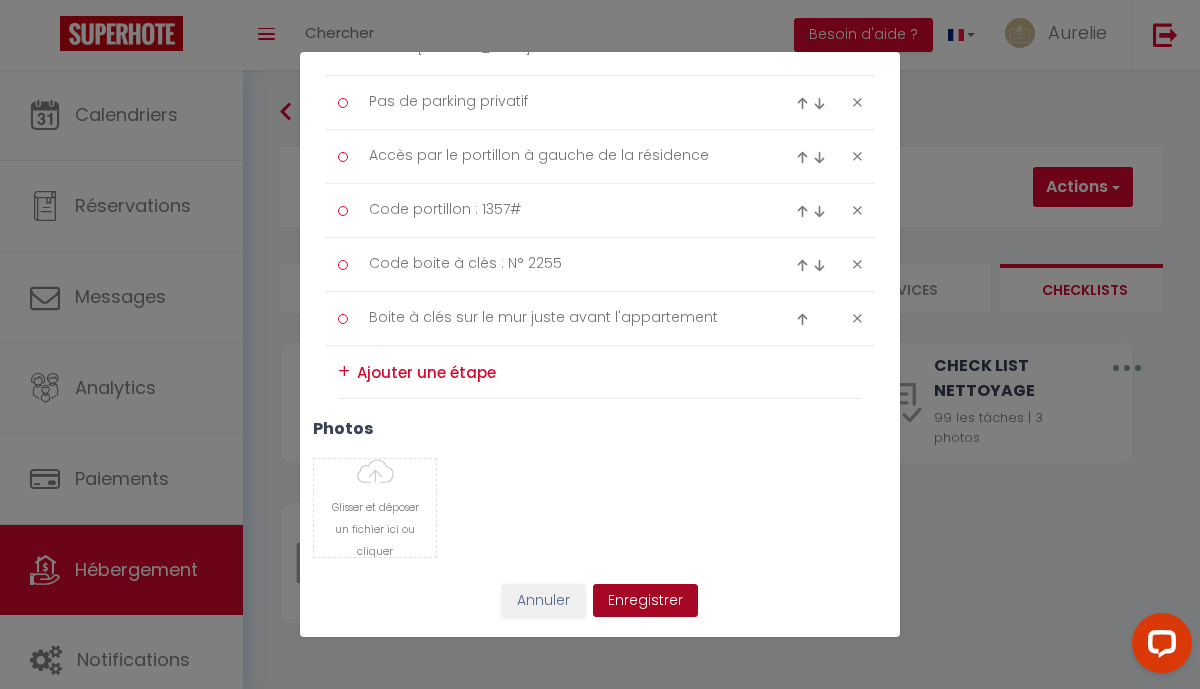 click on "Enregistrer" at bounding box center (645, 601) 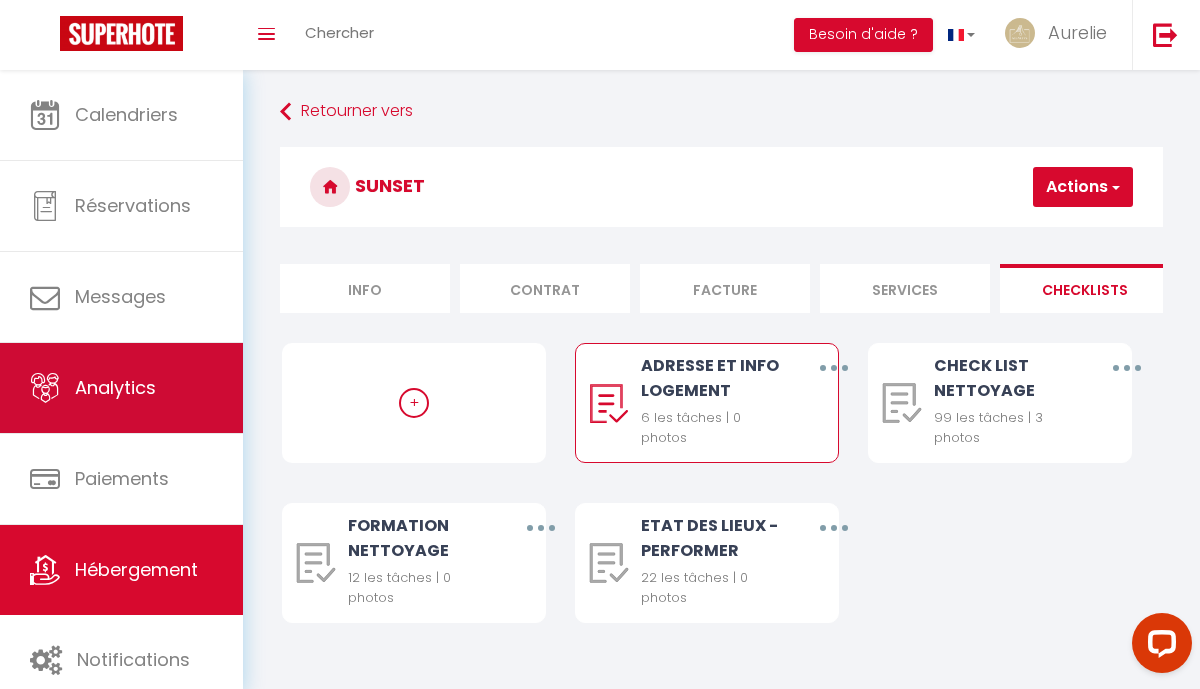 scroll, scrollTop: 13, scrollLeft: 0, axis: vertical 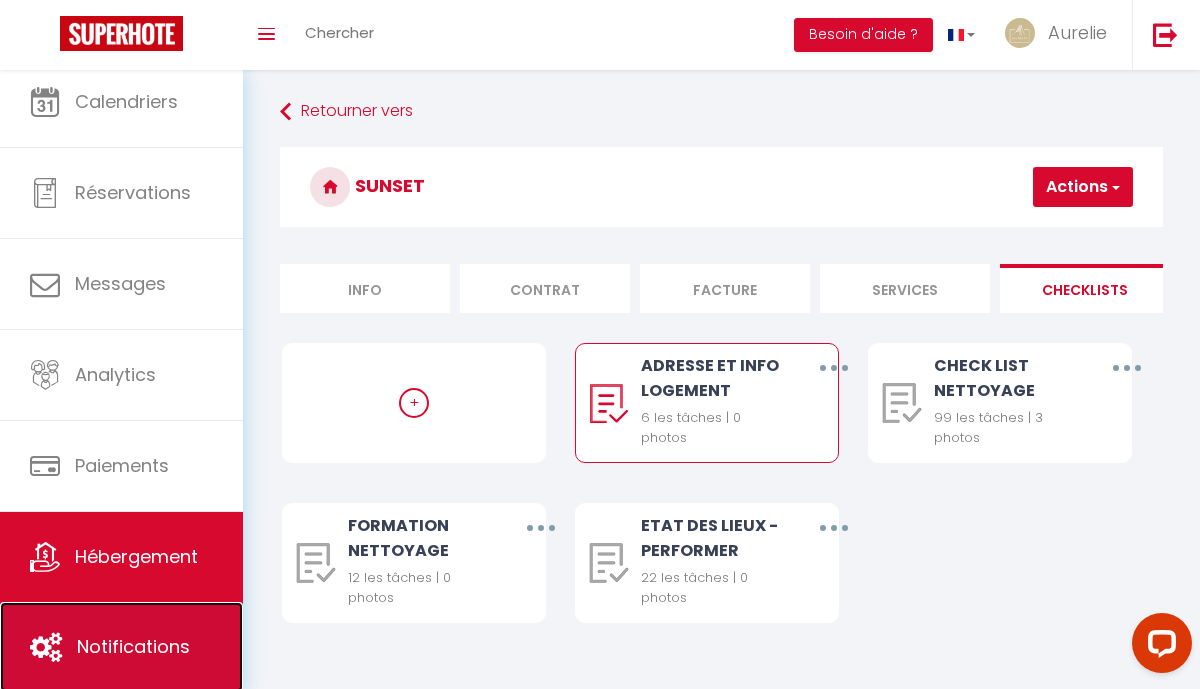 click on "Notifications" at bounding box center (121, 647) 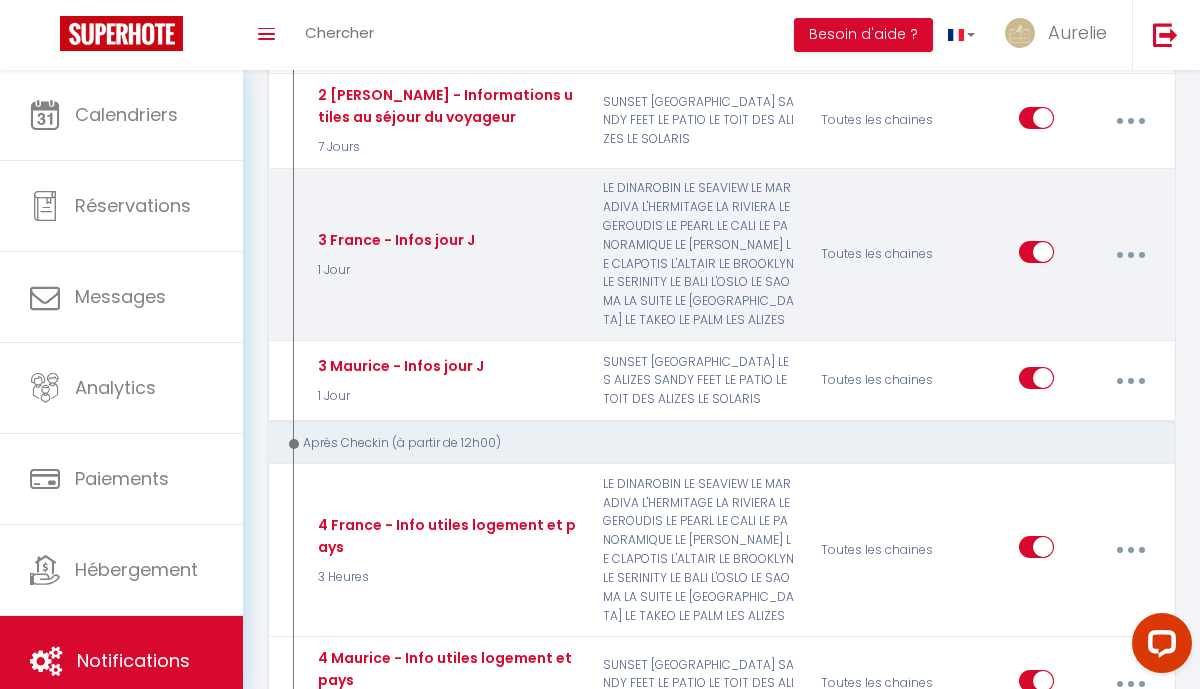 scroll, scrollTop: 737, scrollLeft: 0, axis: vertical 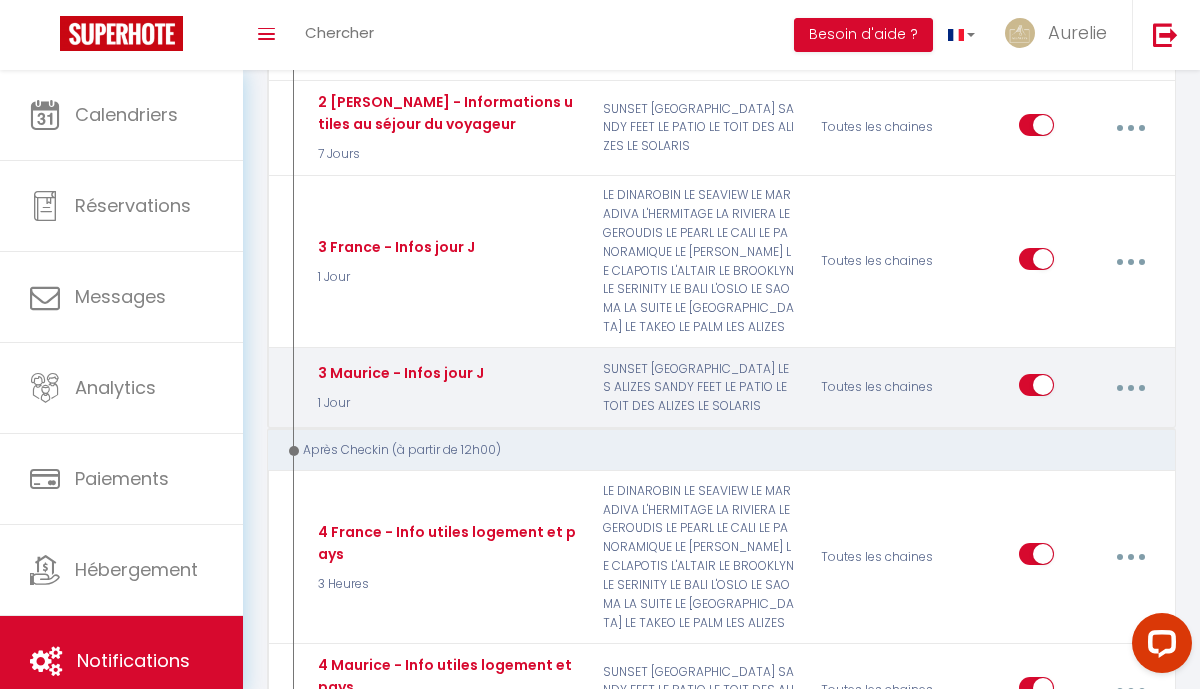 click at bounding box center [1131, 388] 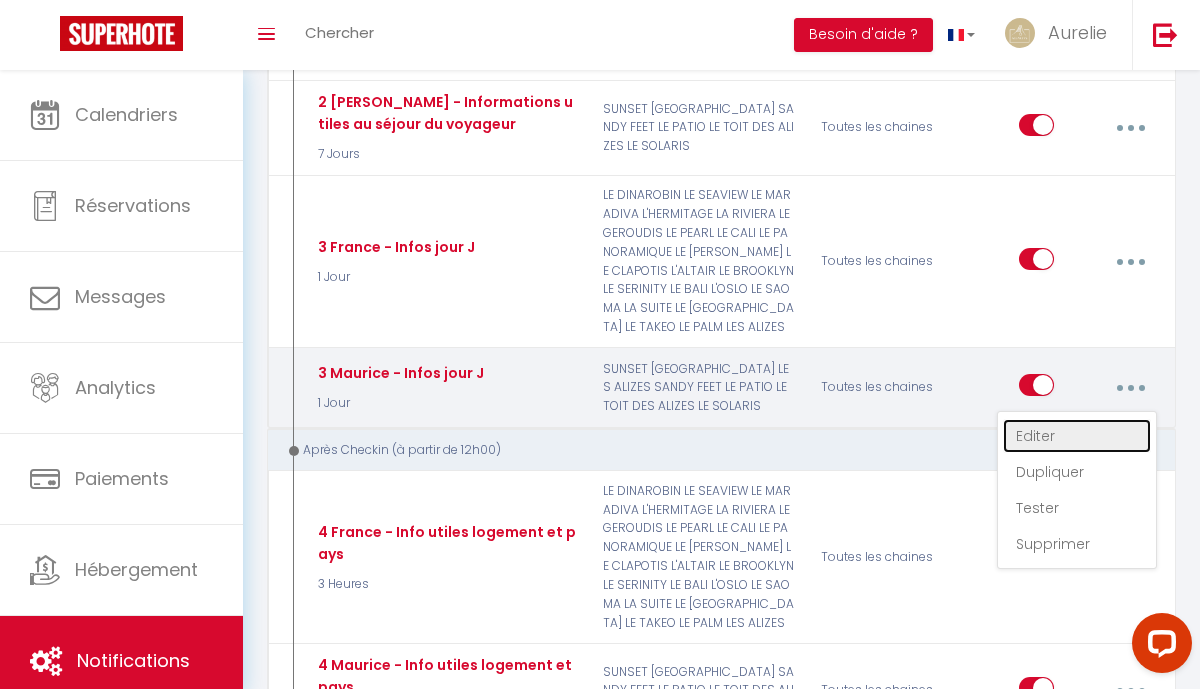 click on "Editer" at bounding box center (1077, 436) 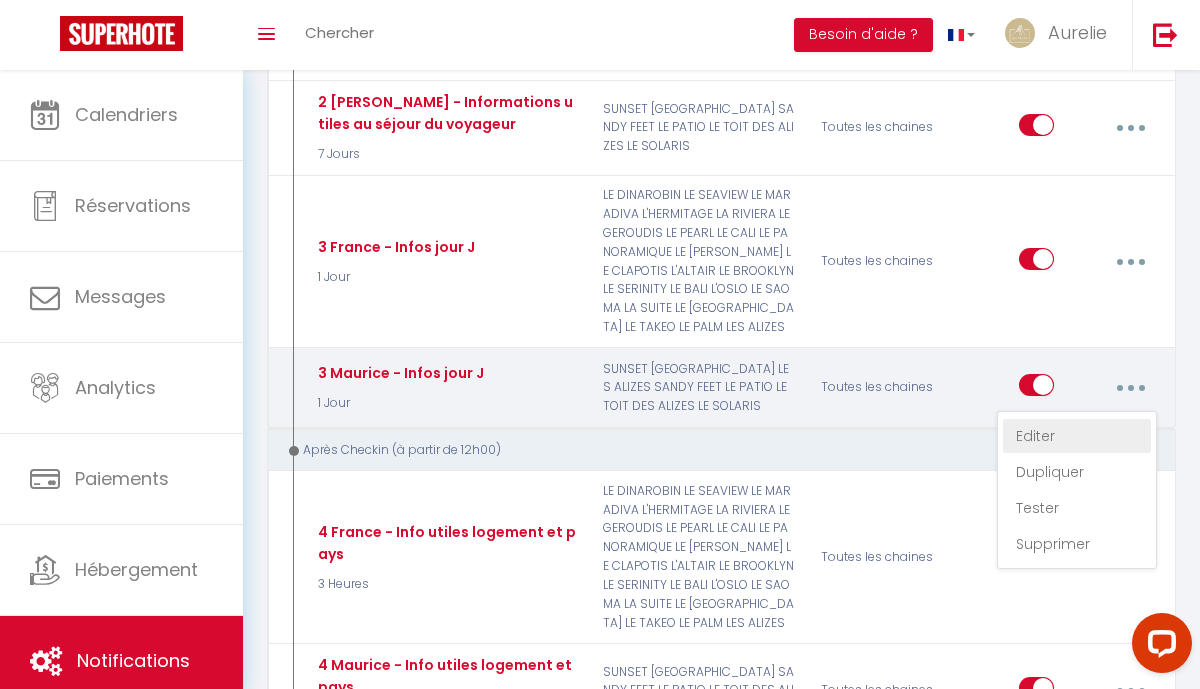 type on "3 Maurice - Infos jour J" 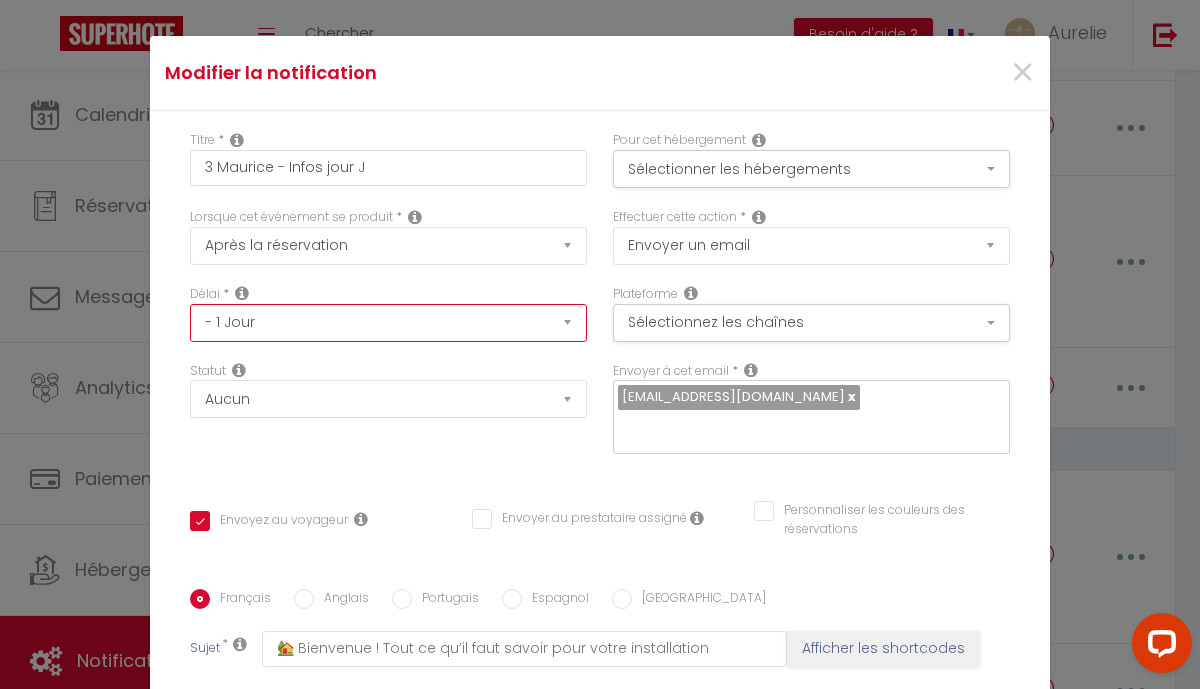 click on "Immédiat - 10 Minutes - 1 Heure - 2 Heures - 3 Heures - 4 Heures - 5 Heures - 6 Heures - 7 Heures - 8 Heures - 9 Heures - 10 Heures - 11 Heures - 12 Heures - 13 Heures - 14 Heures - 15 Heures - 16 Heures - 17 Heures - 18 Heures - 19 Heures - 20 Heures - 21 Heures - 22 Heures - 23 Heures   - 1 Jour - 2 Jours - 3 Jours - 4 Jours - 5 Jours - 6 Jours - 7 Jours - 8 Jours - 9 Jours - 10 Jours - 11 Jours - 12 Jours - 13 Jours - 14 Jours - 15 Jours - 16 Jours - 17 Jours - 18 Jours - 19 Jours - 20 Jours - 21 Jours - 22 Jours - 23 Jours - 24 Jours - 25 Jours - 26 Jours - 27 Jours - 28 Jours - 29 Jours - 30 Jours - 31 Jours - 32 Jours - 33 Jours - 34 Jours - 35 Jours - 36 Jours - 37 Jours - 38 Jours - 39 Jours - 40 Jours - 41 Jours - 42 Jours - 43 Jours - 44 Jours - 45 Jours - 46 Jours - 47 Jours - 48 Jours - 49 Jours - 50 Jours - 51 Jours - 52 Jours - 53 Jours - 54 Jours - 55 Jours - 56 Jours - 57 Jours - 58 Jours - 59 Jours - 60 Jours - 61 Jours - 62 Jours - 63 Jours - 64 Jours - 65 Jours - 66 Jours - 67 Jours" at bounding box center [388, 323] 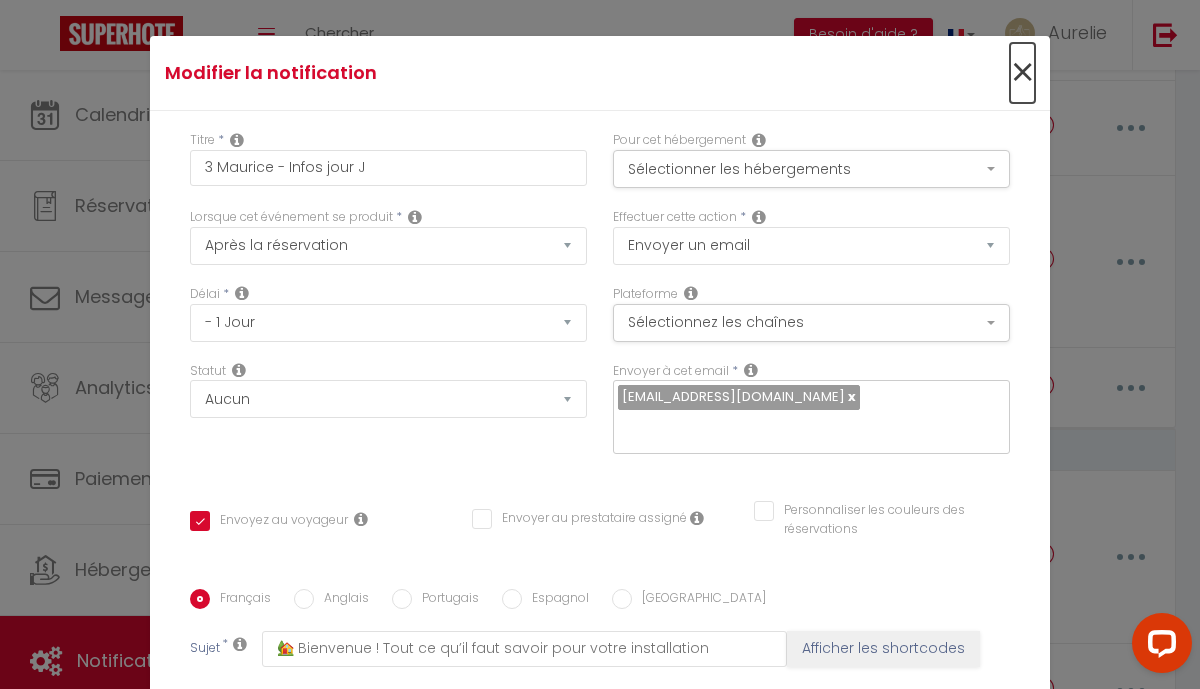 click on "×" at bounding box center [1022, 73] 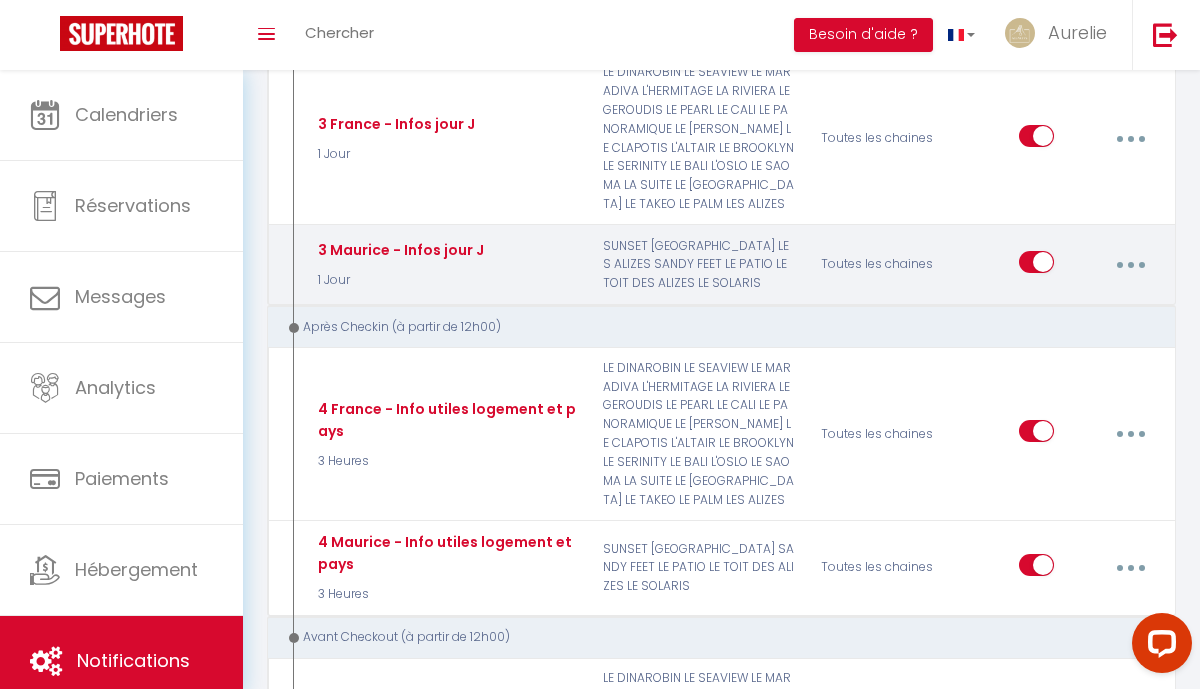 scroll, scrollTop: 865, scrollLeft: 0, axis: vertical 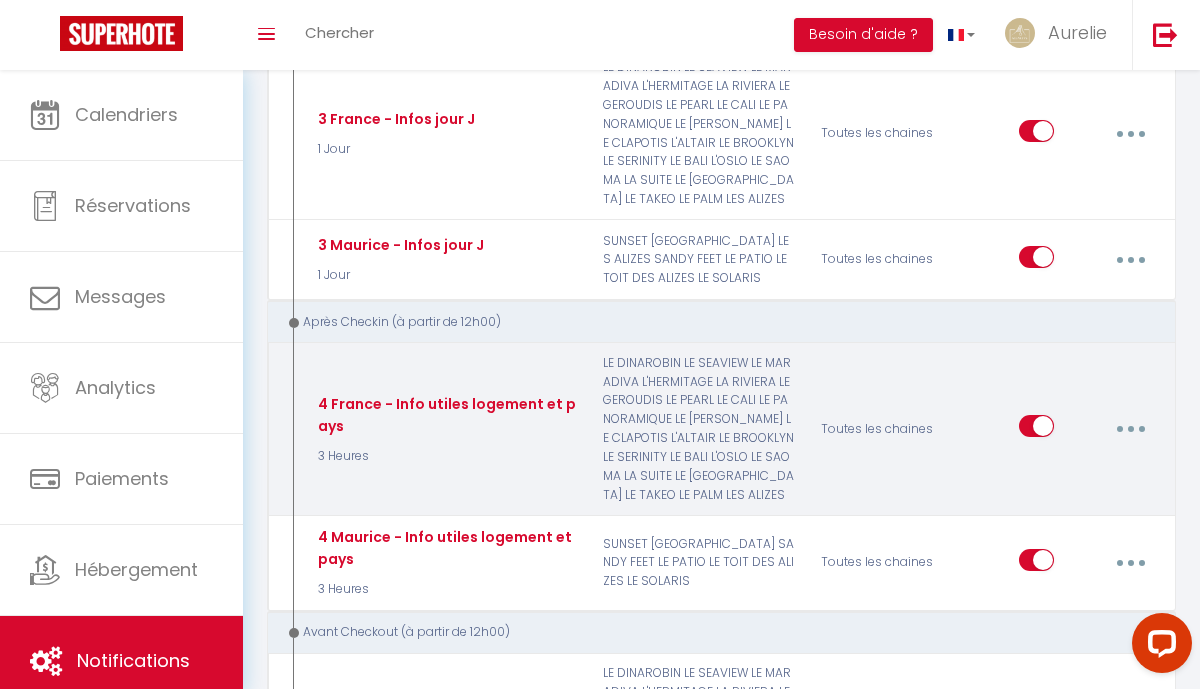 click at bounding box center (1131, 429) 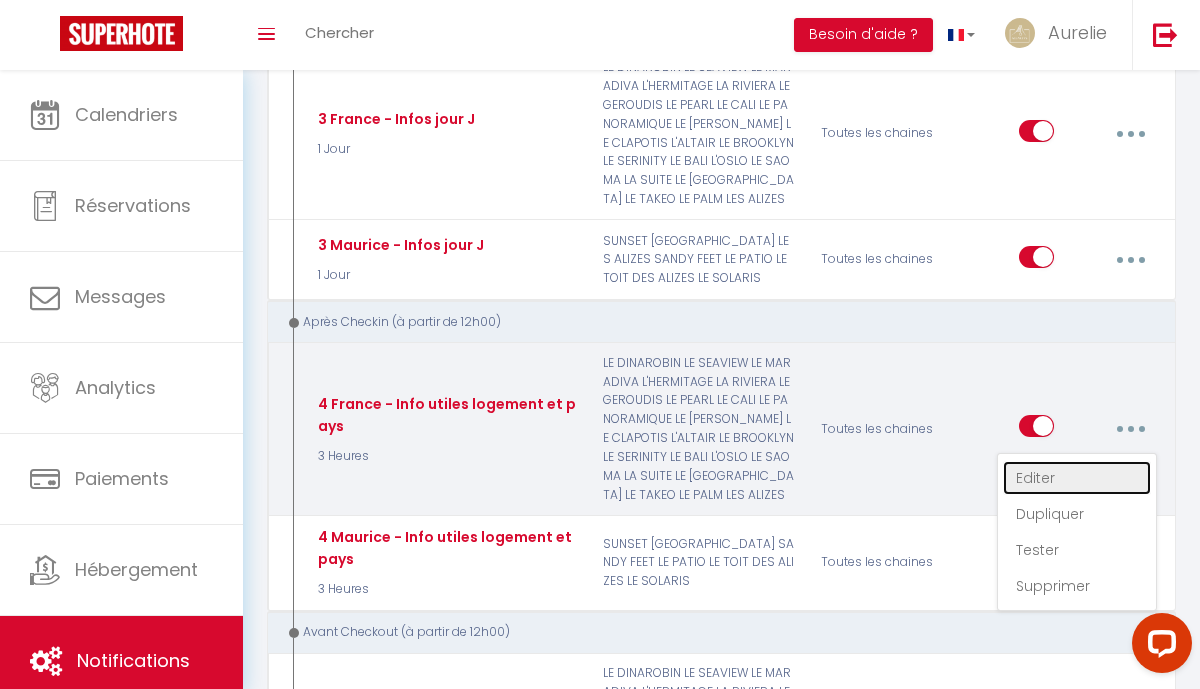 click on "Editer" at bounding box center [1077, 478] 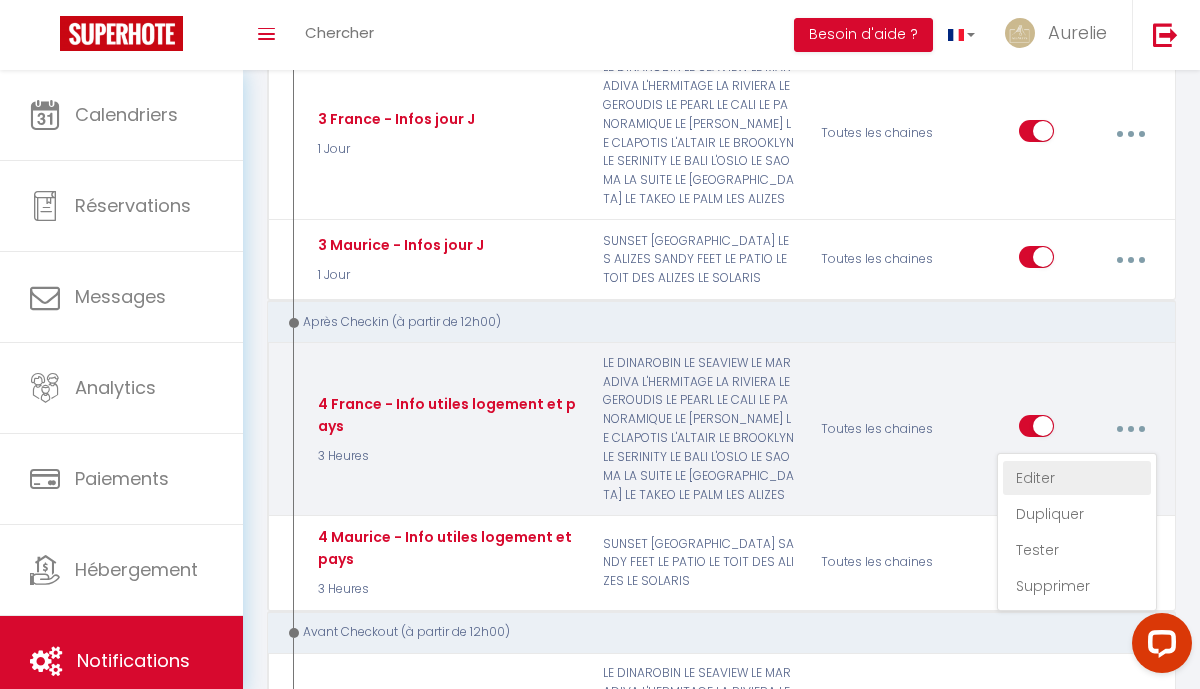 select on "3" 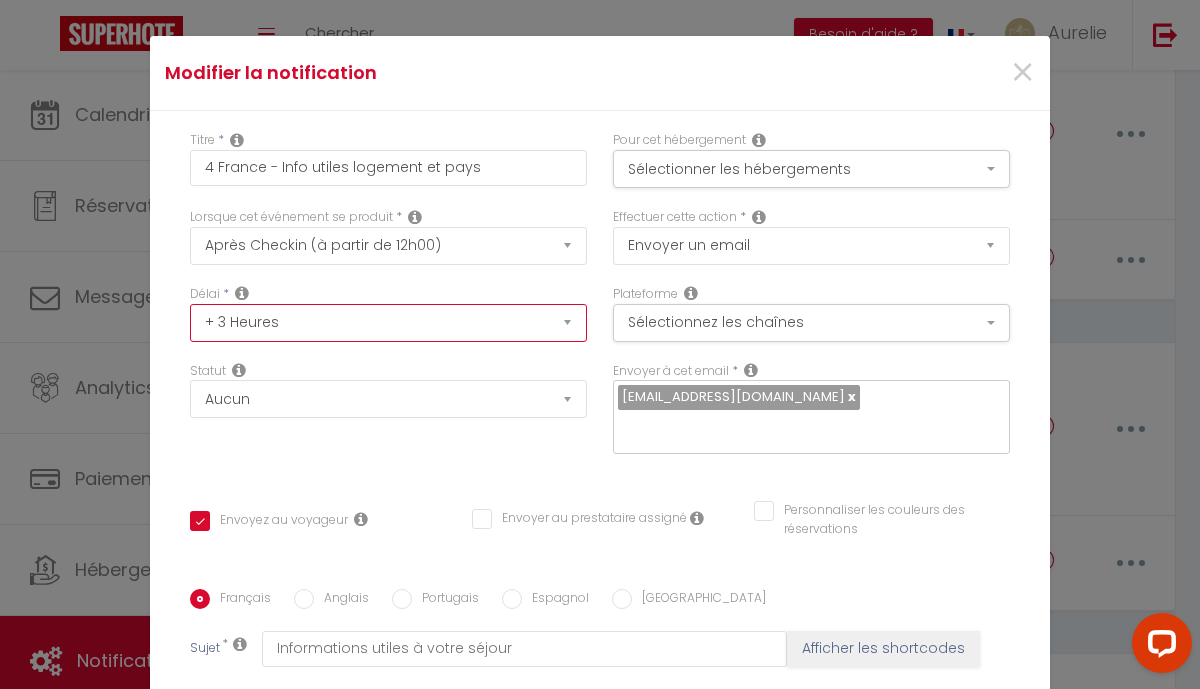 click on "Immédiat + 10 Minutes + 1 Heure + 2 Heures + 3 Heures + 4 Heures + 5 Heures + 6 Heures + 7 Heures + 8 Heures + 9 Heures + 10 Heures + 11 Heures + 12 Heures + 13 Heures + 14 Heures + 15 Heures + 16 Heures + 17 Heures + 18 Heures + 19 Heures + 20 Heures + 21 Heures + 22 Heures + 23 Heures   + 1 Jour + 2 Jours + 3 Jours + 4 Jours + 5 Jours + 6 Jours + 7 Jours + 8 Jours + 9 Jours + 10 Jours + 11 Jours + 12 Jours + 13 Jours + 14 Jours + 15 Jours + 16 Jours + 17 Jours + 18 Jours + 19 Jours + 20 Jours + 21 Jours + 22 Jours + 23 Jours + 24 Jours + 25 Jours + 26 Jours + 27 Jours + 28 Jours + 29 Jours + 30 Jours + 31 Jours + 32 Jours + 33 Jours + 34 Jours + 35 Jours + 36 Jours + 37 Jours + 38 Jours + 39 Jours + 40 Jours + 41 Jours + 42 Jours + 43 Jours + 44 Jours + 45 Jours + 46 Jours + 47 Jours + 48 Jours + 49 Jours + 50 Jours + 51 Jours + 52 Jours + 53 Jours + 54 Jours + 55 Jours + 56 Jours + 57 Jours + 58 Jours + 59 Jours + 60 Jours + 61 Jours + 62 Jours + 63 Jours + 64 Jours + 65 Jours + 66 Jours + 67 Jours" at bounding box center (388, 323) 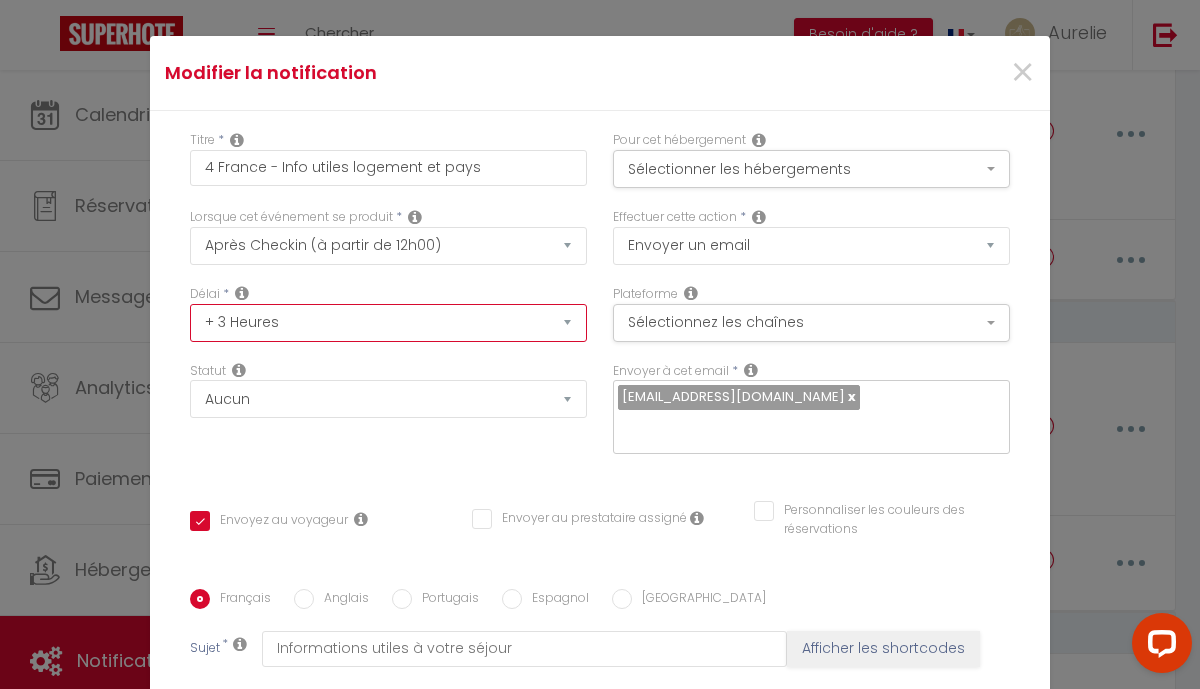 select on "1 Jour" 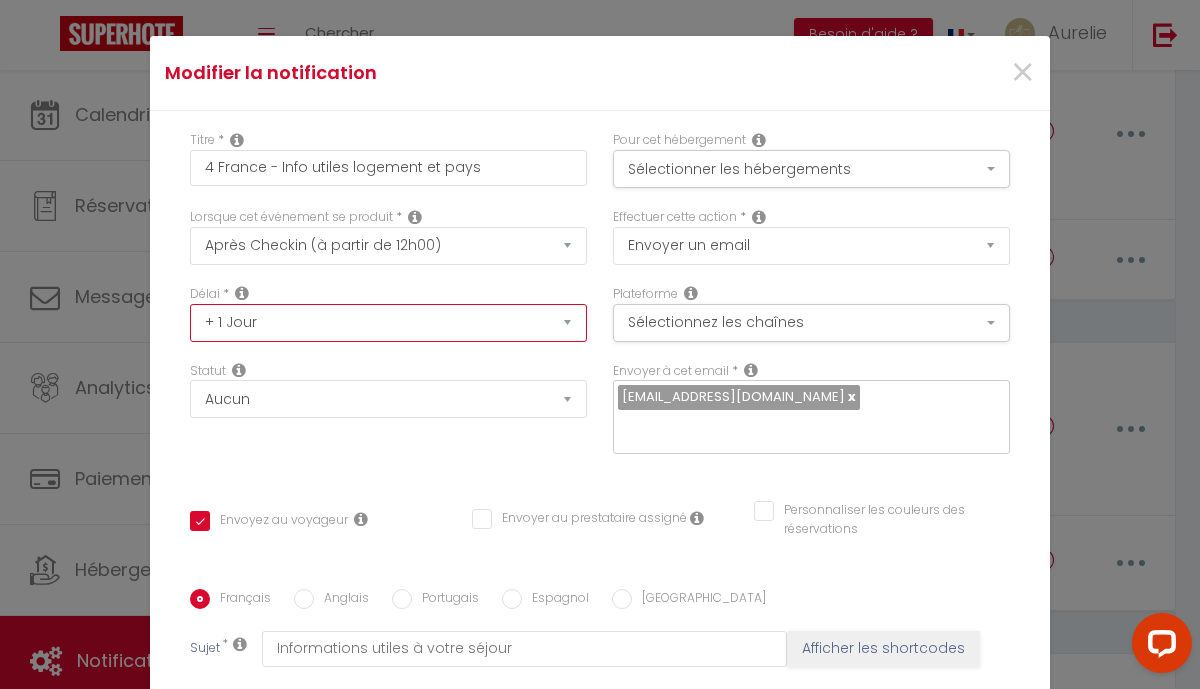 checkbox on "true" 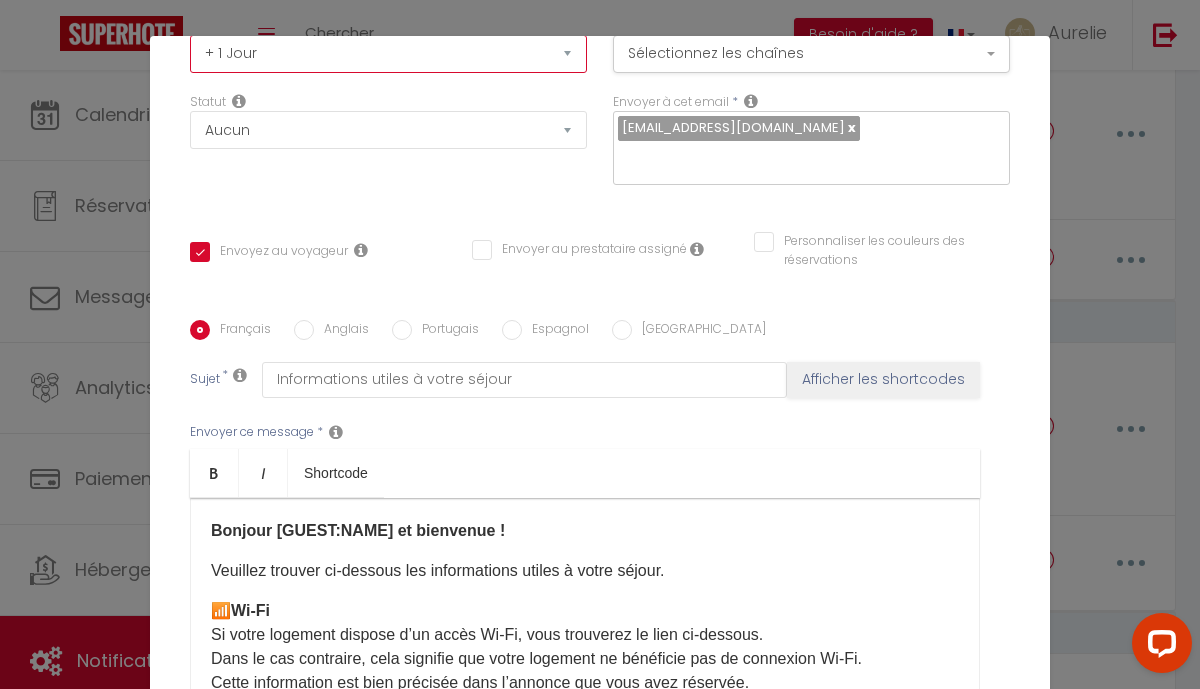 scroll, scrollTop: 376, scrollLeft: 0, axis: vertical 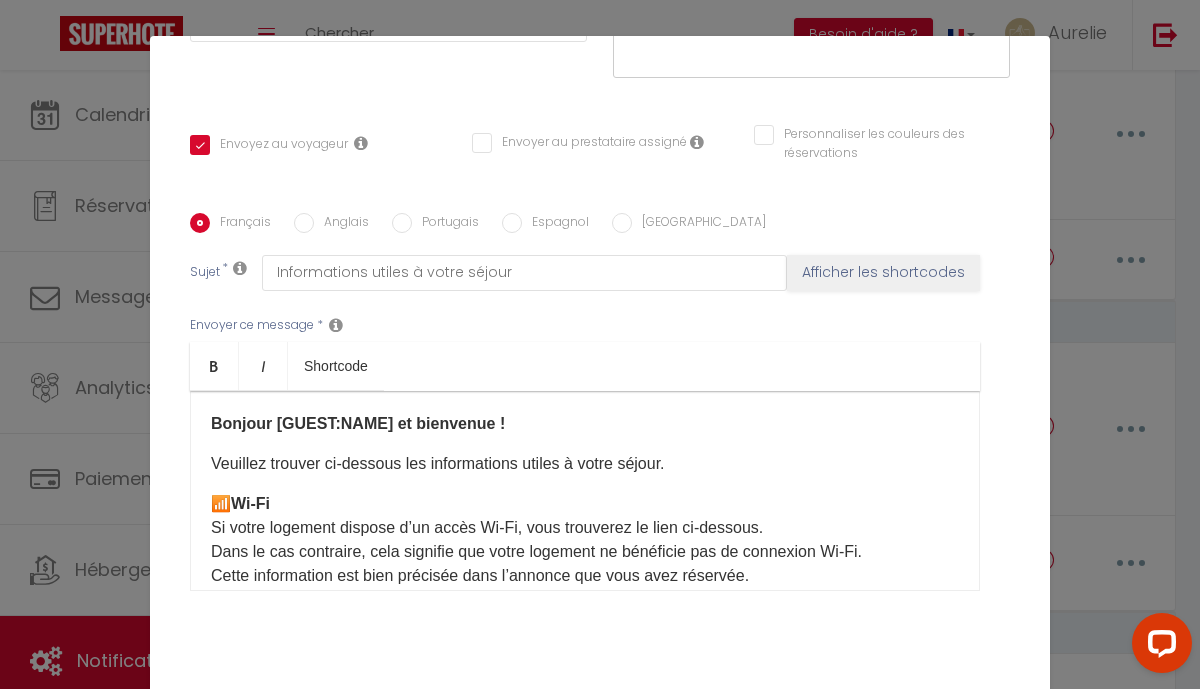 click on "Annuler" at bounding box center [534, 715] 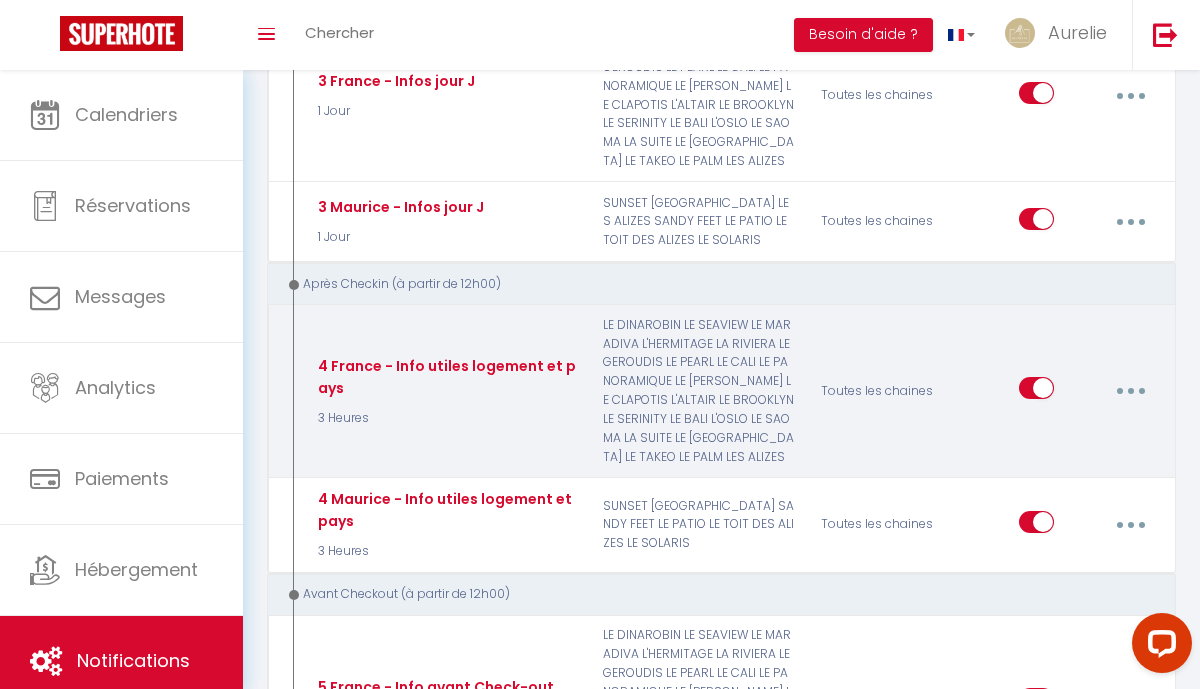 scroll, scrollTop: 910, scrollLeft: 0, axis: vertical 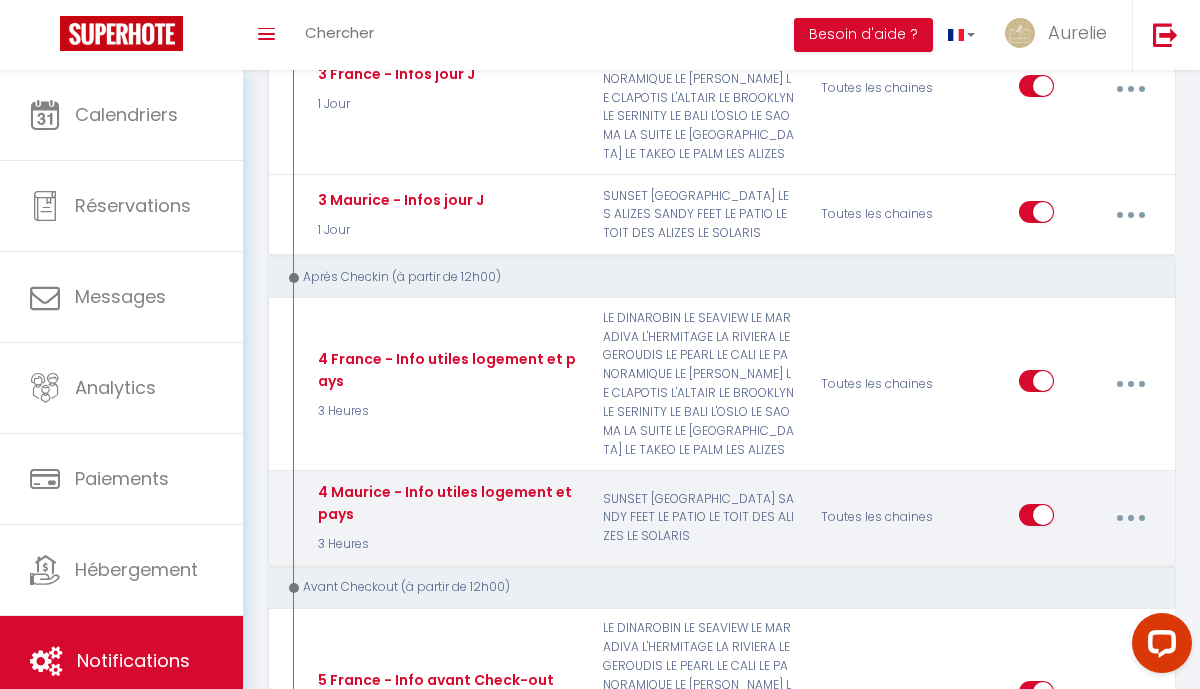 click at bounding box center (1130, 518) 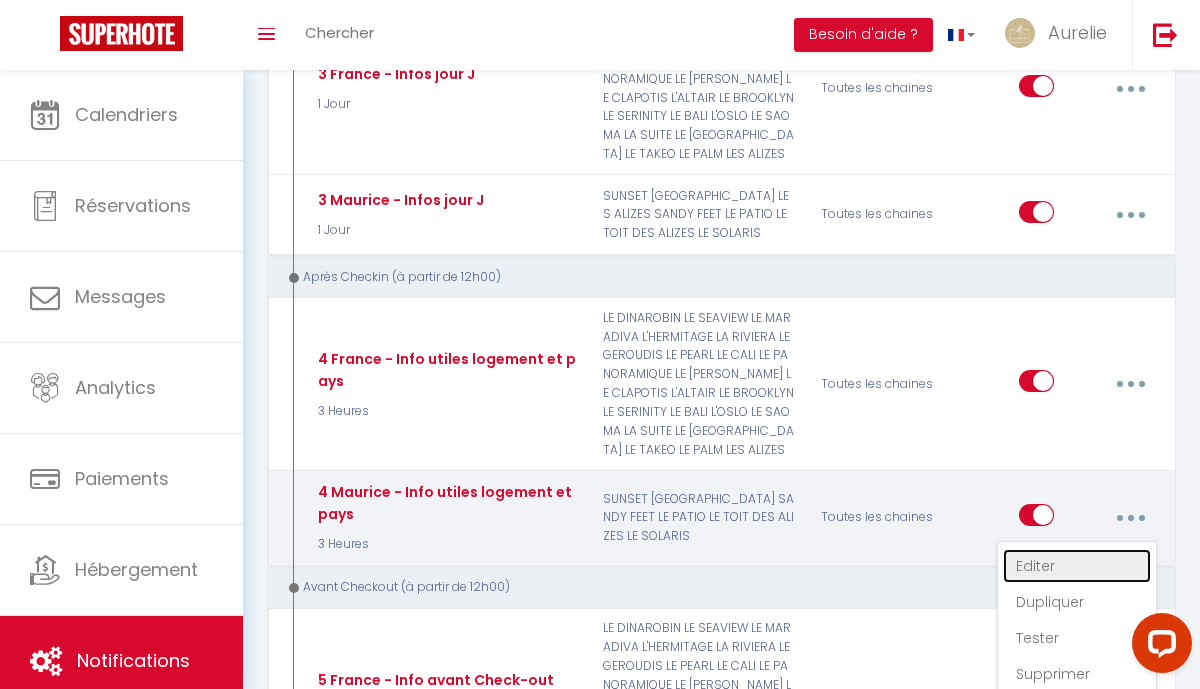 click on "Editer" at bounding box center [1077, 566] 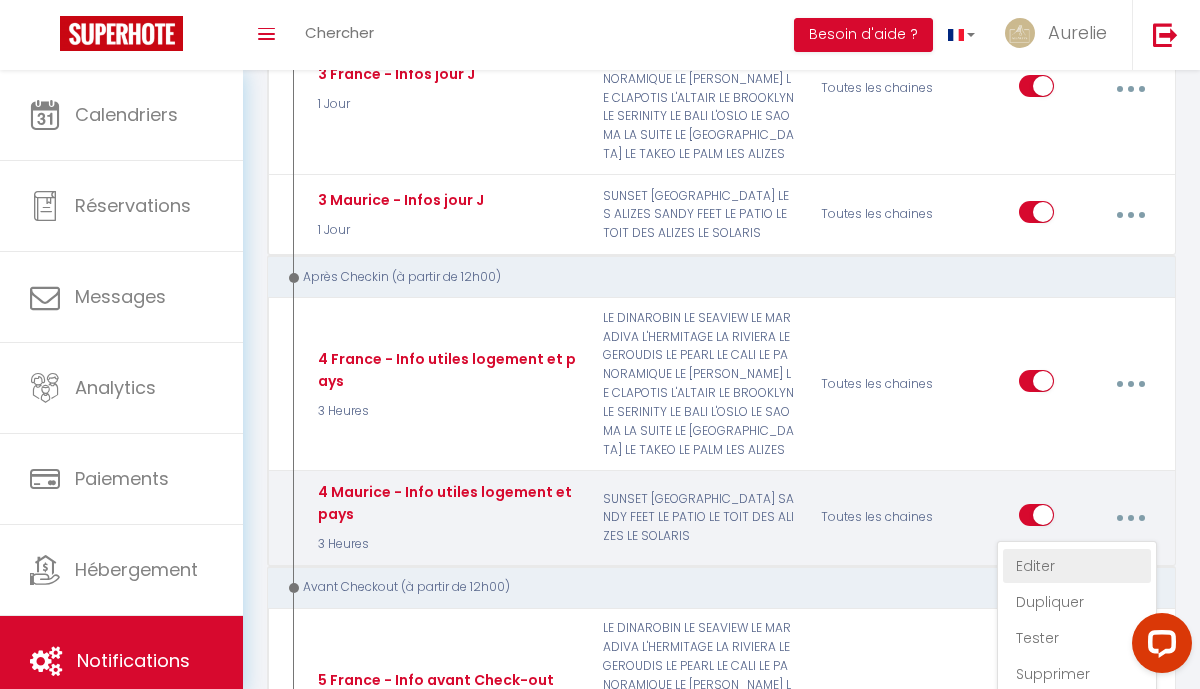 type on "4 Maurice - Info utiles logement et pays" 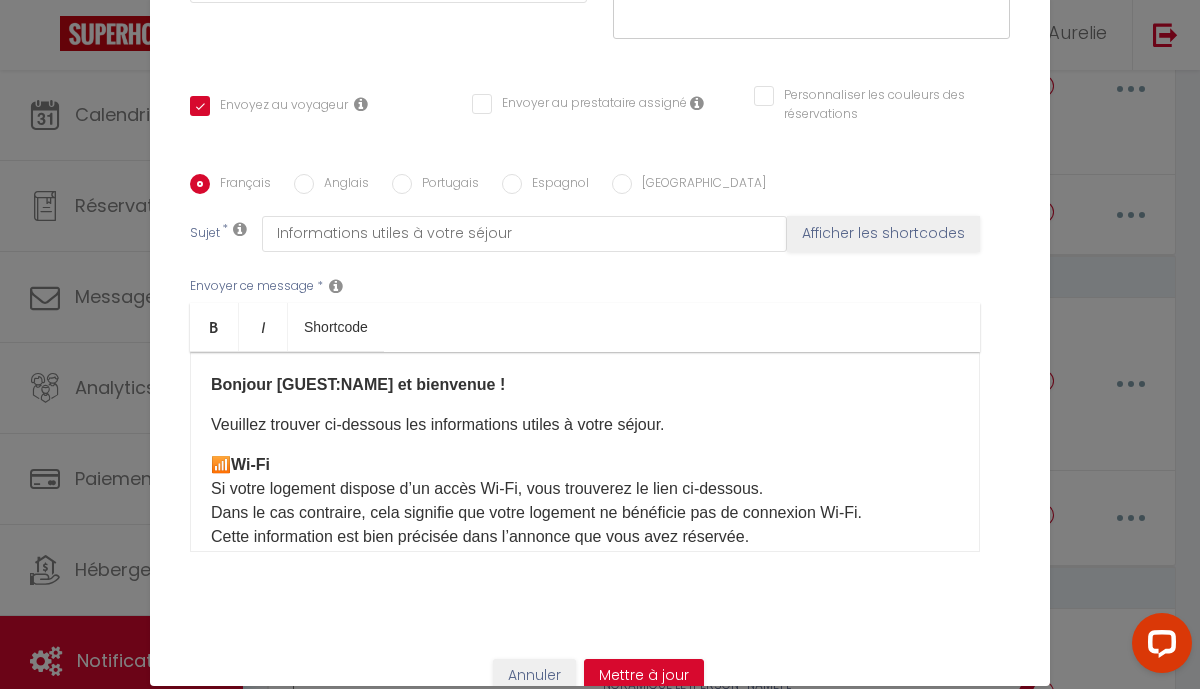 scroll, scrollTop: 72, scrollLeft: 0, axis: vertical 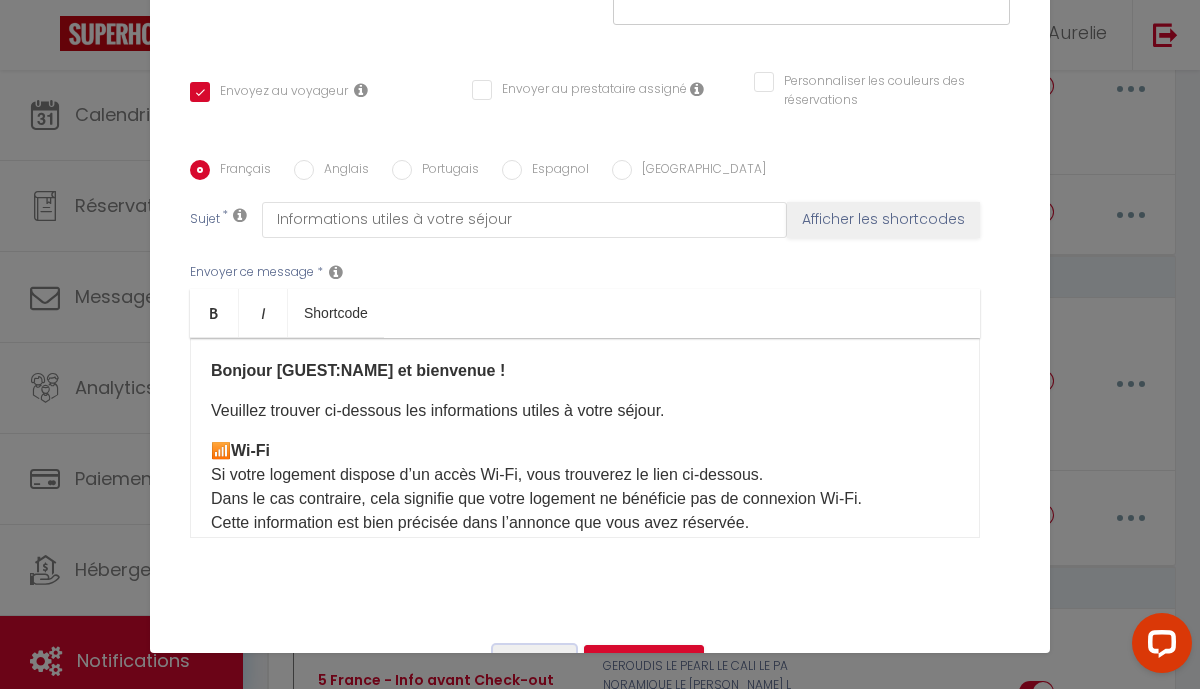 click on "Annuler" at bounding box center (534, 662) 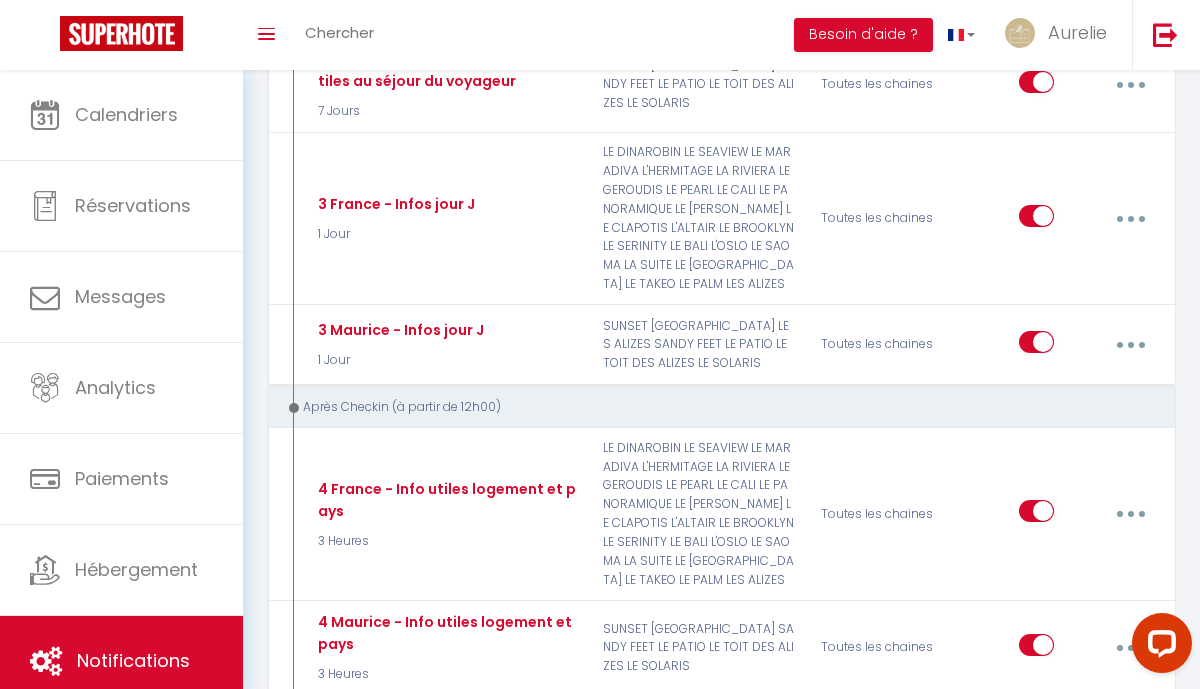 scroll, scrollTop: 766, scrollLeft: 0, axis: vertical 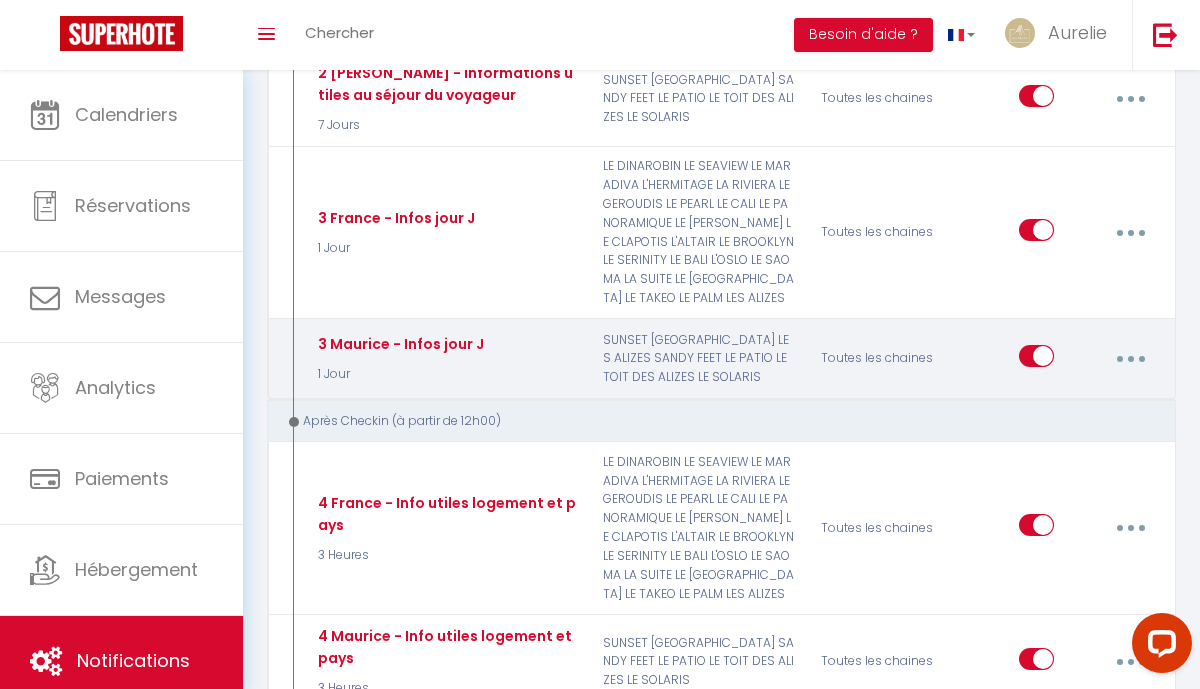 click at bounding box center [1130, 359] 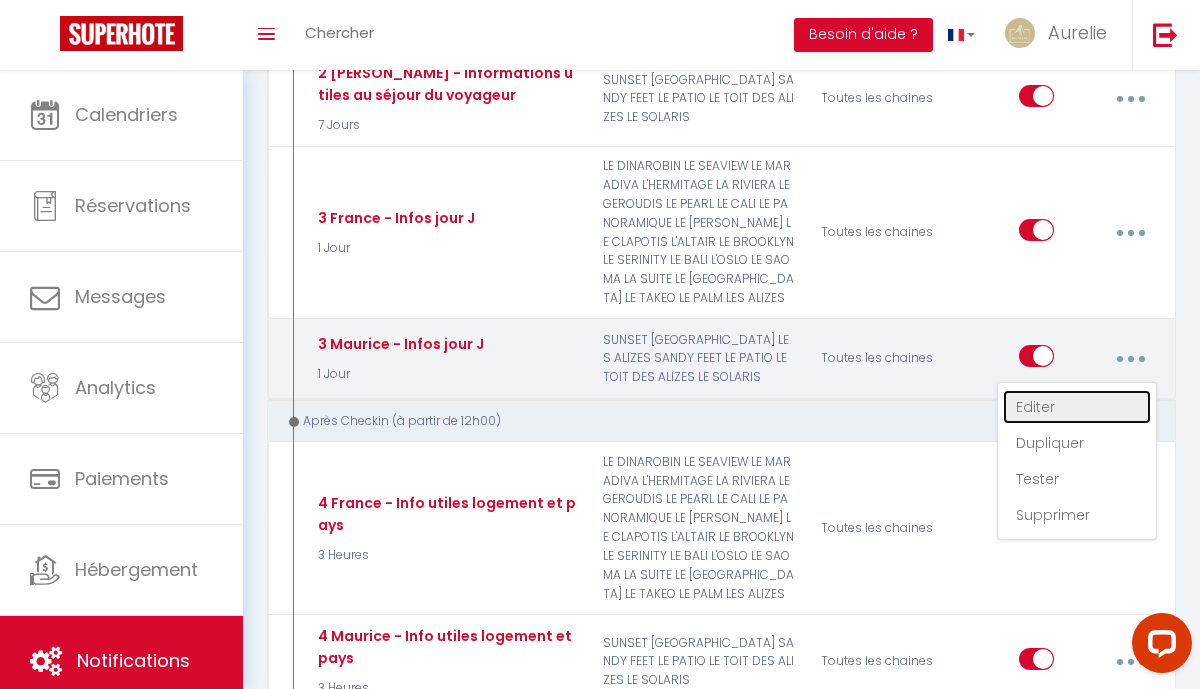 click on "Editer" at bounding box center (1077, 407) 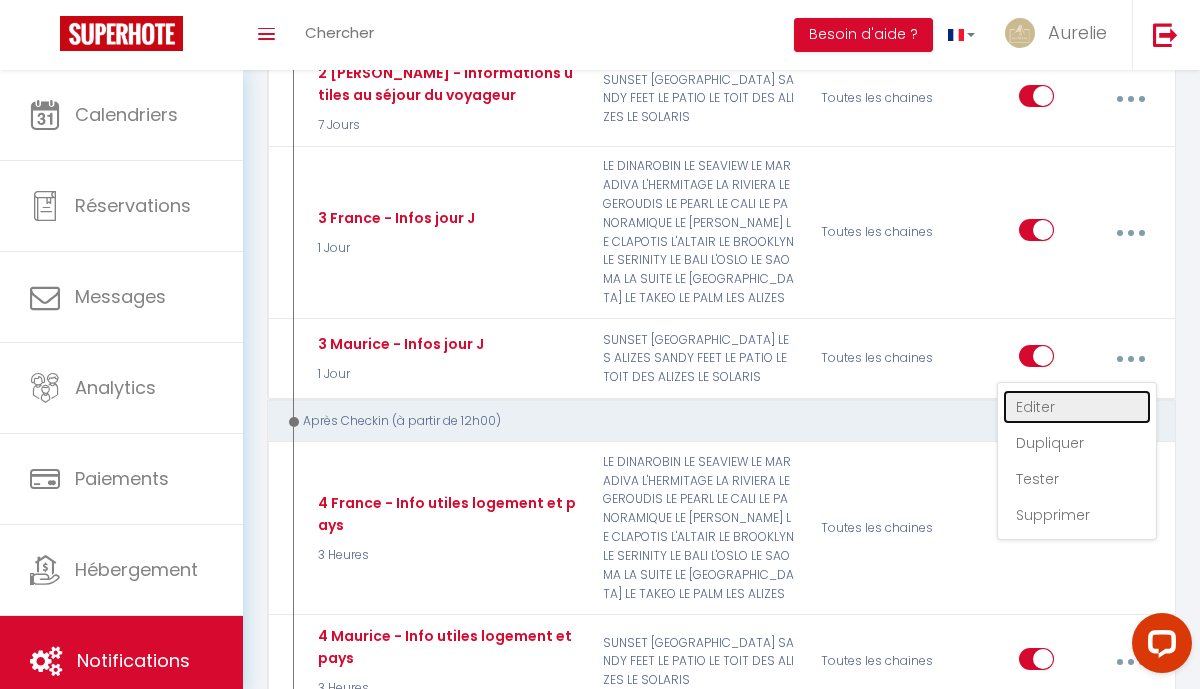 type on "3 Maurice - Infos jour J" 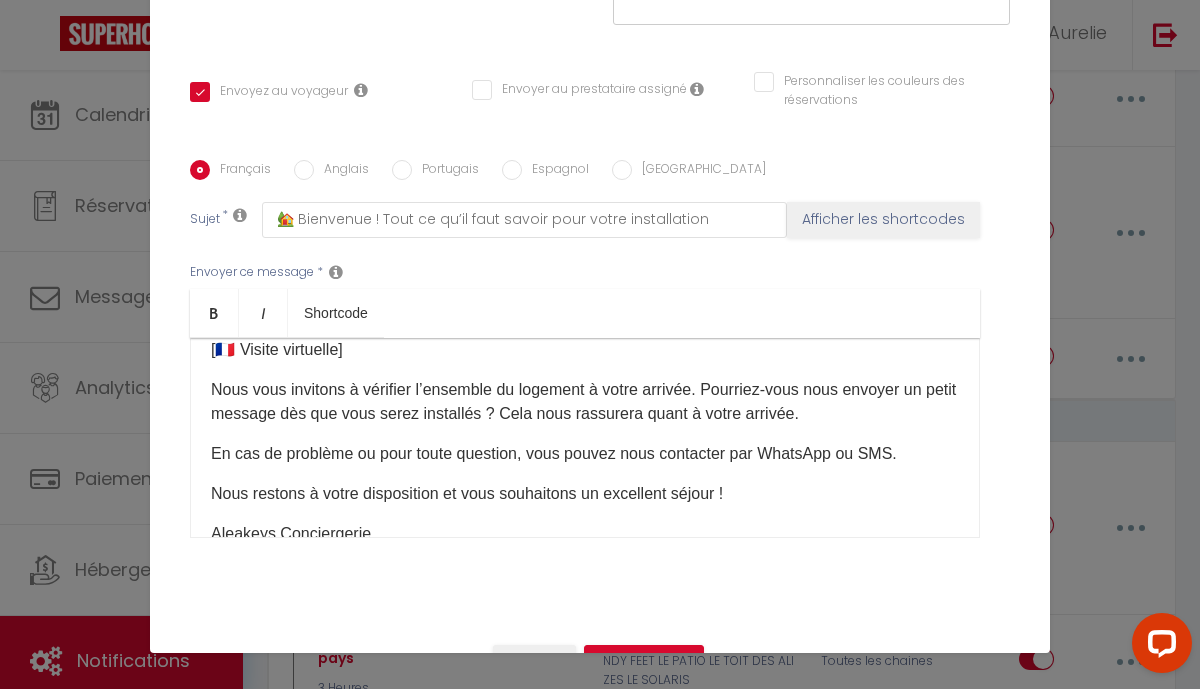 scroll, scrollTop: 606, scrollLeft: 0, axis: vertical 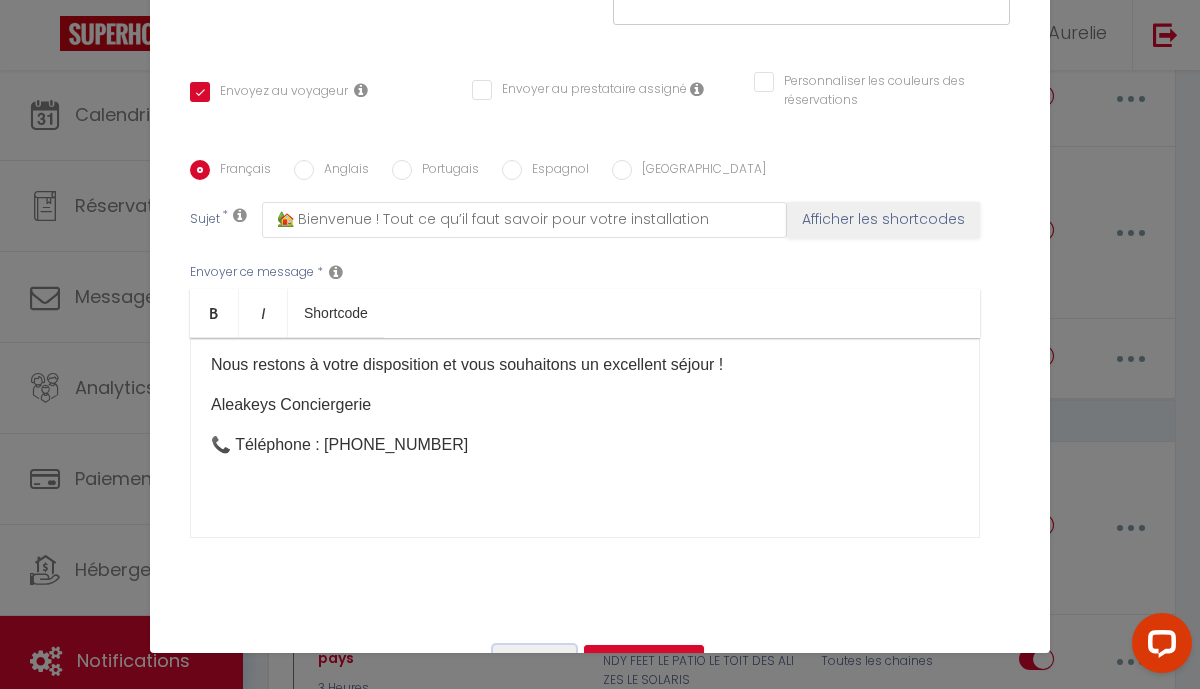 click on "Annuler" at bounding box center [534, 662] 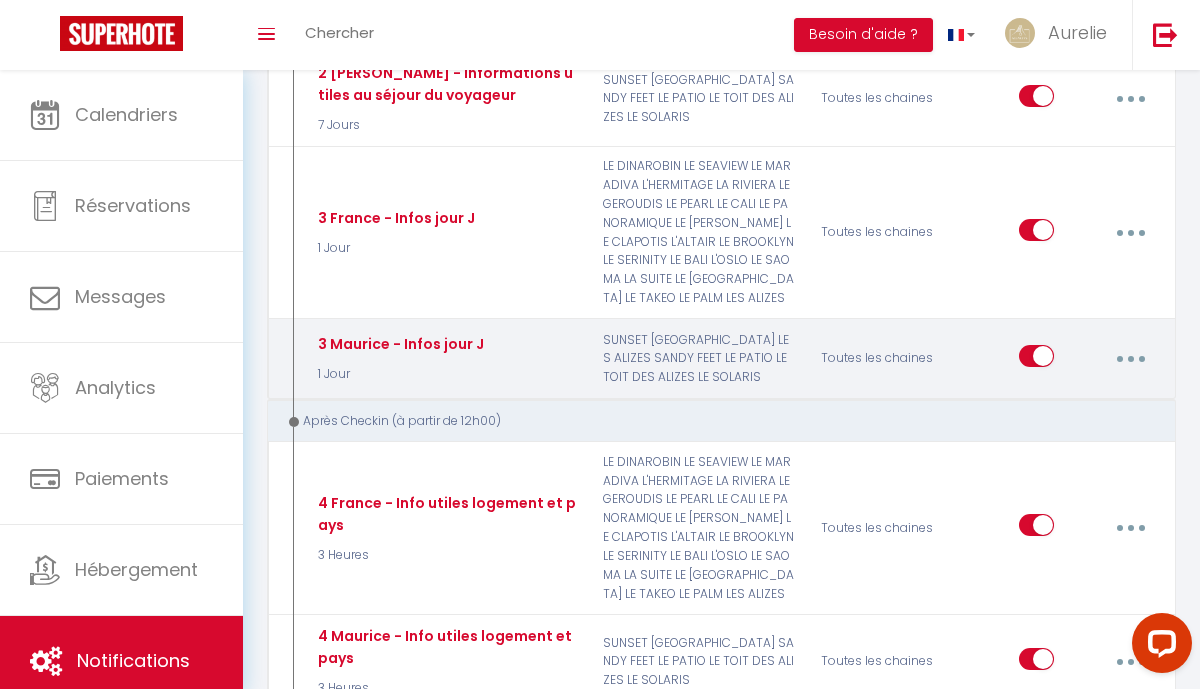 click at bounding box center [1130, 359] 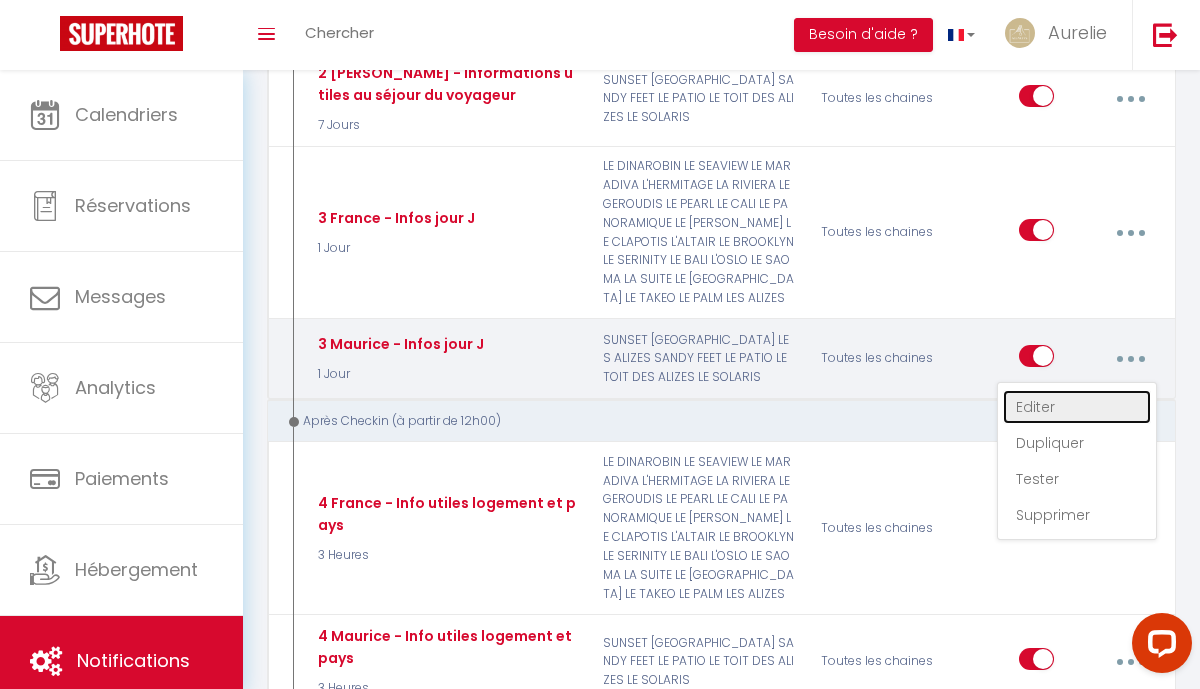 click on "Editer" at bounding box center [1077, 407] 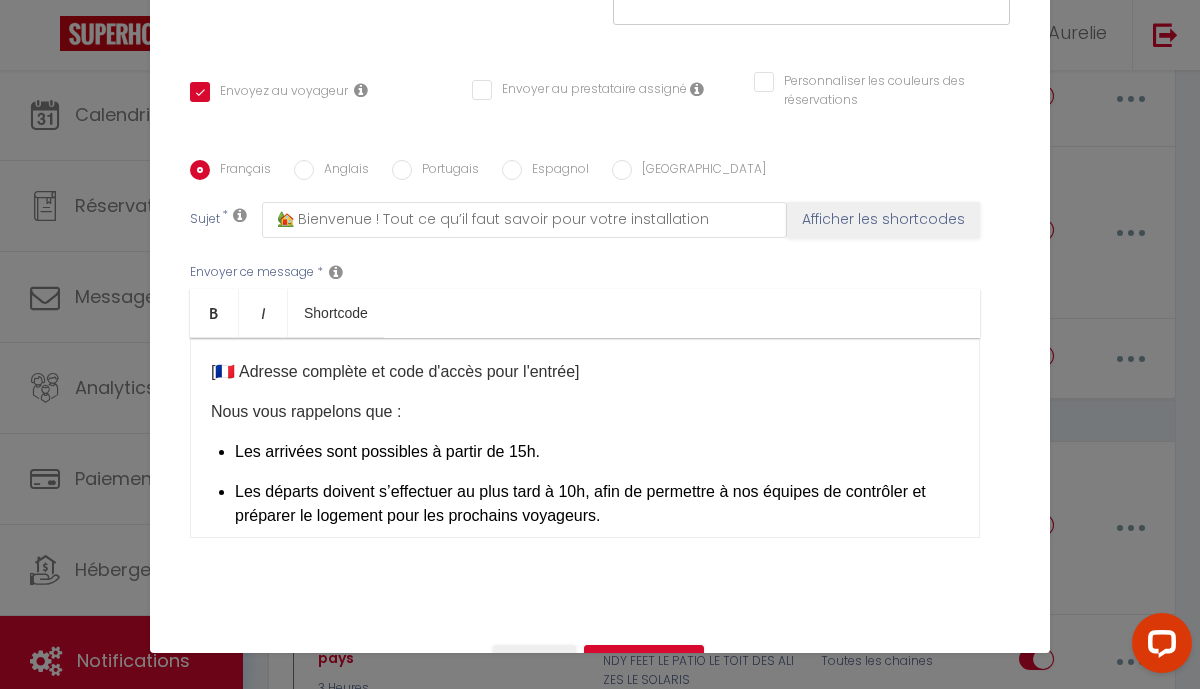 scroll, scrollTop: 0, scrollLeft: 0, axis: both 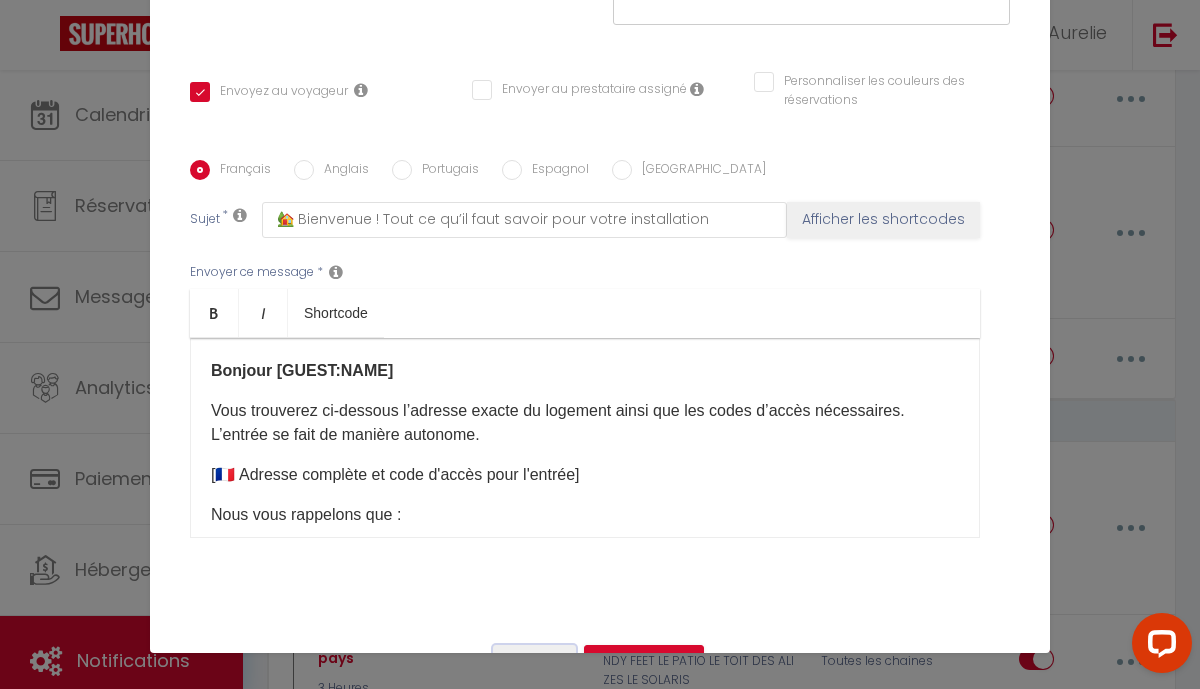 click on "Annuler" at bounding box center [534, 662] 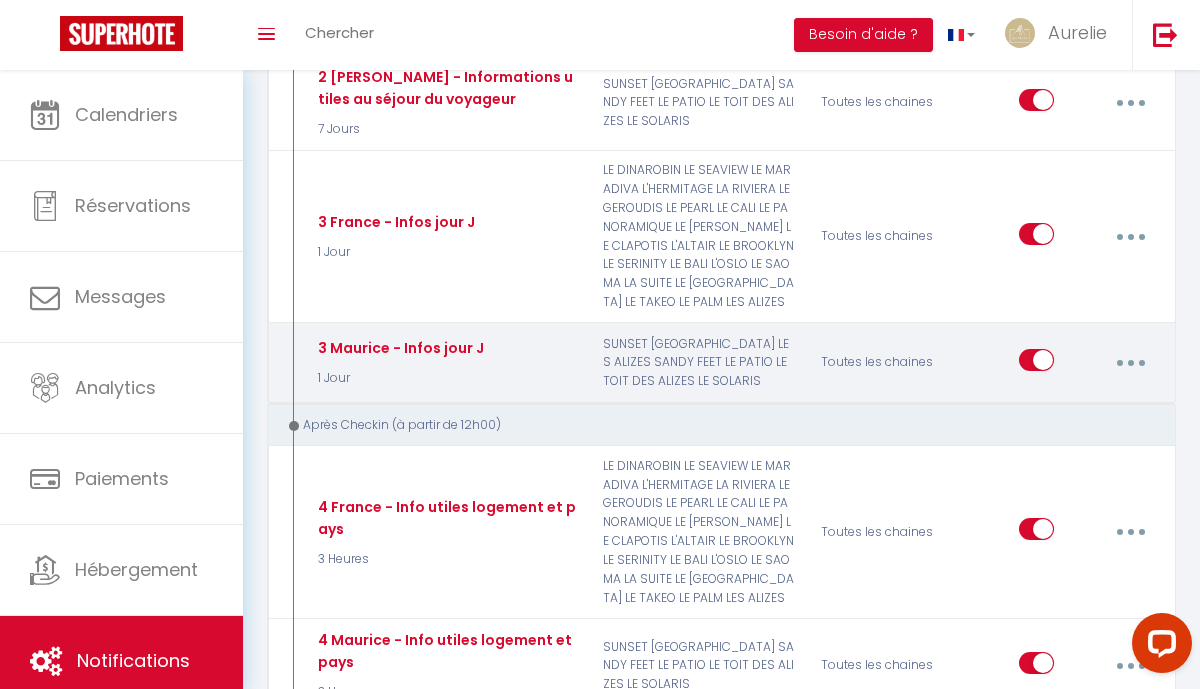 scroll, scrollTop: 764, scrollLeft: 0, axis: vertical 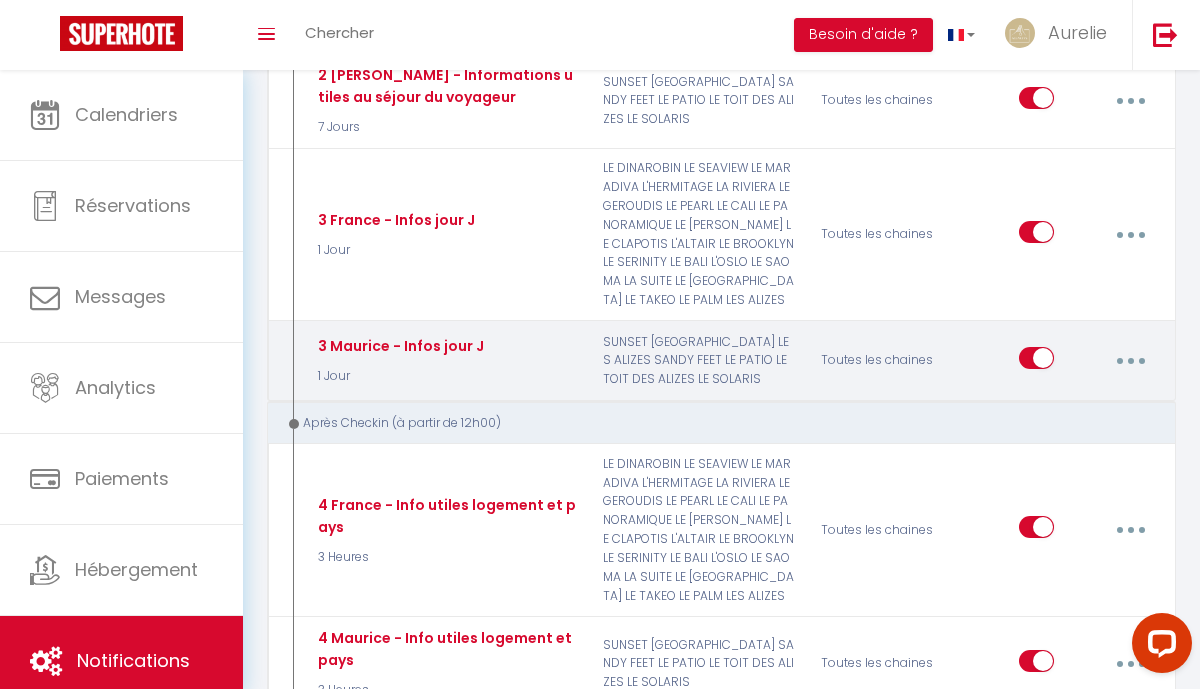 click at bounding box center (1130, 361) 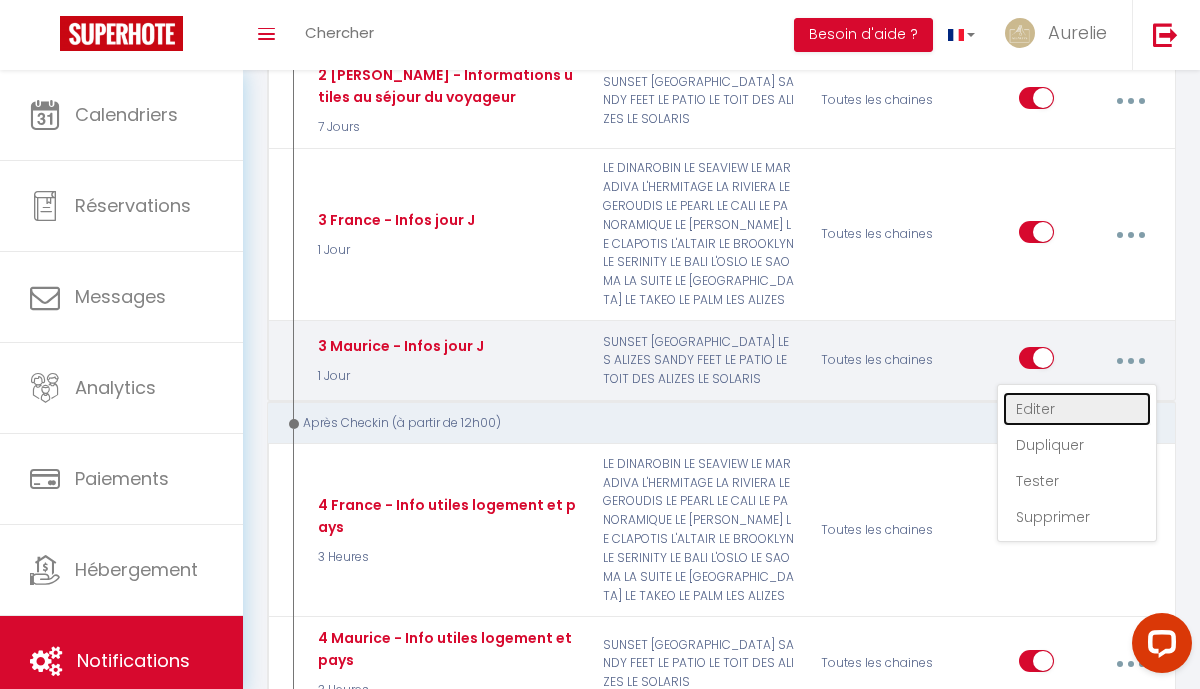 click on "Editer" at bounding box center (1077, 409) 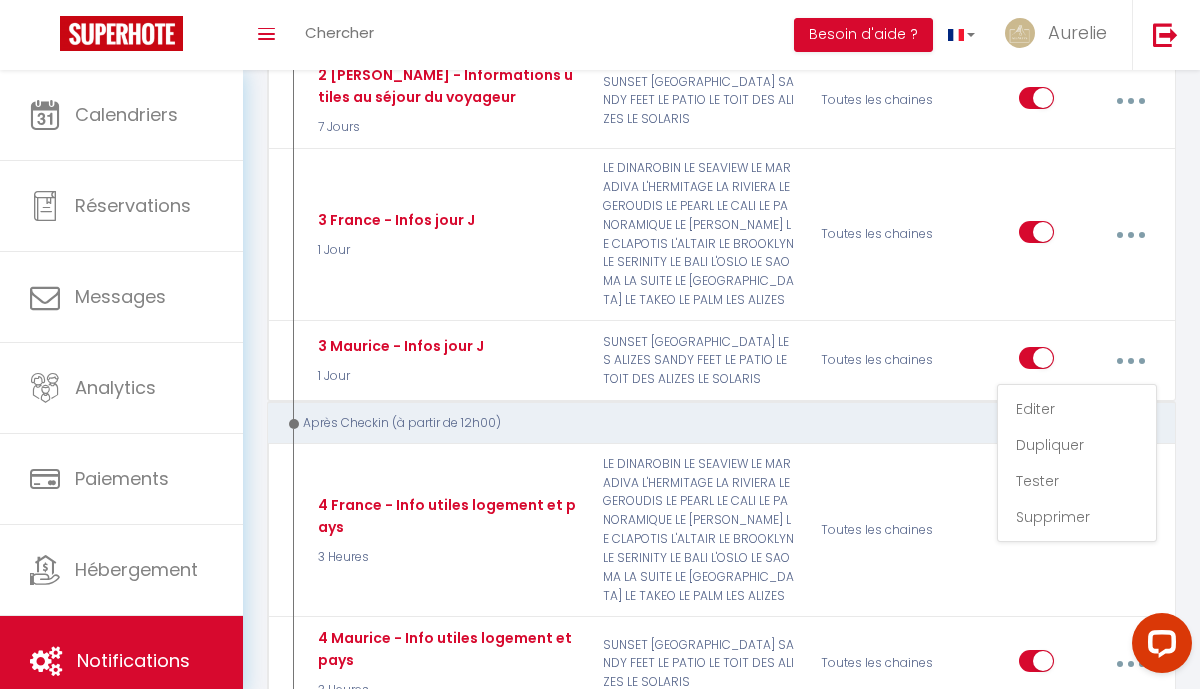 checkbox on "true" 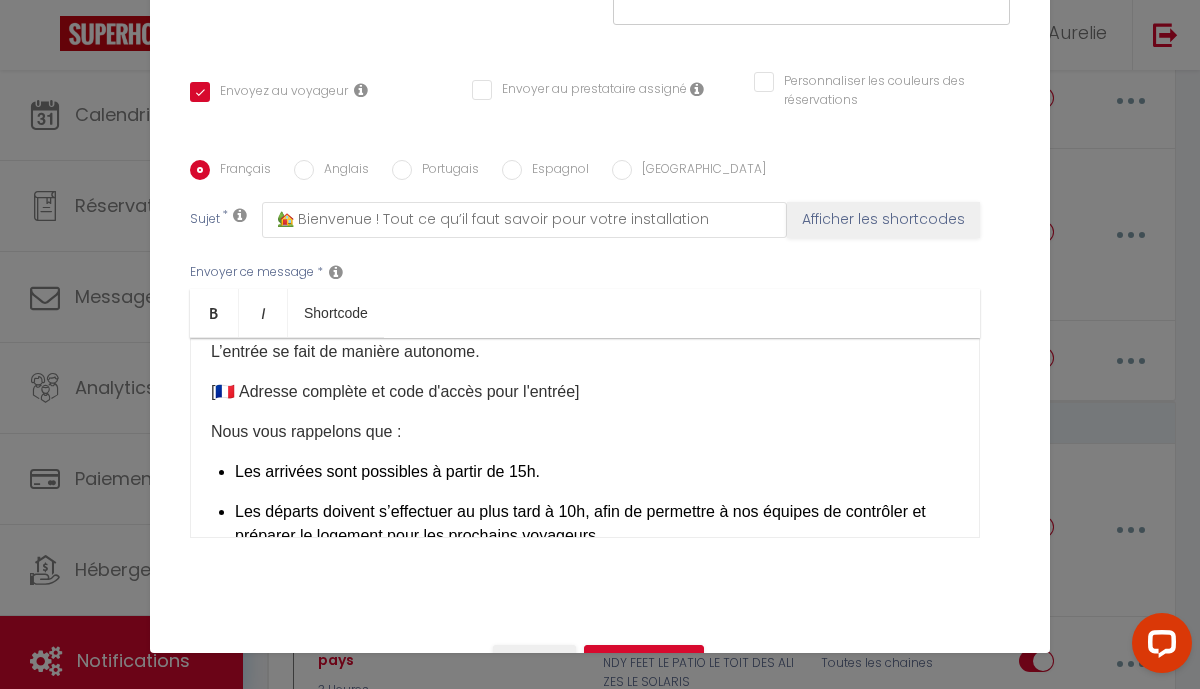 scroll, scrollTop: 119, scrollLeft: 0, axis: vertical 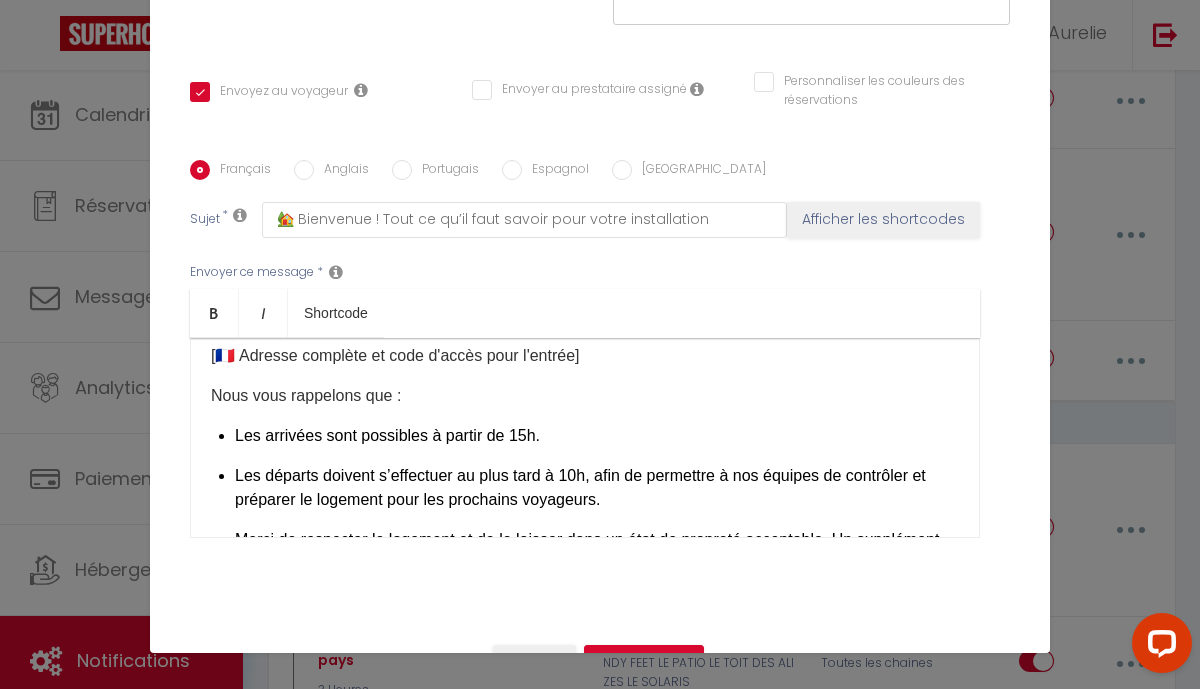 click on "[🇫🇷 Adresse complète et code d'accès pour l'entrée]​" at bounding box center [585, 356] 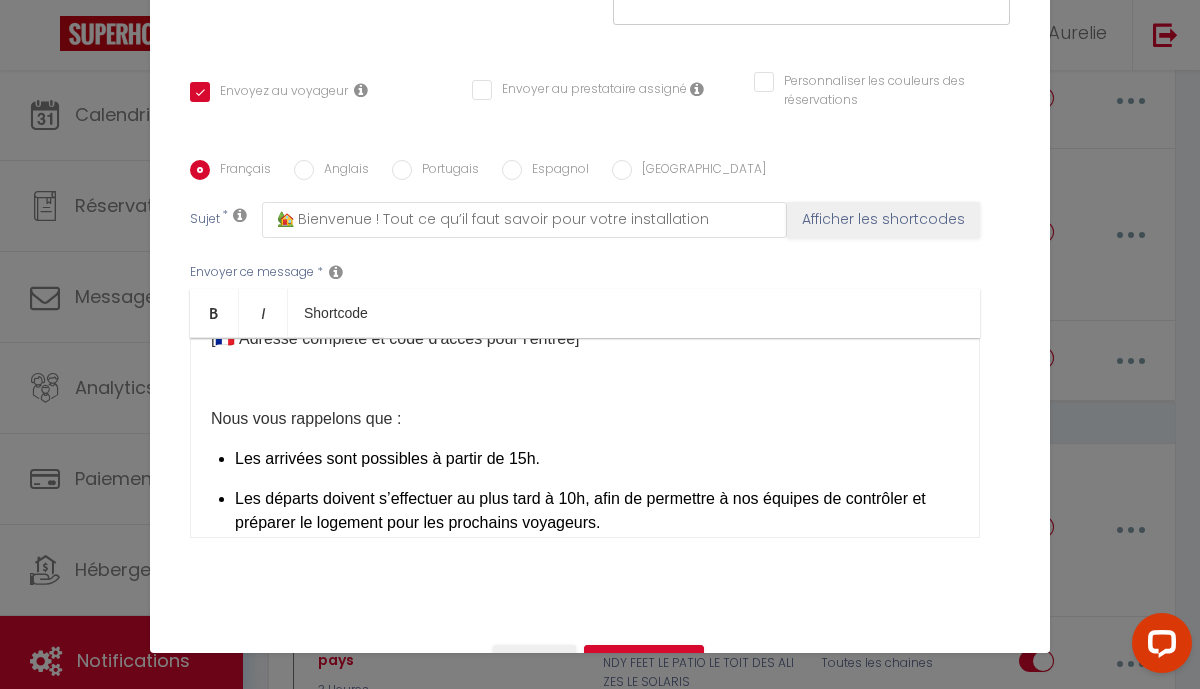 scroll, scrollTop: 137, scrollLeft: 0, axis: vertical 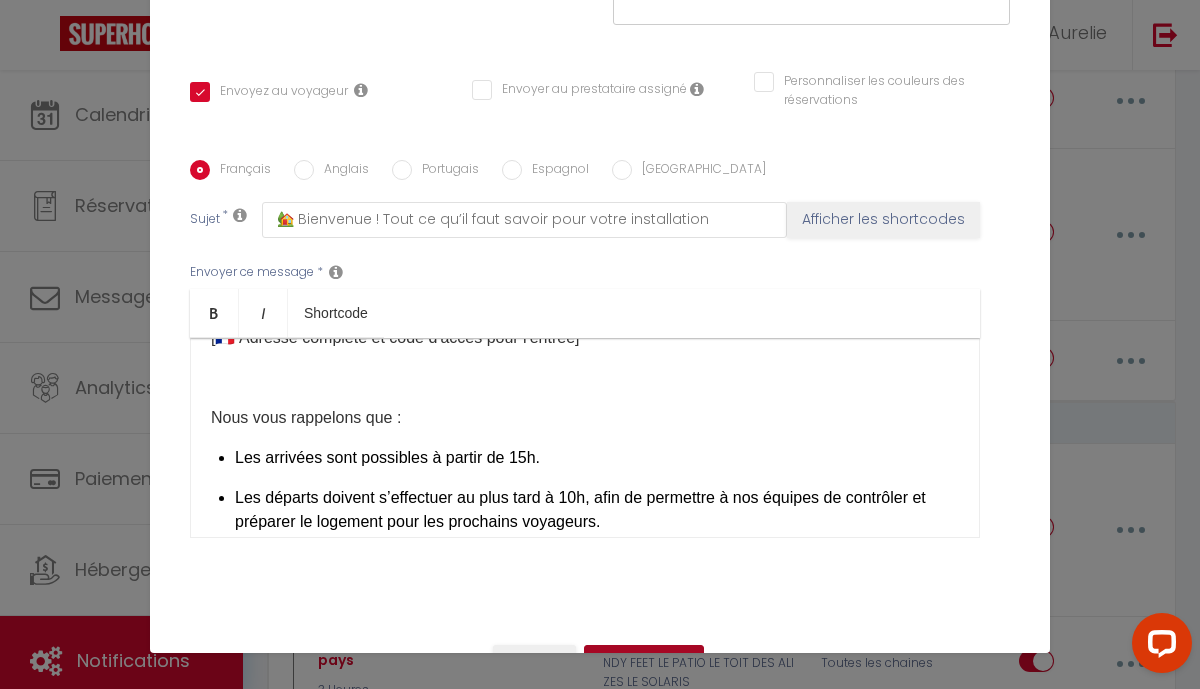 click on "Mettre à jour" at bounding box center (644, 662) 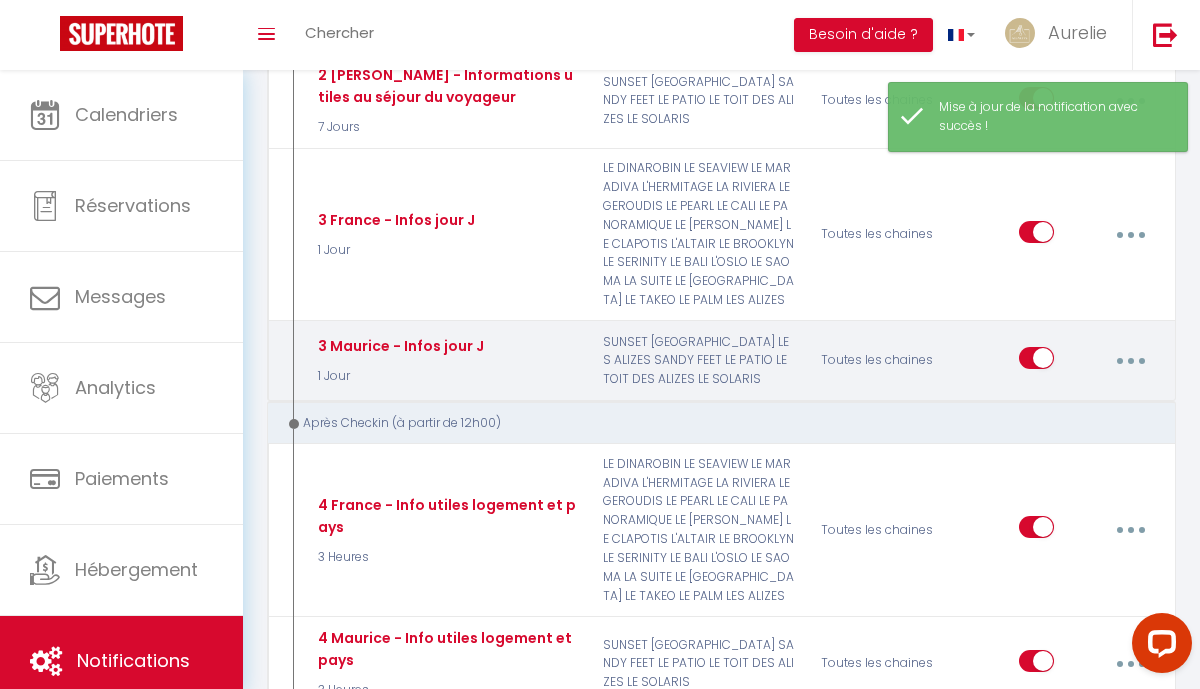 click at bounding box center [1130, 361] 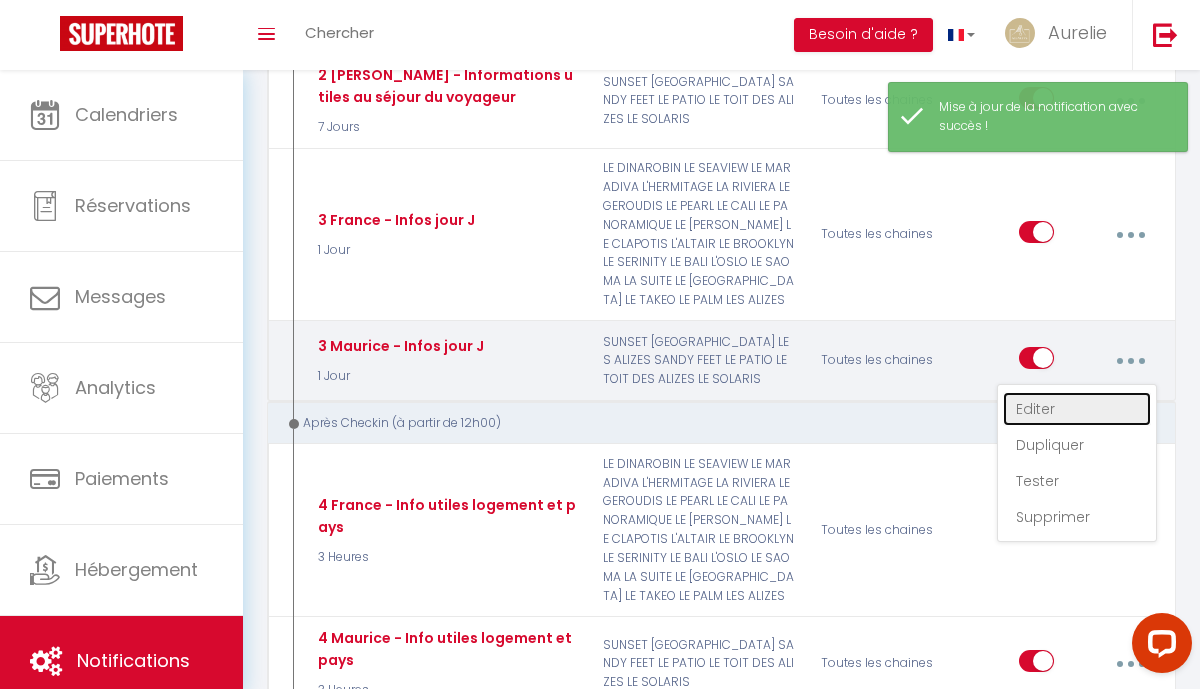 click on "Editer" at bounding box center (1077, 409) 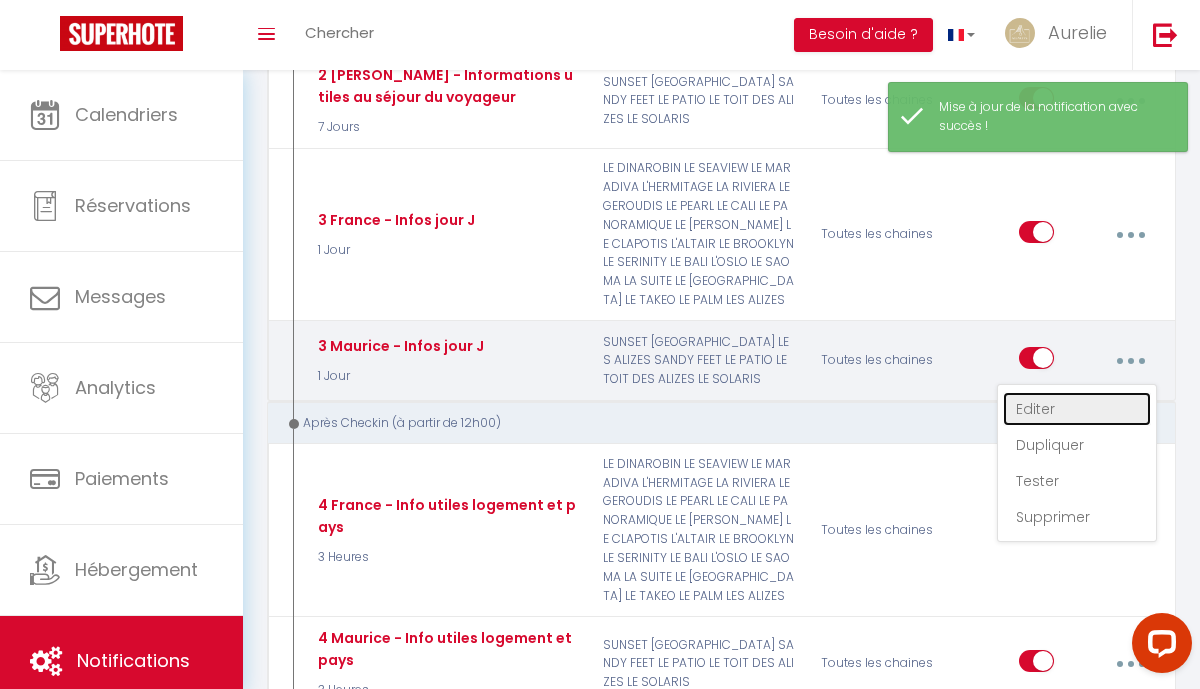 type on "3 Maurice - Infos jour J" 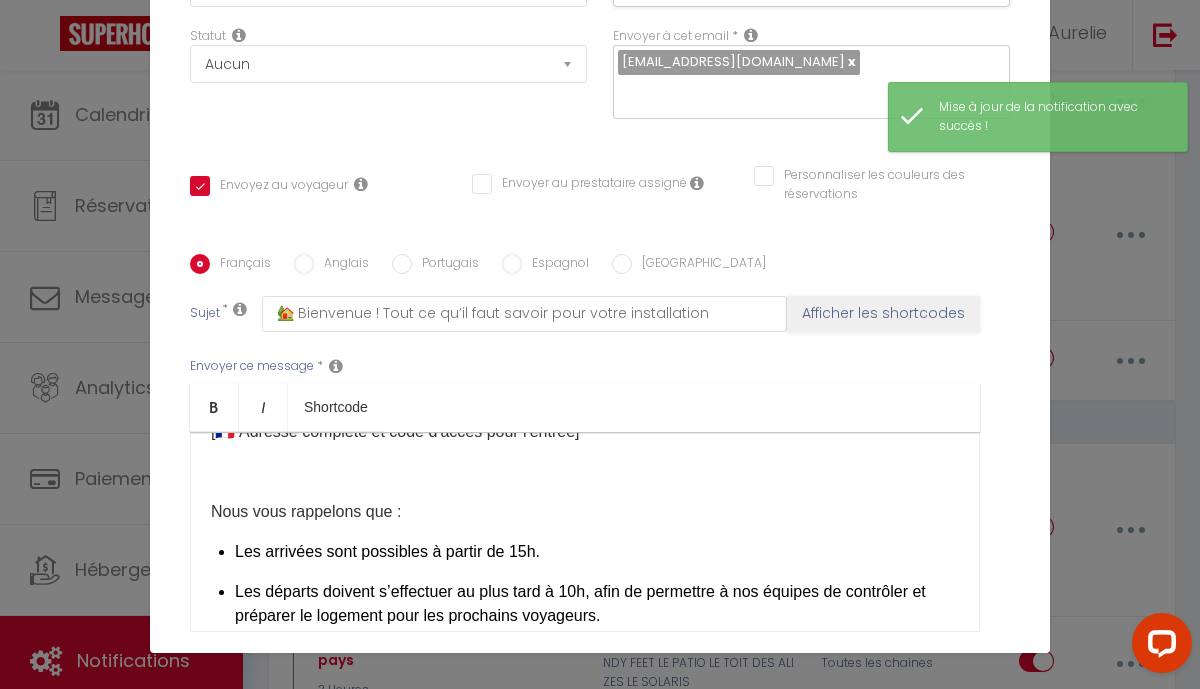scroll, scrollTop: 376, scrollLeft: 0, axis: vertical 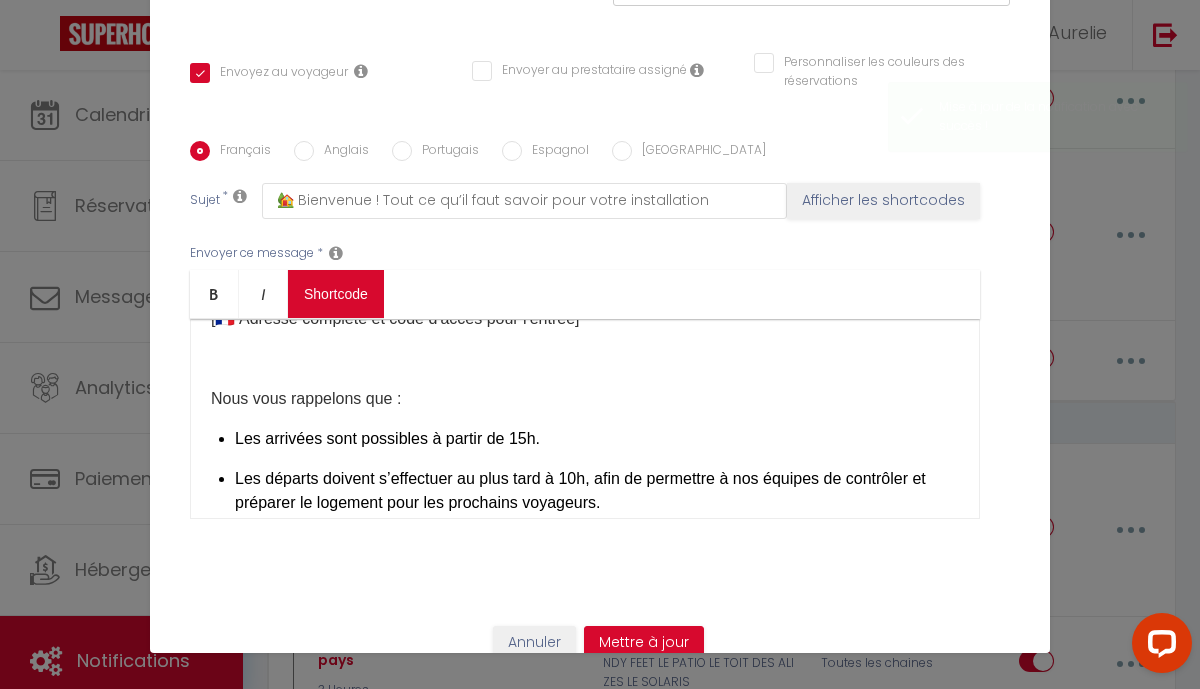 click on "Coaching SuperHote ce soir à 18h00, pour participer:  [URL][DOMAIN_NAME][SECURITY_DATA]   ×     Toggle navigation       Toggle Search     Toggle menubar     Chercher   BUTTON
Besoin d'aide ?
[PERSON_NAME]   Paramètres        Équipe     Résultat de la recherche   Aucun résultat     Calendriers     Réservations     Messages     Analytics      Paiements     Hébergement     Notifications                 Résultat de la recherche   Id   Appart   Voyageur    Checkin   Checkout   Nuits   Pers.   Plateforme   Statut     Résultat de la recherche   Aucun résultat          Notifications
Actions
Nouvelle Notification    Exporter    Importer    Tous les apparts    LA RIVIERA LE GEROUDIS LE PEARL LE CALI LE PANORAMIQUE LE [PERSON_NAME] LE CLAPOTIS L'ALTAIR LE BALI LE BROOKLYN LE SERINITY LE DINAROBIN LE SEAVIEW LE MARADIVA L'HERMITAGE LA SUITE LE SOLARIS SUNSET" at bounding box center (600, 1498) 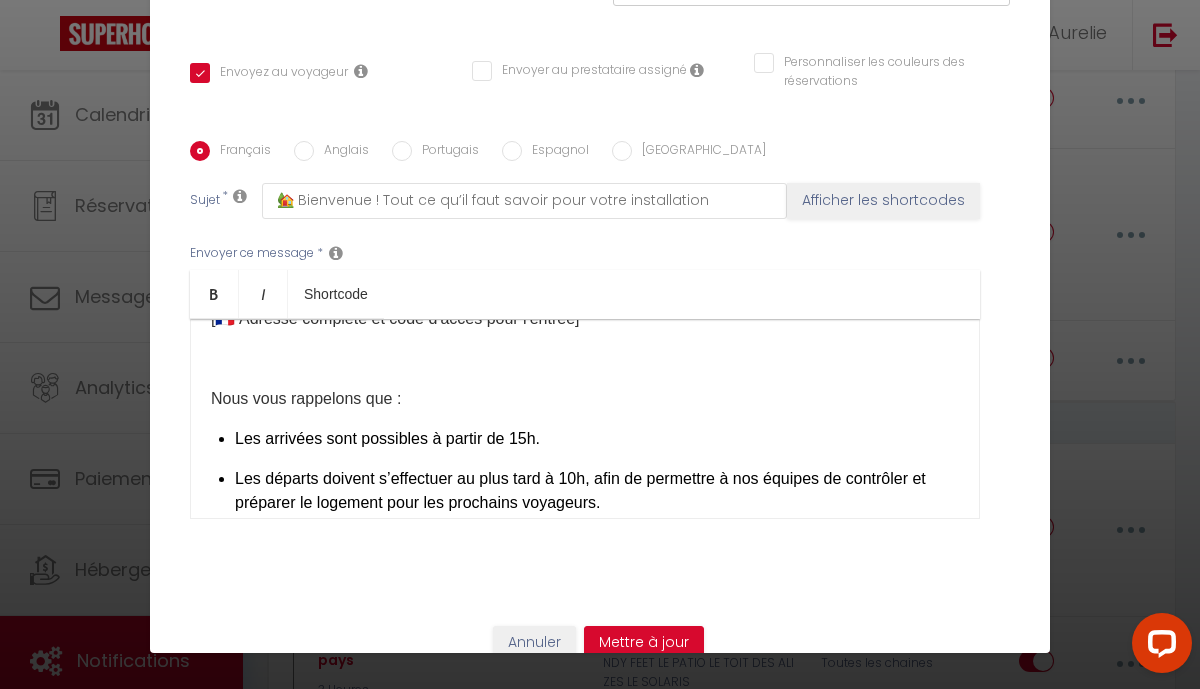 click on "Annuler" at bounding box center [547, 635] 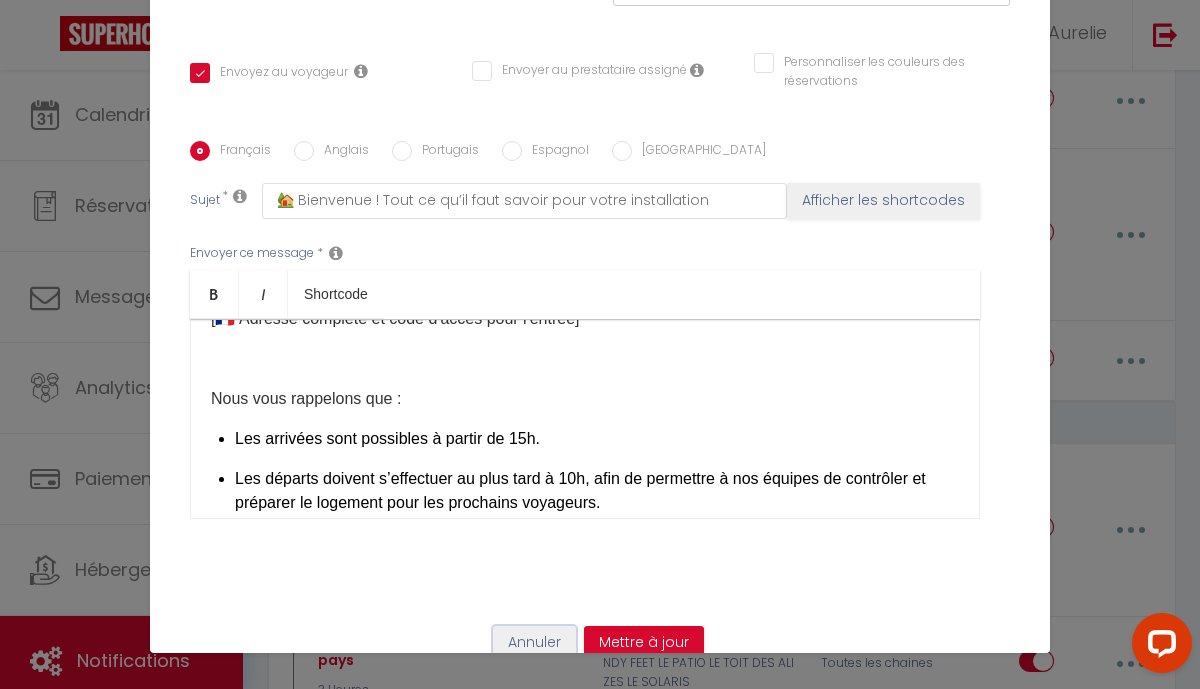 click on "Annuler" at bounding box center (534, 643) 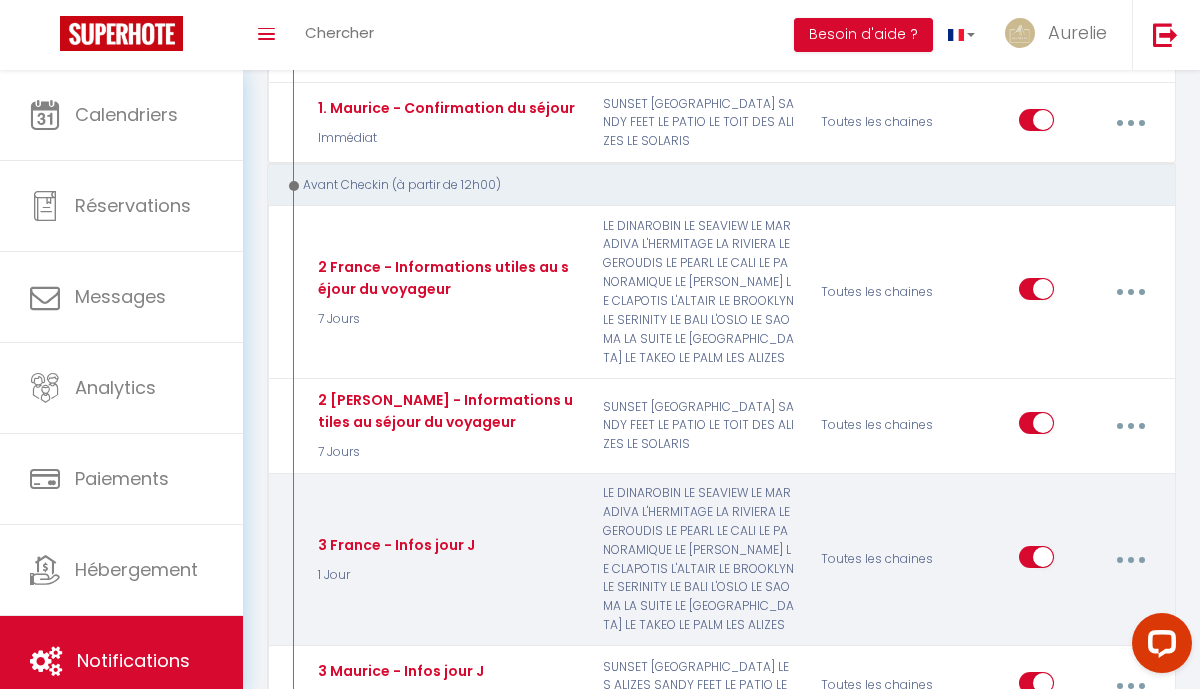 scroll, scrollTop: 0, scrollLeft: 0, axis: both 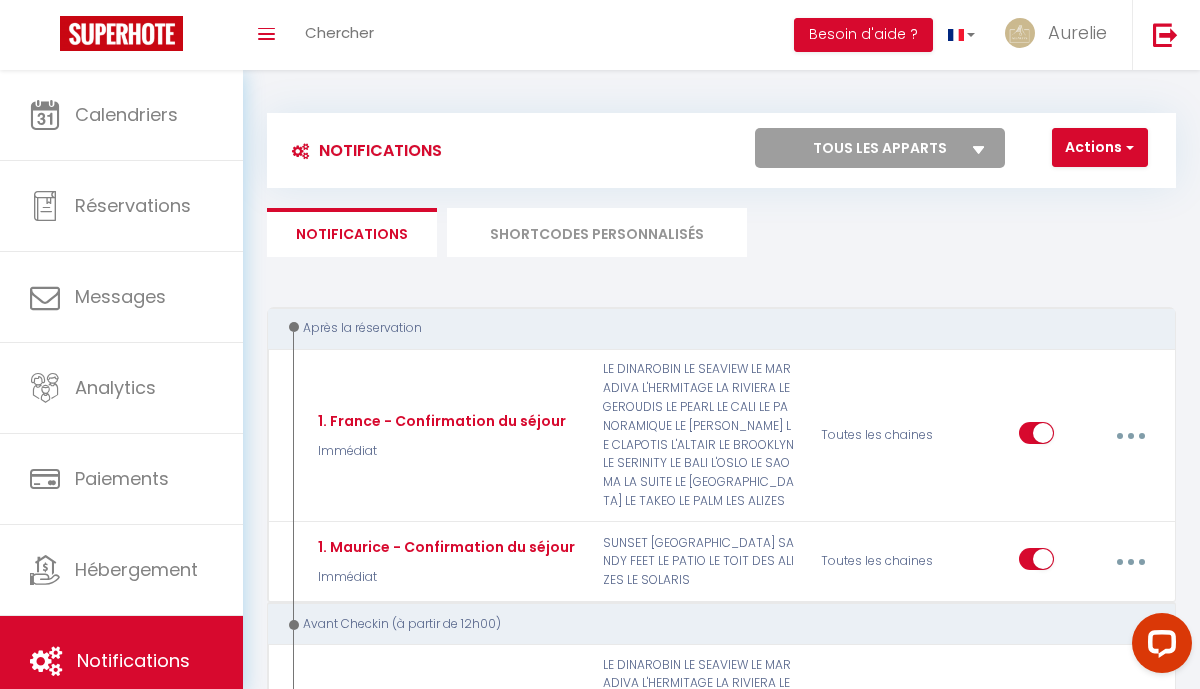 click on "SHORTCODES PERSONNALISÉS" at bounding box center [597, 232] 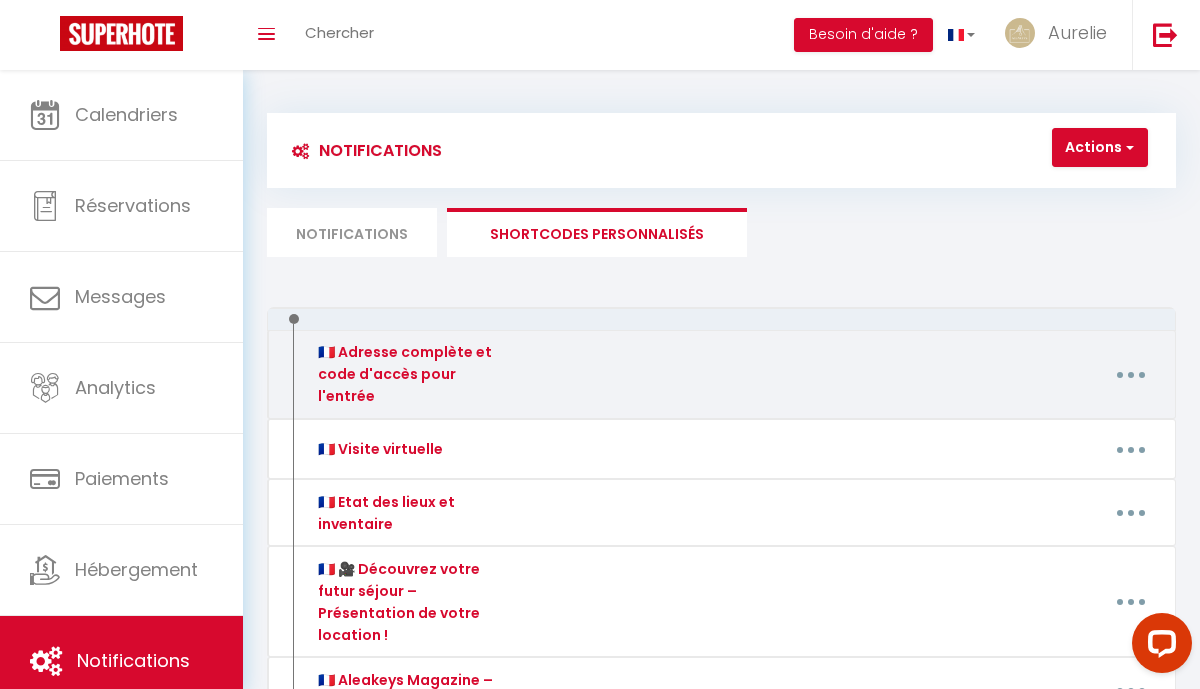 click at bounding box center [1131, 375] 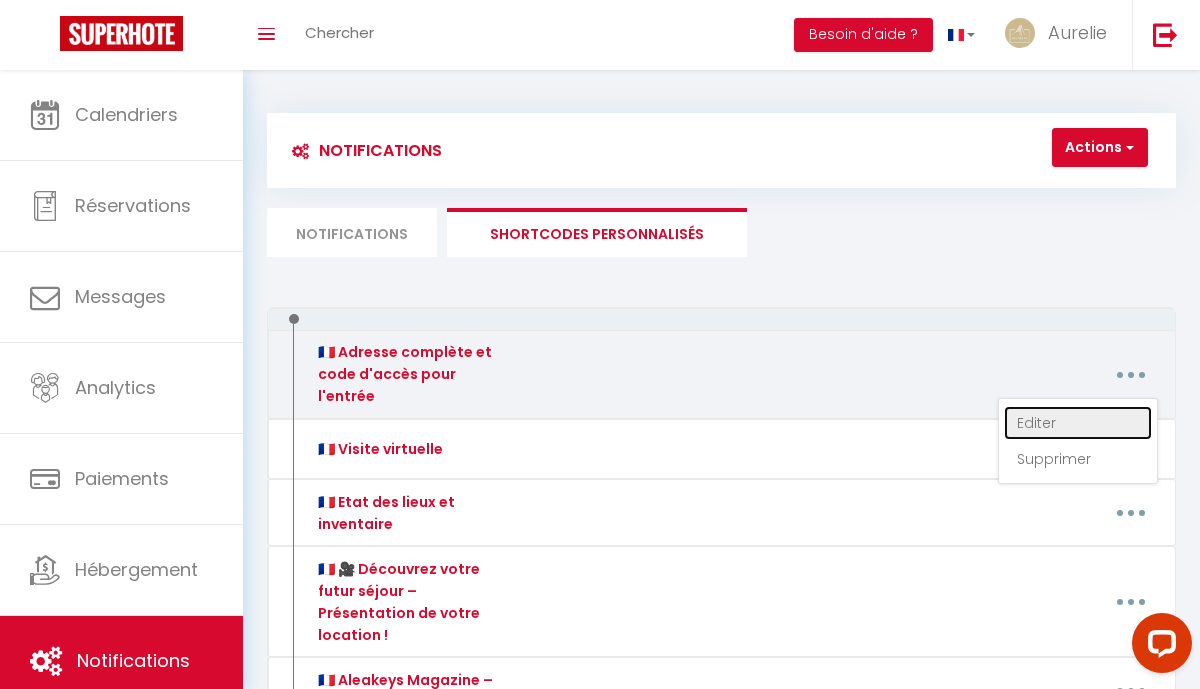 click on "Editer" at bounding box center [1078, 423] 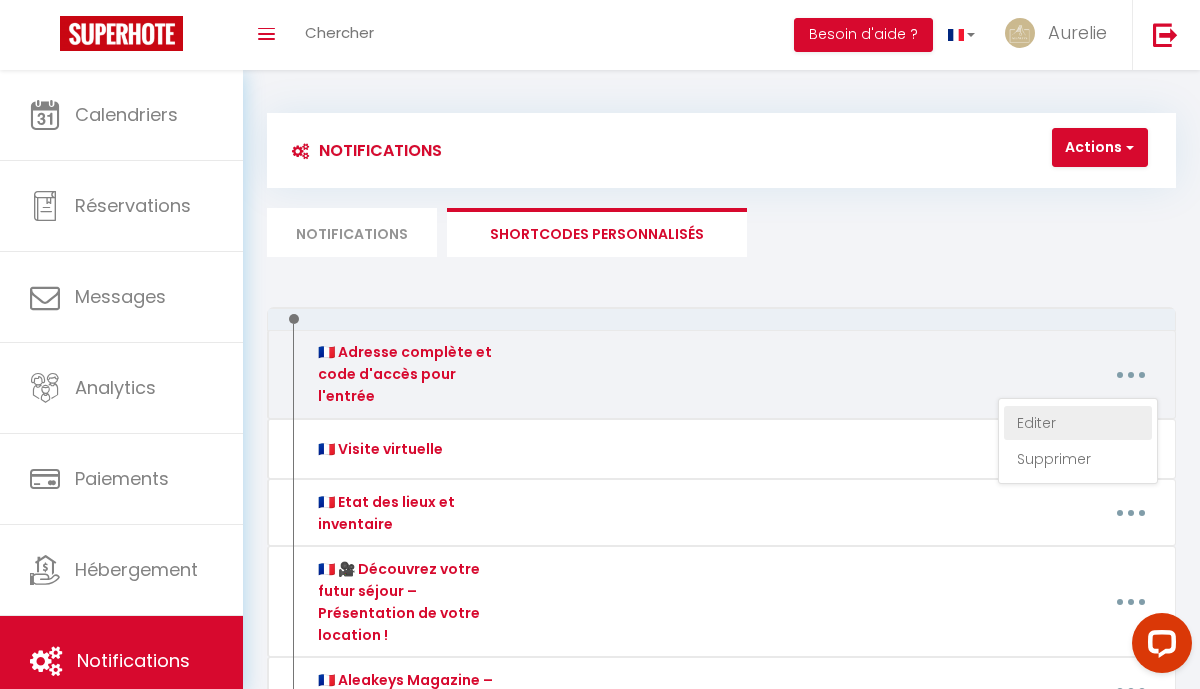 type on "🇫🇷 Adresse complète et code d'accès pour l'entrée" 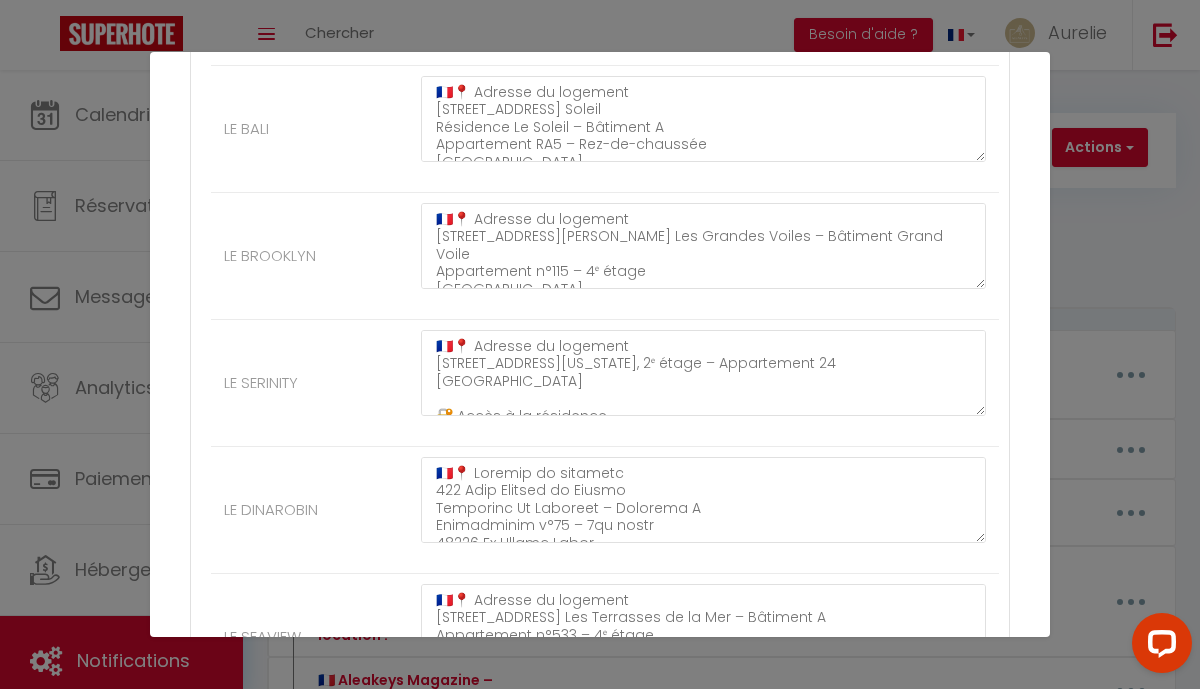 scroll, scrollTop: 2089, scrollLeft: 0, axis: vertical 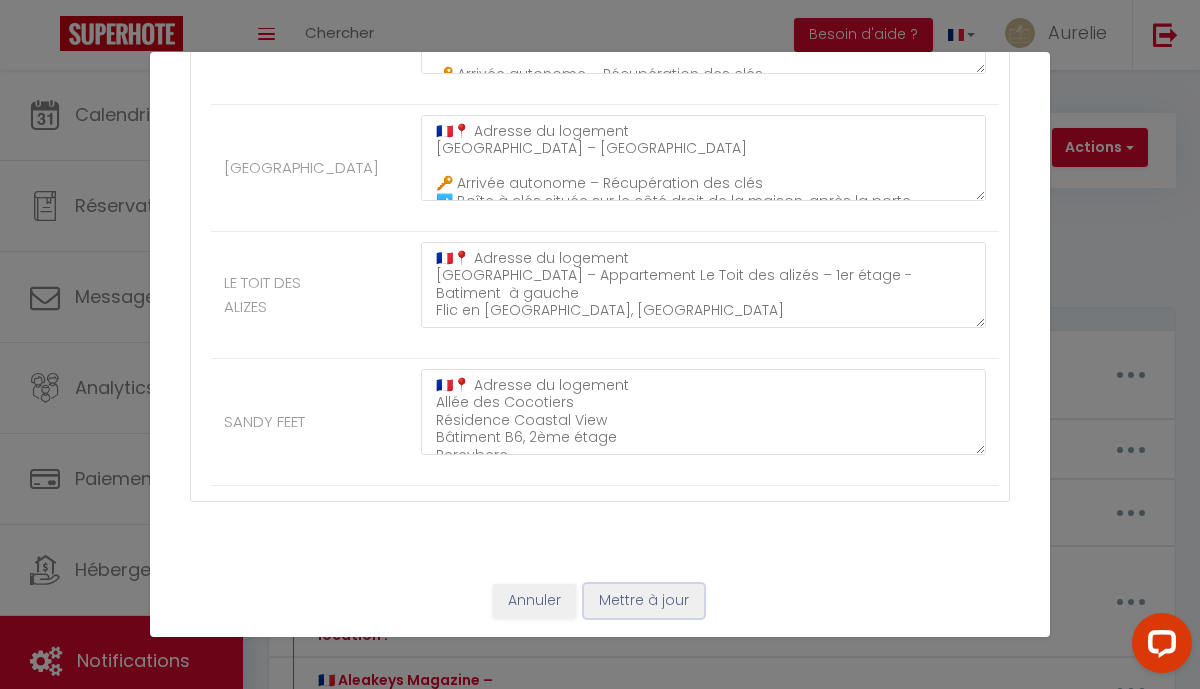 click on "Mettre à jour" at bounding box center [644, 601] 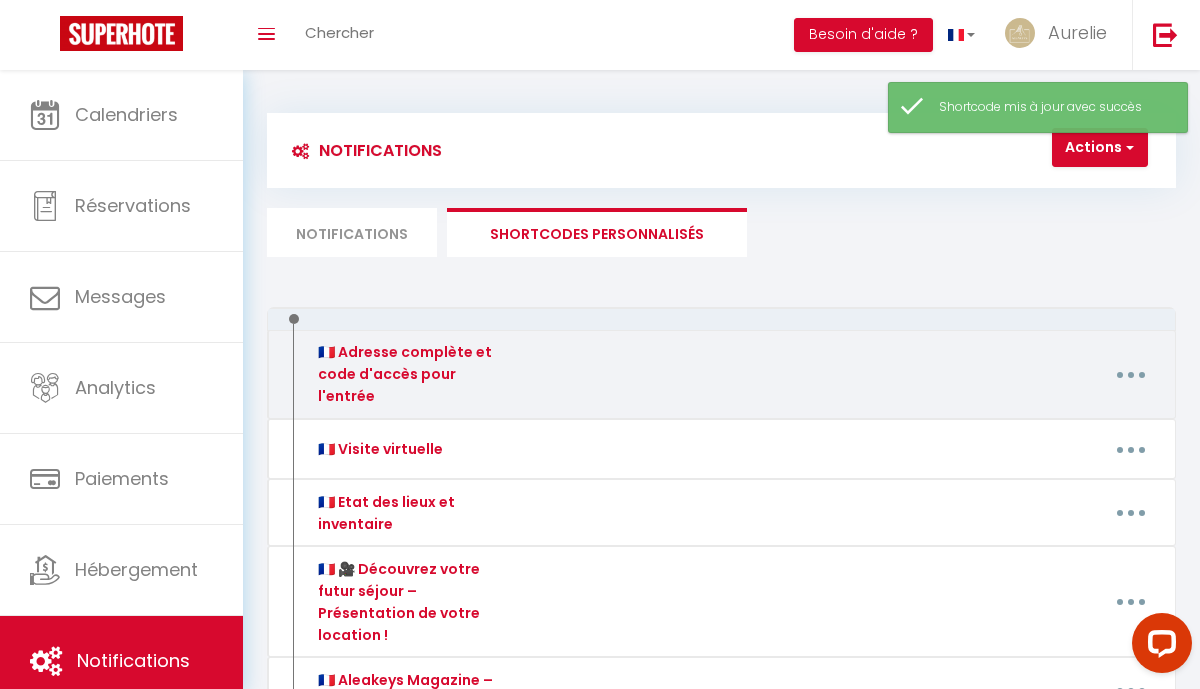 scroll, scrollTop: 12, scrollLeft: 0, axis: vertical 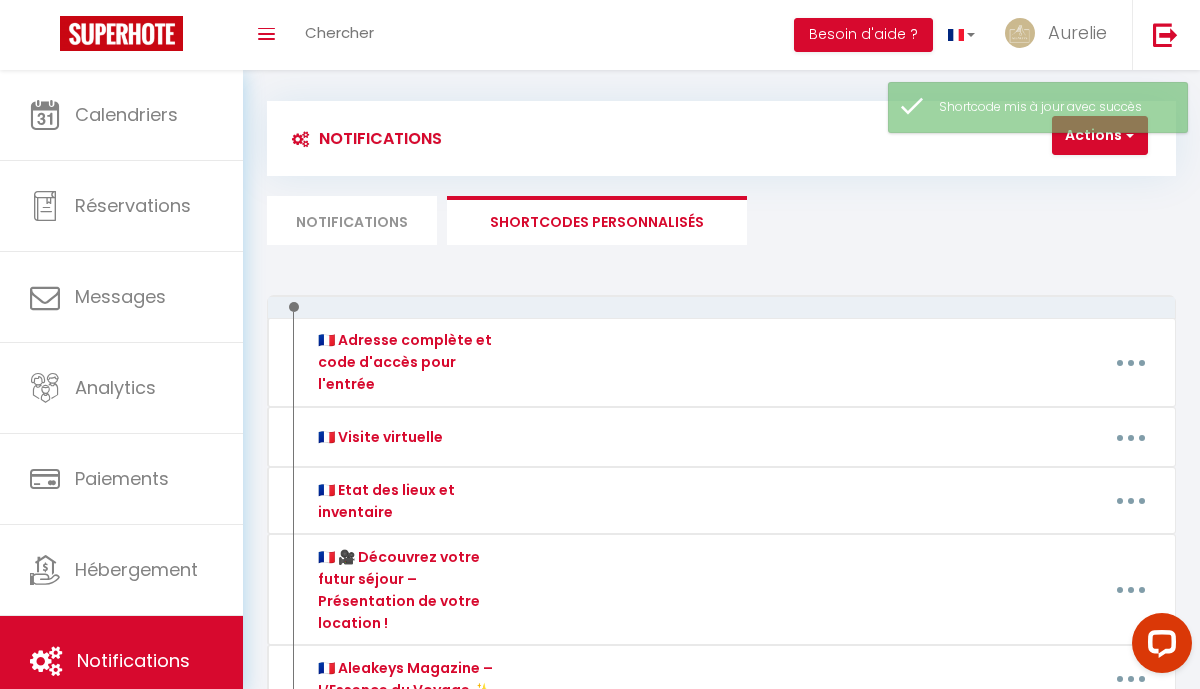 click on "Notifications" at bounding box center (352, 220) 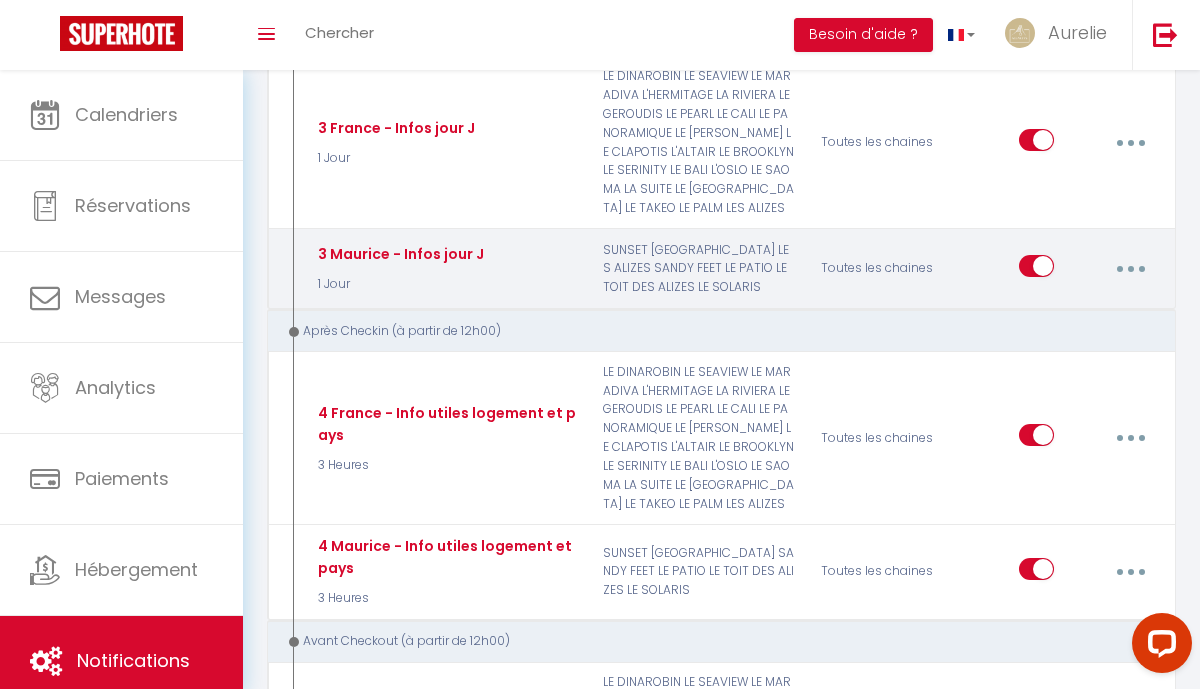 scroll, scrollTop: 849, scrollLeft: 0, axis: vertical 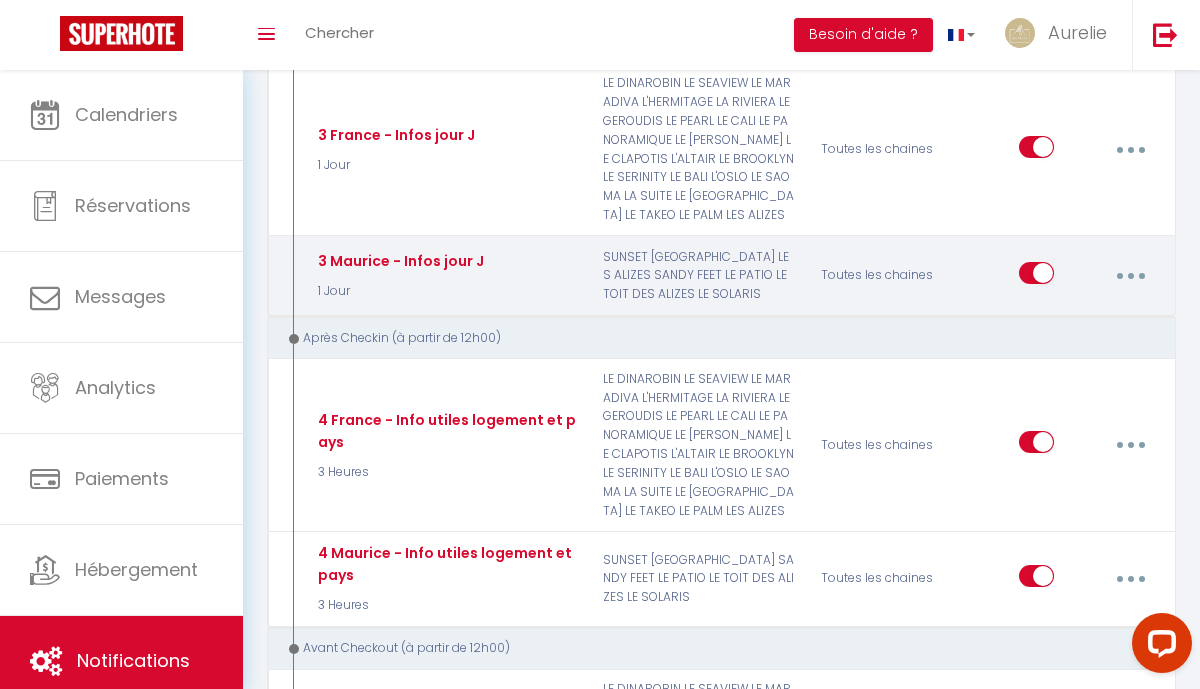 click at bounding box center (1131, 276) 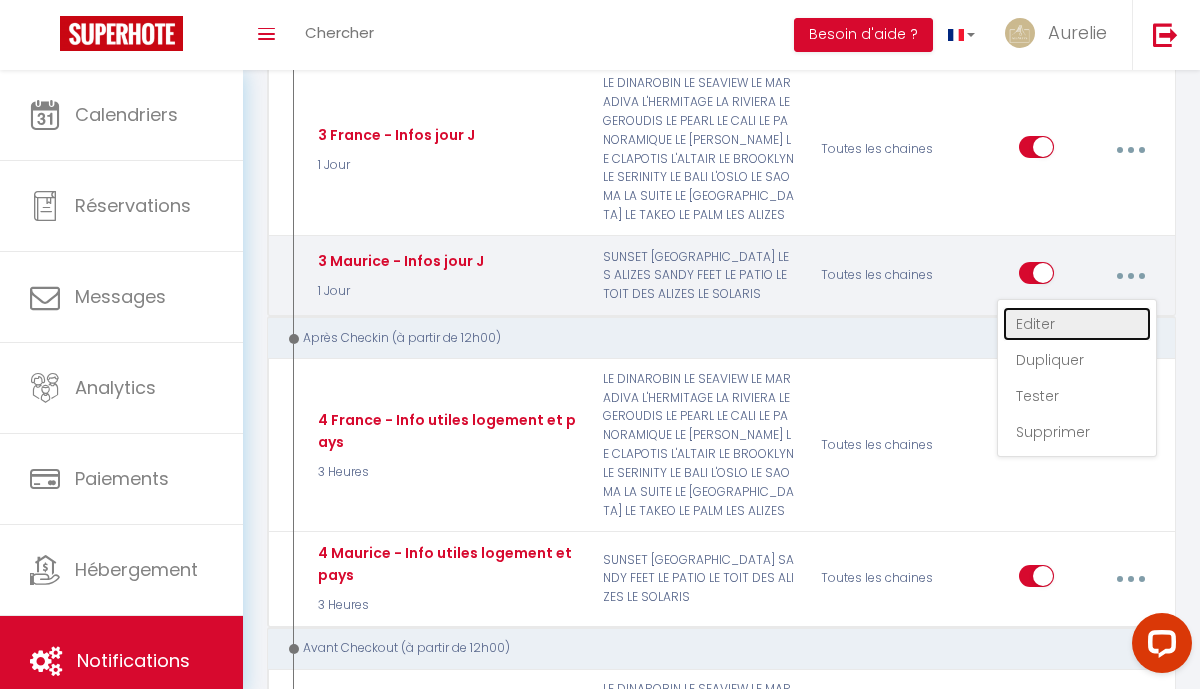 click on "Editer" at bounding box center [1077, 324] 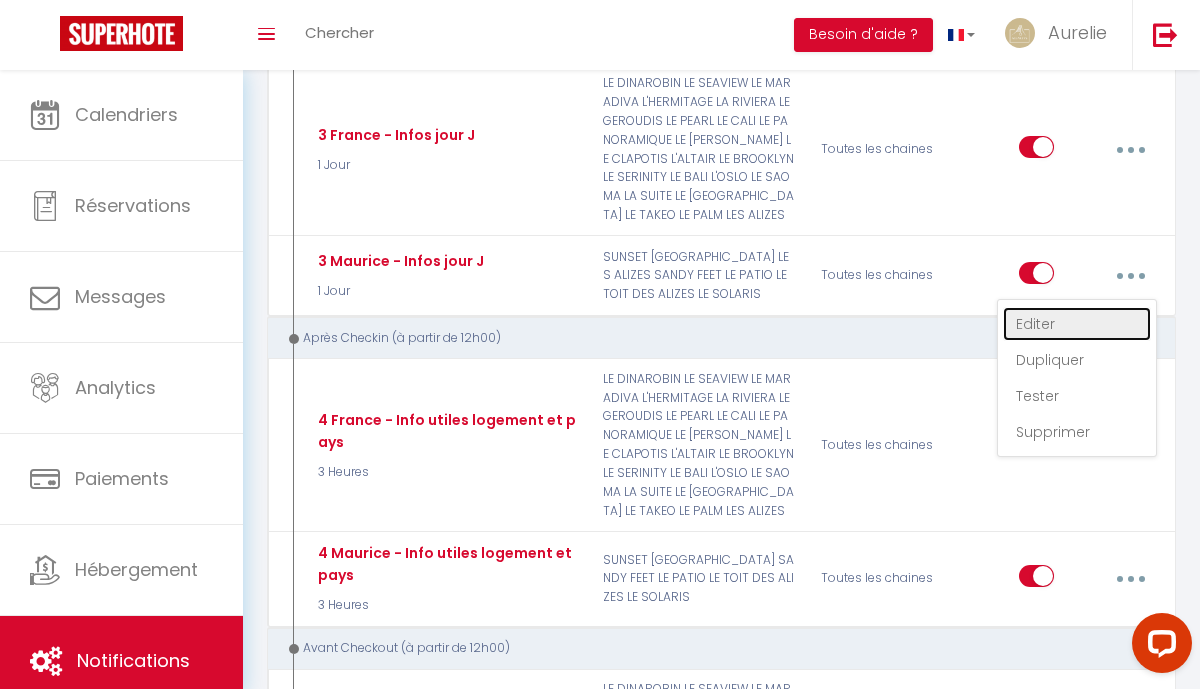 checkbox on "true" 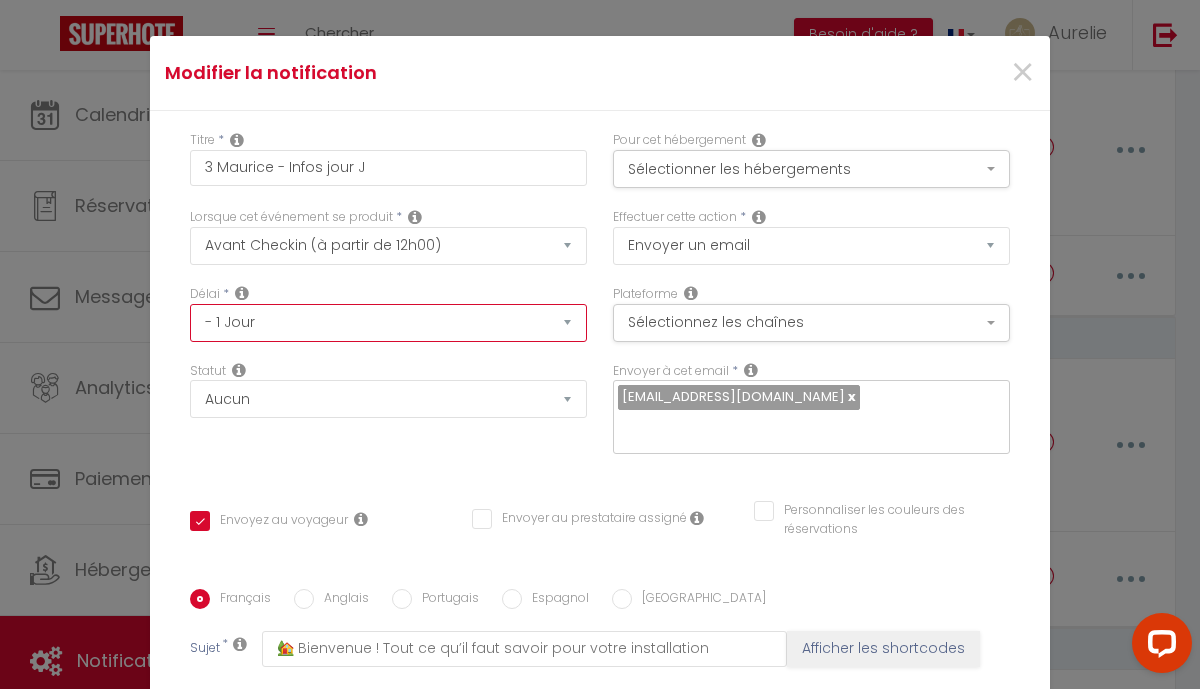 click on "Immédiat - 10 Minutes - 1 Heure - 2 Heures - 3 Heures - 4 Heures - 5 Heures - 6 Heures - 7 Heures - 8 Heures - 9 Heures - 10 Heures - 11 Heures - 12 Heures - 13 Heures - 14 Heures - 15 Heures - 16 Heures - 17 Heures - 18 Heures - 19 Heures - 20 Heures - 21 Heures - 22 Heures - 23 Heures   - 1 Jour - 2 Jours - 3 Jours - 4 Jours - 5 Jours - 6 Jours - 7 Jours - 8 Jours - 9 Jours - 10 Jours - 11 Jours - 12 Jours - 13 Jours - 14 Jours - 15 Jours - 16 Jours - 17 Jours - 18 Jours - 19 Jours - 20 Jours - 21 Jours - 22 Jours - 23 Jours - 24 Jours - 25 Jours - 26 Jours - 27 Jours - 28 Jours - 29 Jours - 30 Jours - 31 Jours - 32 Jours - 33 Jours - 34 Jours - 35 Jours - 36 Jours - 37 Jours - 38 Jours - 39 Jours - 40 Jours - 41 Jours - 42 Jours - 43 Jours - 44 Jours - 45 Jours - 46 Jours - 47 Jours - 48 Jours - 49 Jours - 50 Jours - 51 Jours - 52 Jours - 53 Jours - 54 Jours - 55 Jours - 56 Jours - 57 Jours - 58 Jours - 59 Jours - 60 Jours - 61 Jours - 62 Jours - 63 Jours - 64 Jours - 65 Jours - 66 Jours - 67 Jours" at bounding box center [388, 323] 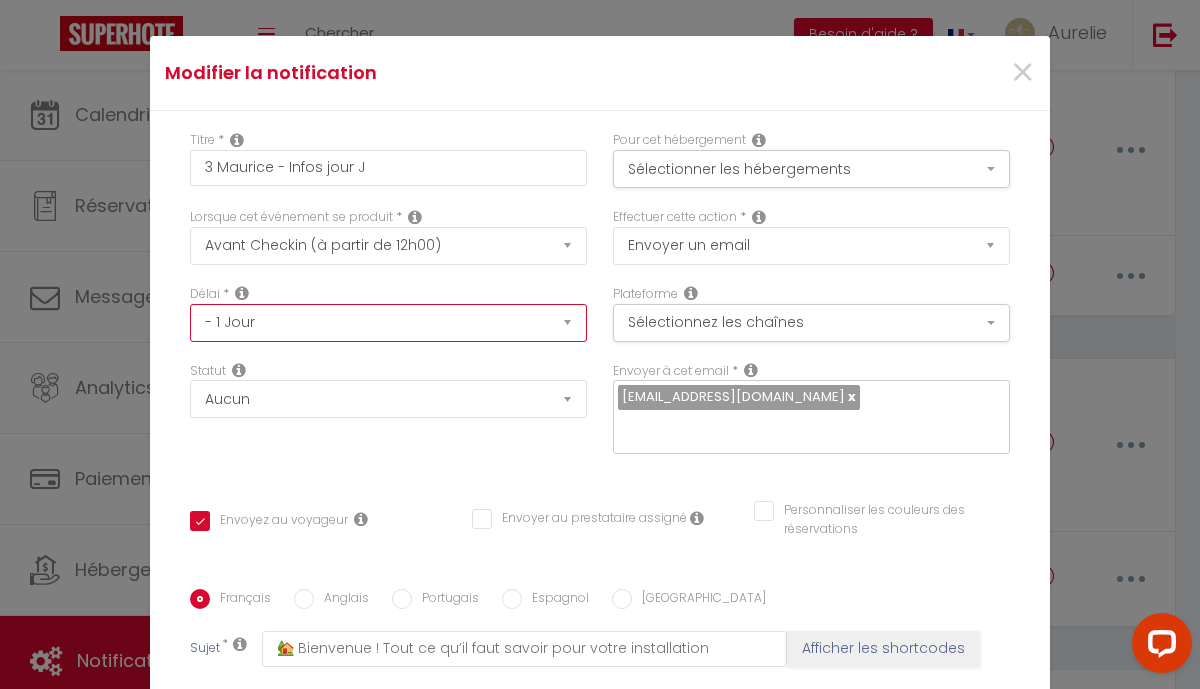 select on "2 Jours" 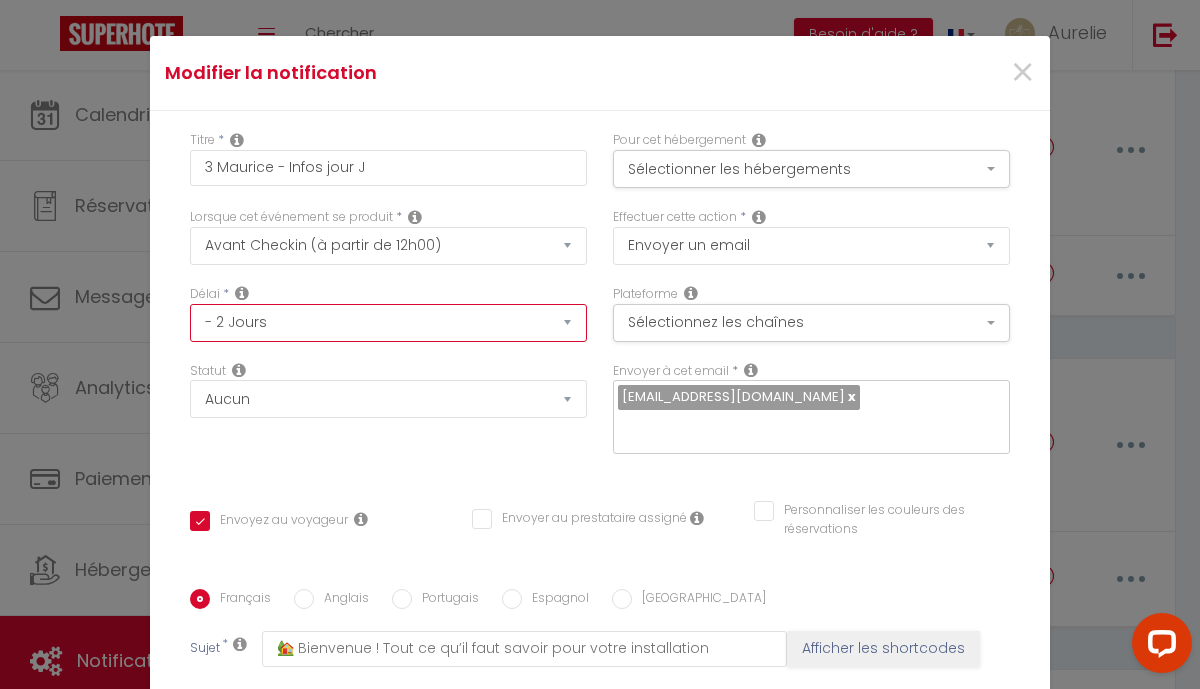 checkbox on "true" 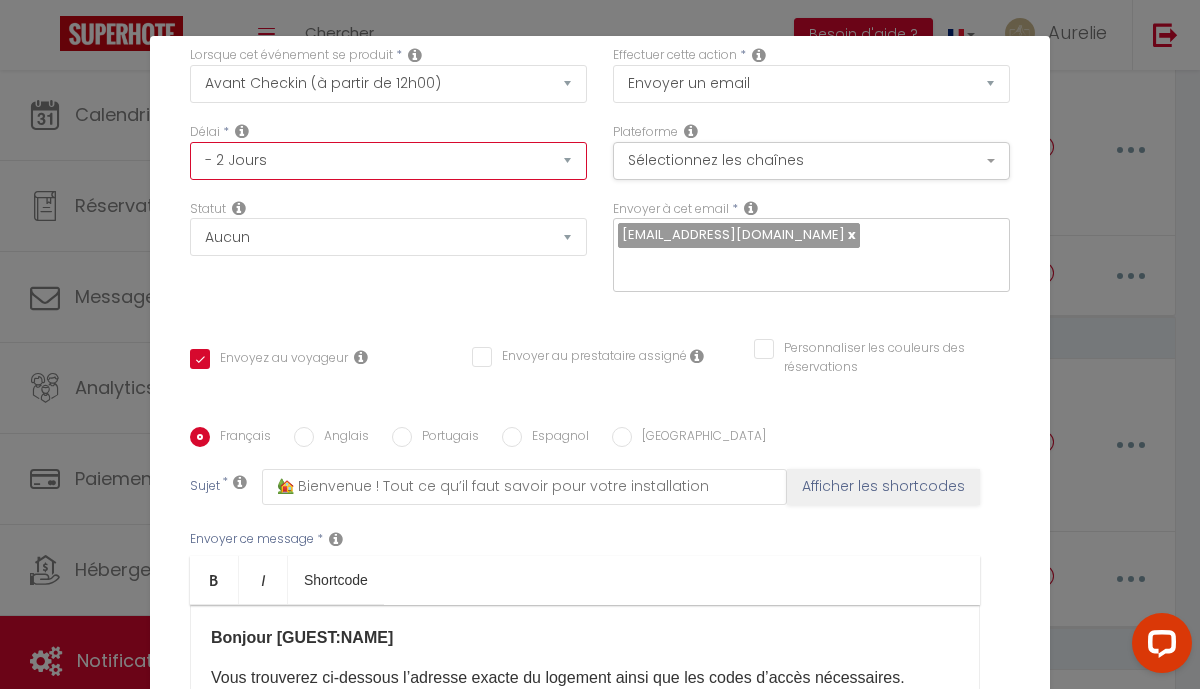 scroll, scrollTop: 376, scrollLeft: 0, axis: vertical 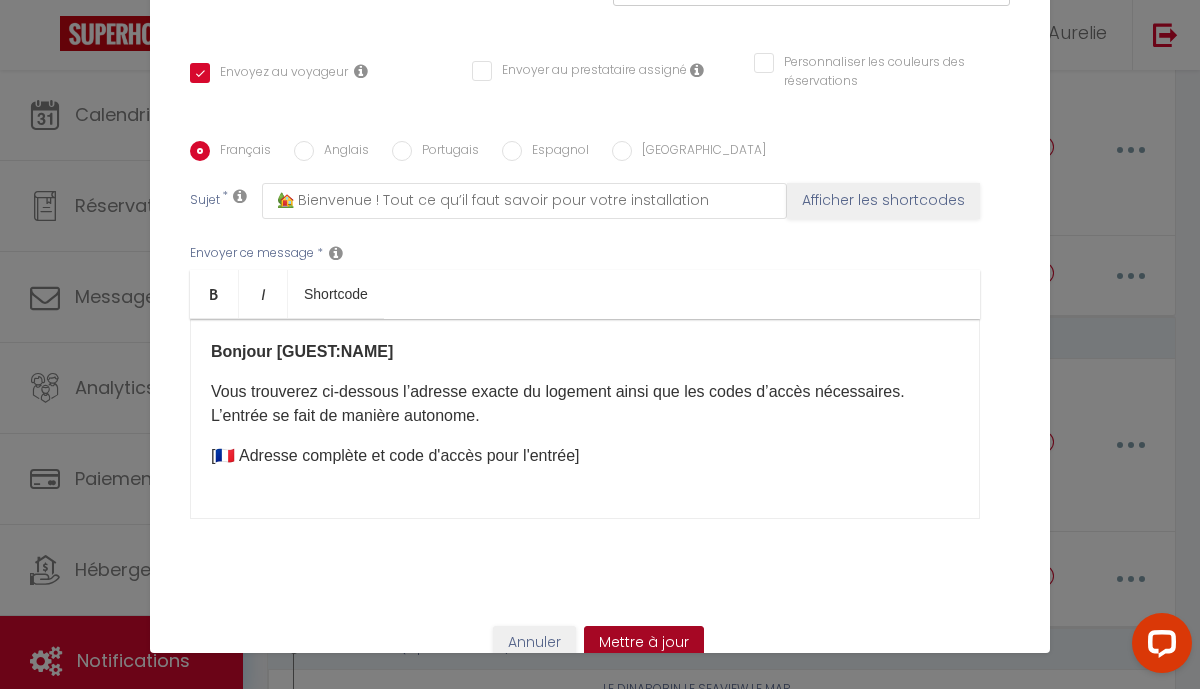 click on "Mettre à jour" at bounding box center (644, 643) 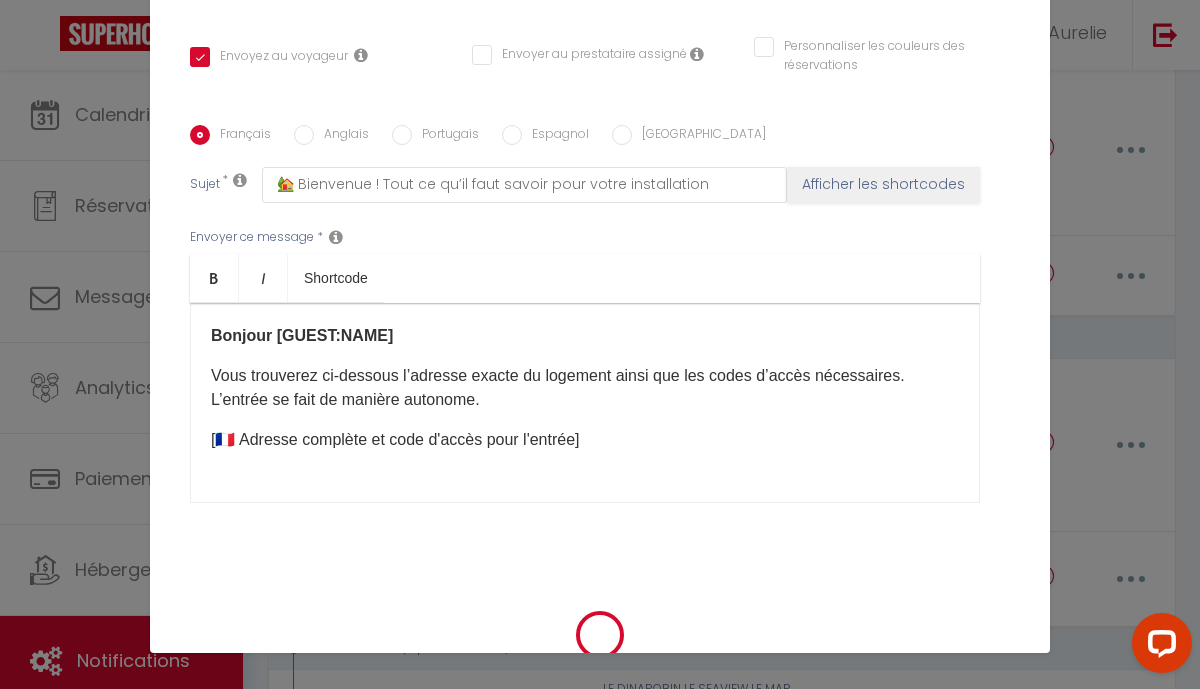 scroll, scrollTop: 389, scrollLeft: 0, axis: vertical 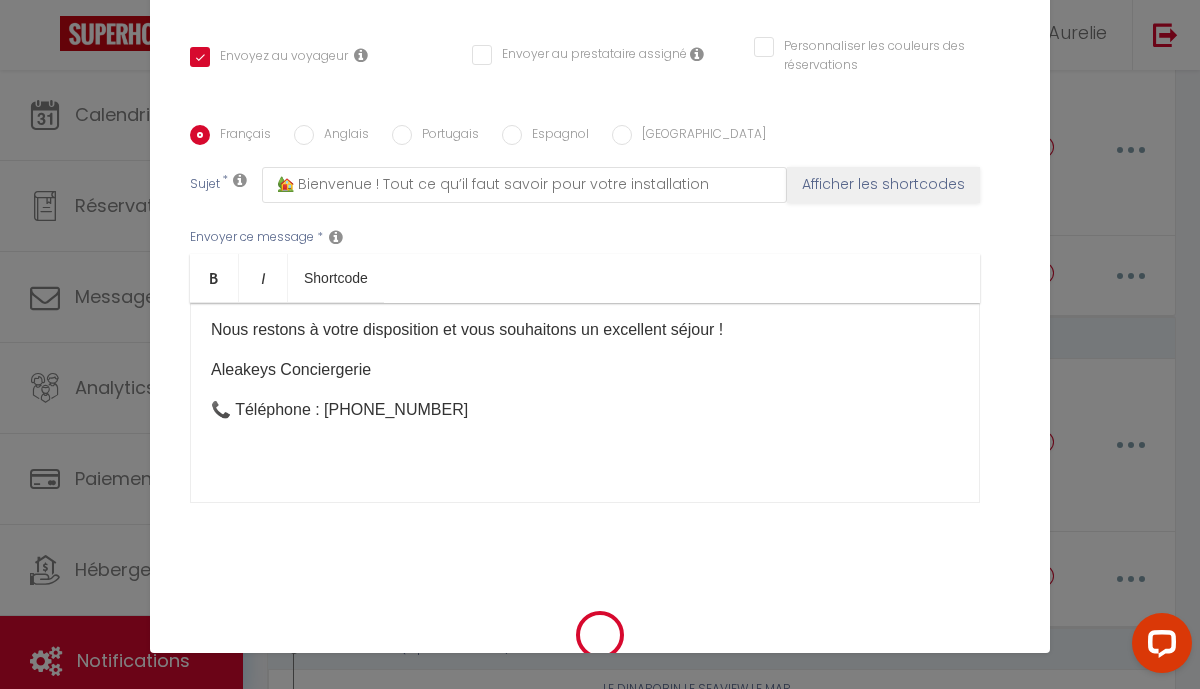 checkbox on "true" 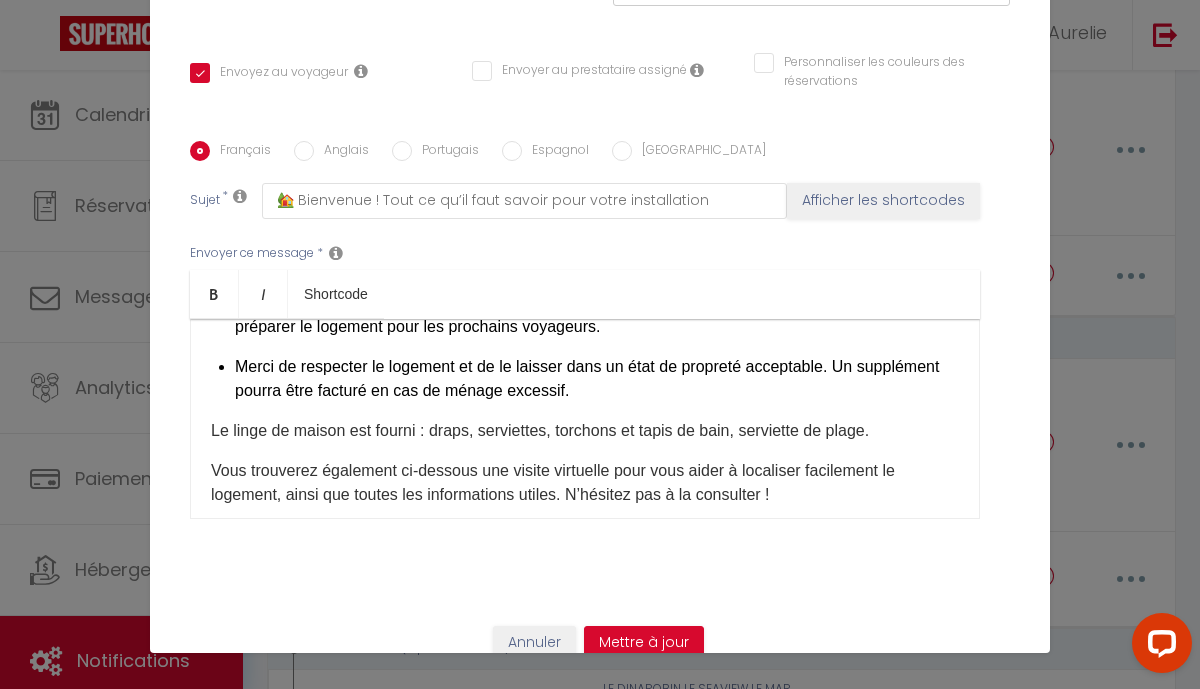 scroll, scrollTop: 0, scrollLeft: 0, axis: both 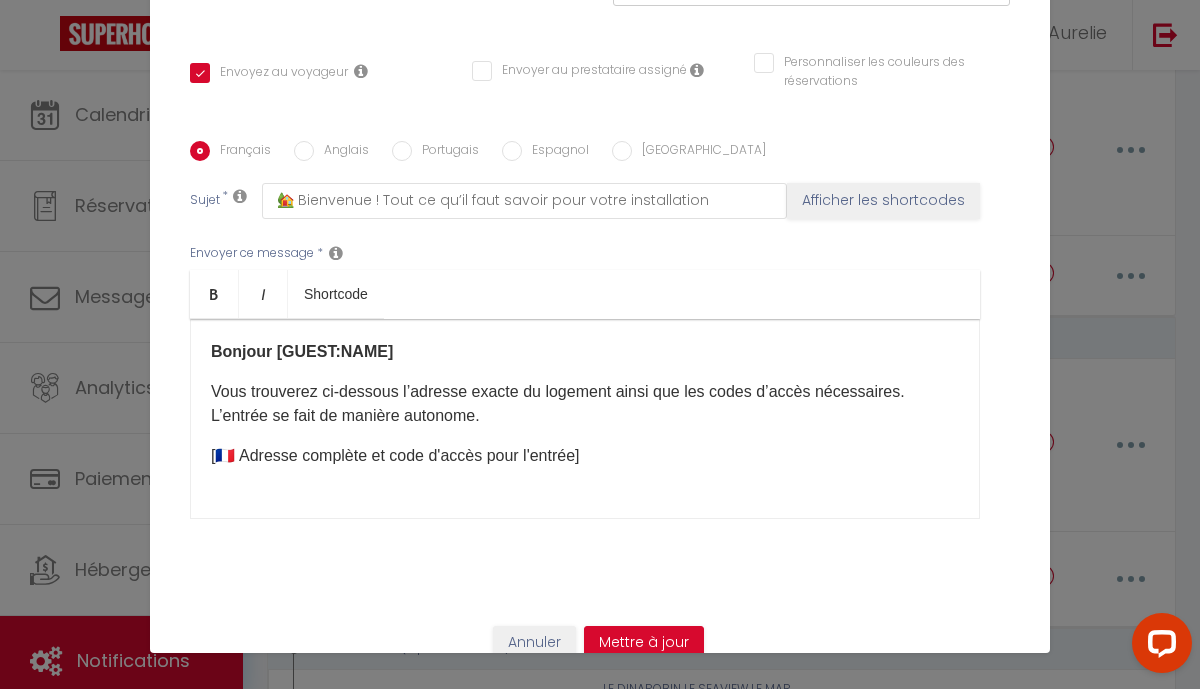 click on "Annuler
Mettre à jour" at bounding box center (600, 650) 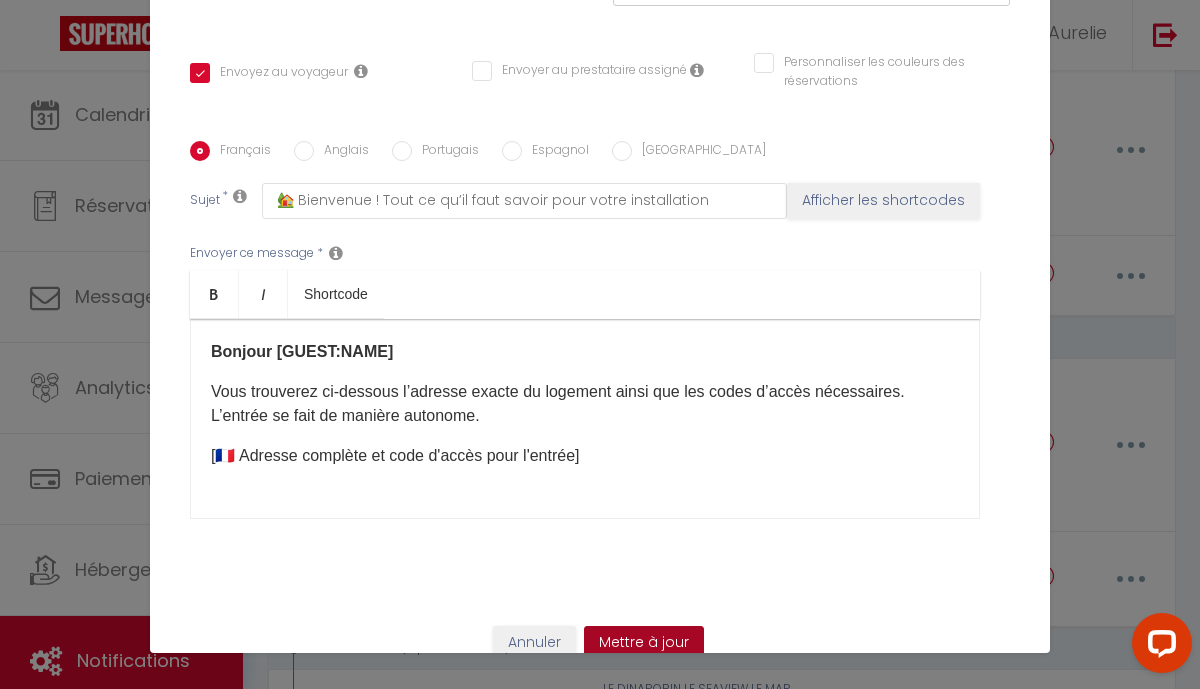 click on "Mettre à jour" at bounding box center (644, 643) 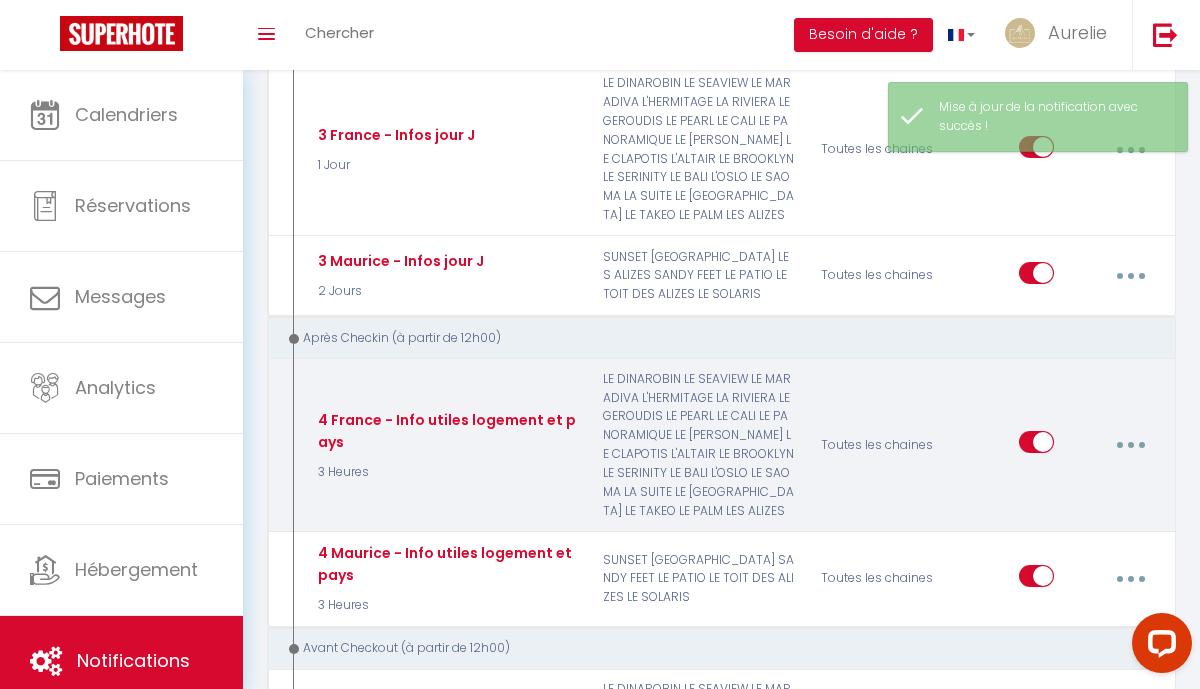 click at bounding box center (1130, 445) 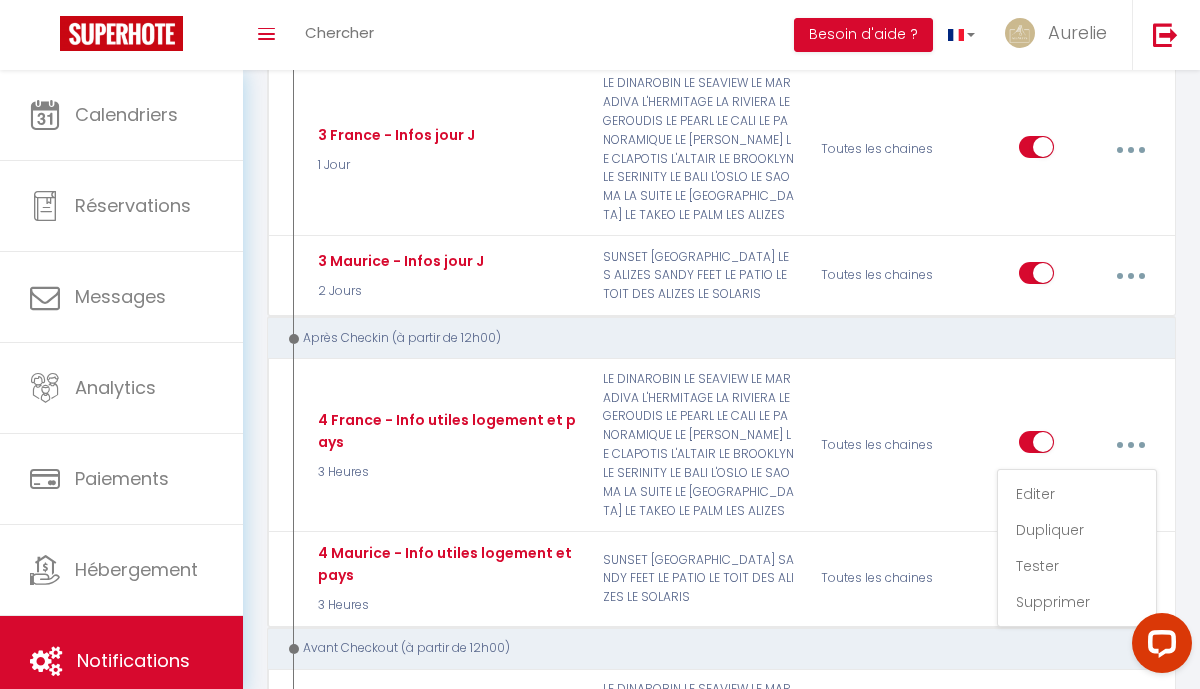click on "Notifications
Actions
Nouvelle Notification    Exporter    Importer    Tous les apparts    LA RIVIERA LE GEROUDIS LE PEARL LE CALI LE PANORAMIQUE LE [PERSON_NAME] LE CLAPOTIS L'ALTAIR LE BALI LE BROOKLYN LE SERINITY LE DINAROBIN LE SEAVIEW LE MARADIVA L'HERMITAGE LA SUITE LE SOLARIS SUNSET LE SAOMA LE PALM LES ALIZES LE COBA BEACH LE PATIO [GEOGRAPHIC_DATA] LE TOIT DES ALIZES LE TAKEO L'OSLO SANDY FEET
Actions
Nouveau shortcode personnalisé    Notifications   SHORTCODES PERSONNALISÉS
Après la réservation
1. France - Confirmation du séjour    Immédiat     LE DINAROBIN
LE SEAVIEW
LE MARADIVA
L'HERMITAGE
LA RIVIERA
LE GEROUDIS
LE PEARL
LE CALI
LE PANORAMIQUE
LE [PERSON_NAME]
LE CLAPOTIS
L'ALTAIR
LE BROOKLYN
LE SERINITY
LE BALI
L'OSLO
LE SAOMA
LA SUITE
LE COBA BEACH
LE TAKEO
LE PALM
LES ALIZES
Toutes les chaines" at bounding box center [721, 1413] 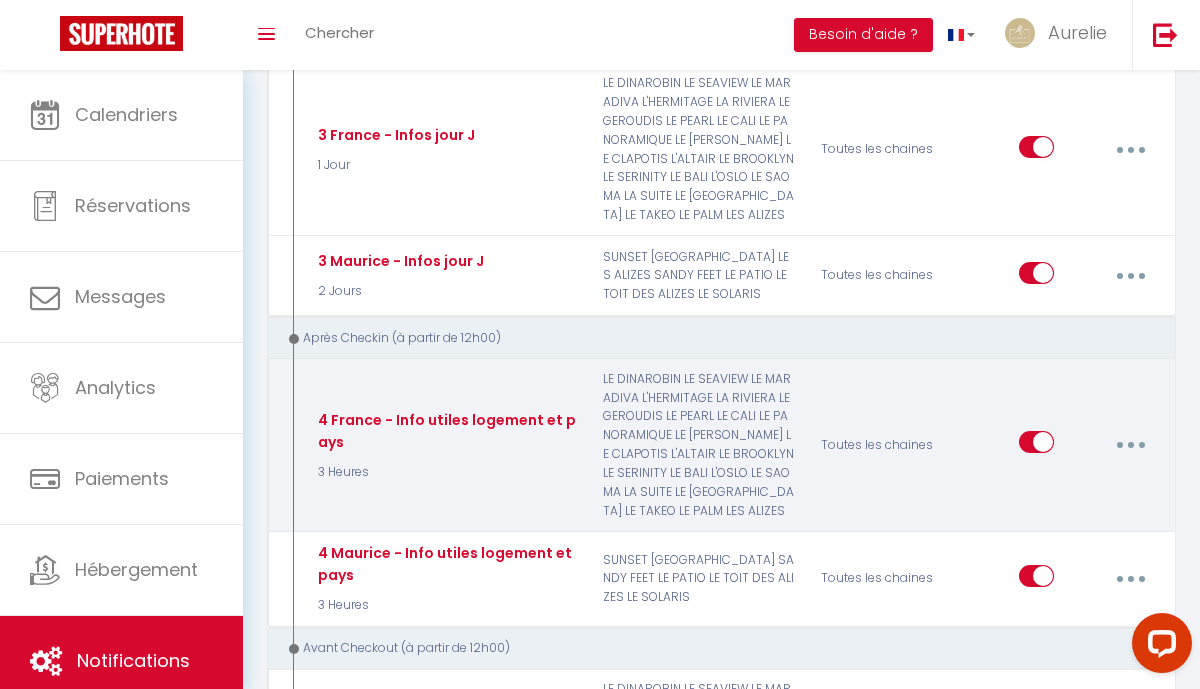 click at bounding box center (1131, 445) 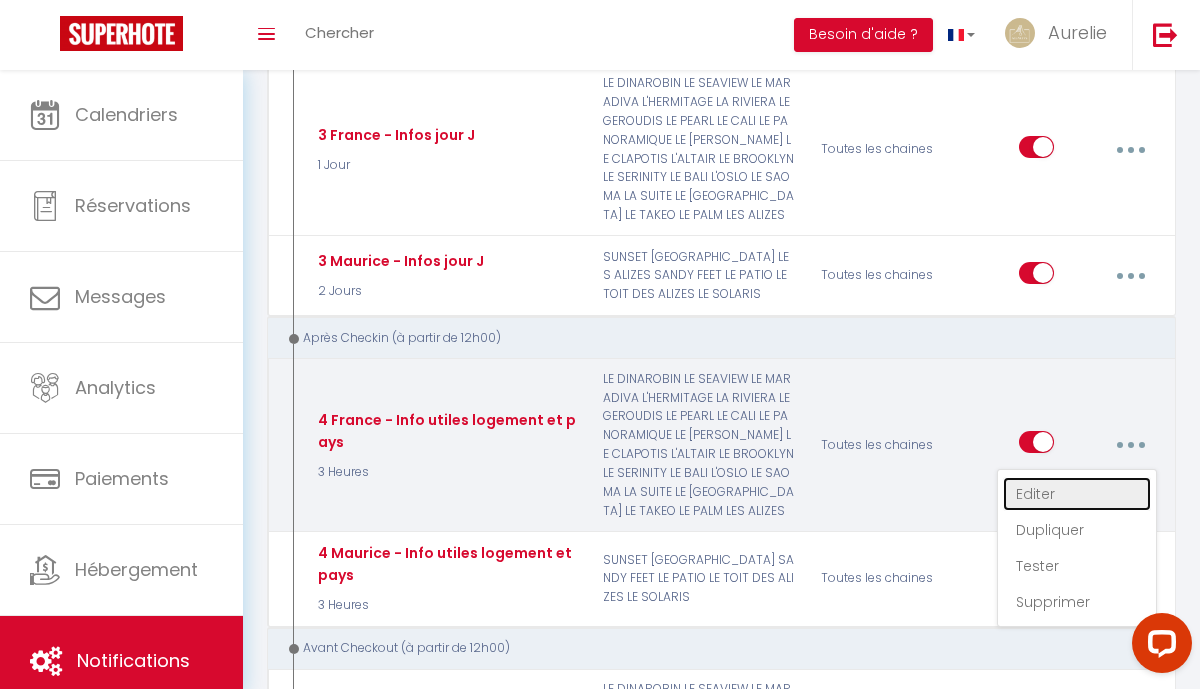 click on "Editer" at bounding box center (1077, 494) 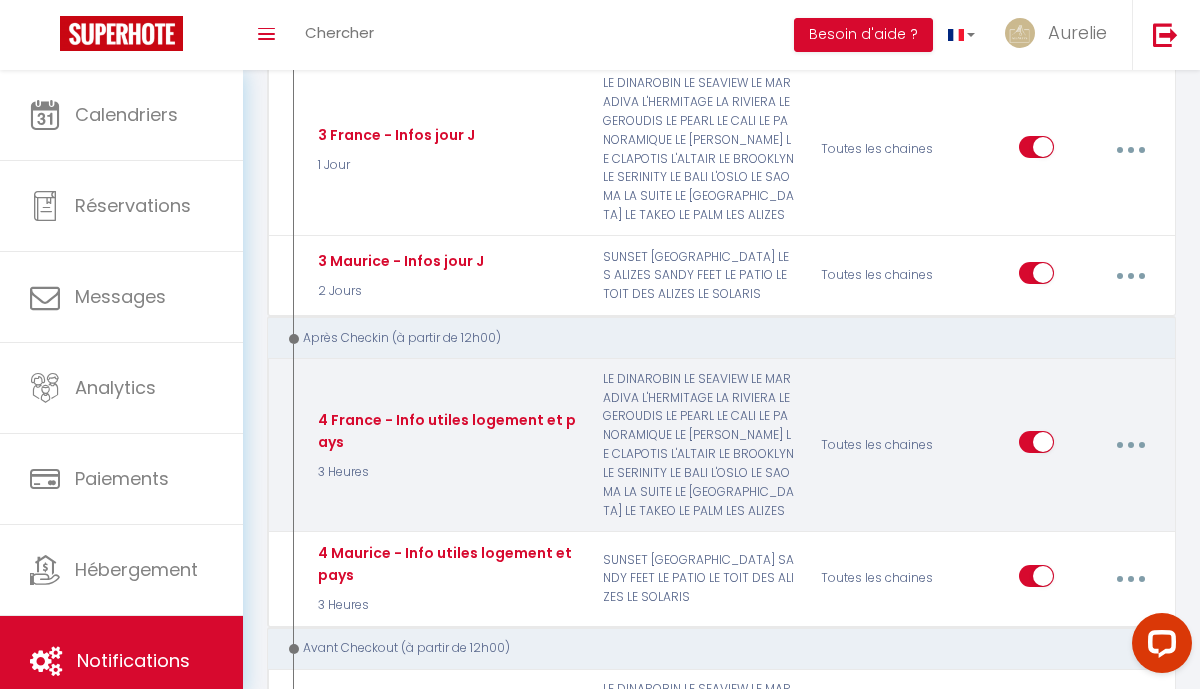 type on "4 France - Info utiles logement et pays" 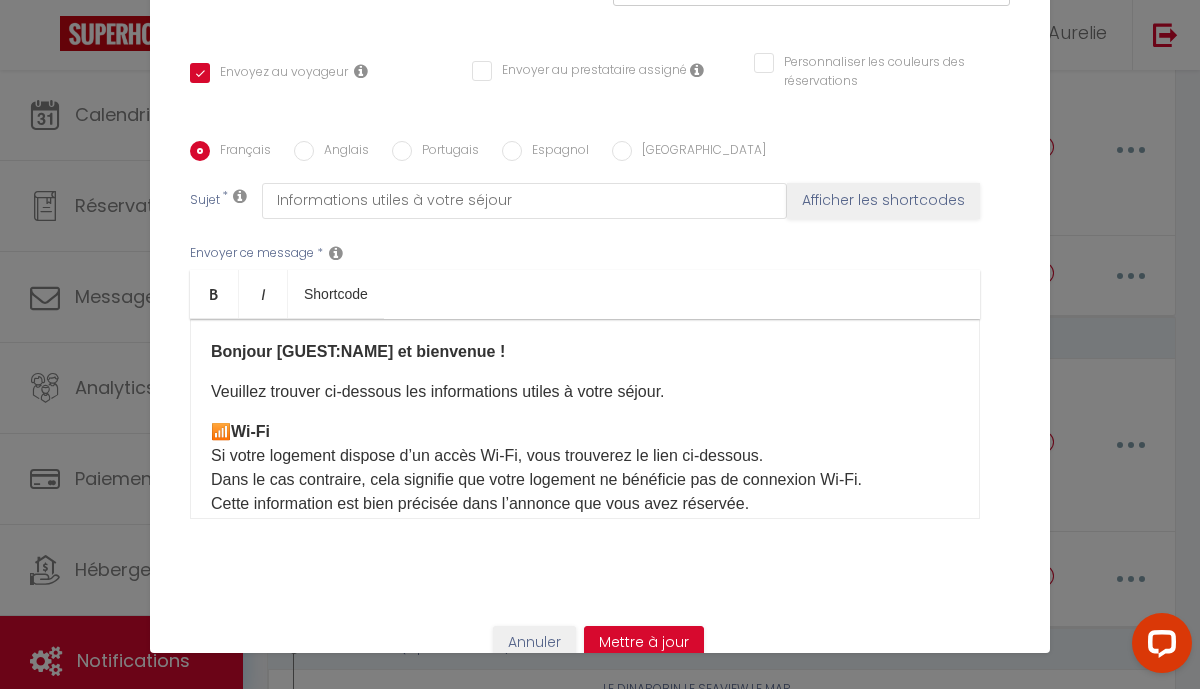 scroll, scrollTop: 0, scrollLeft: 0, axis: both 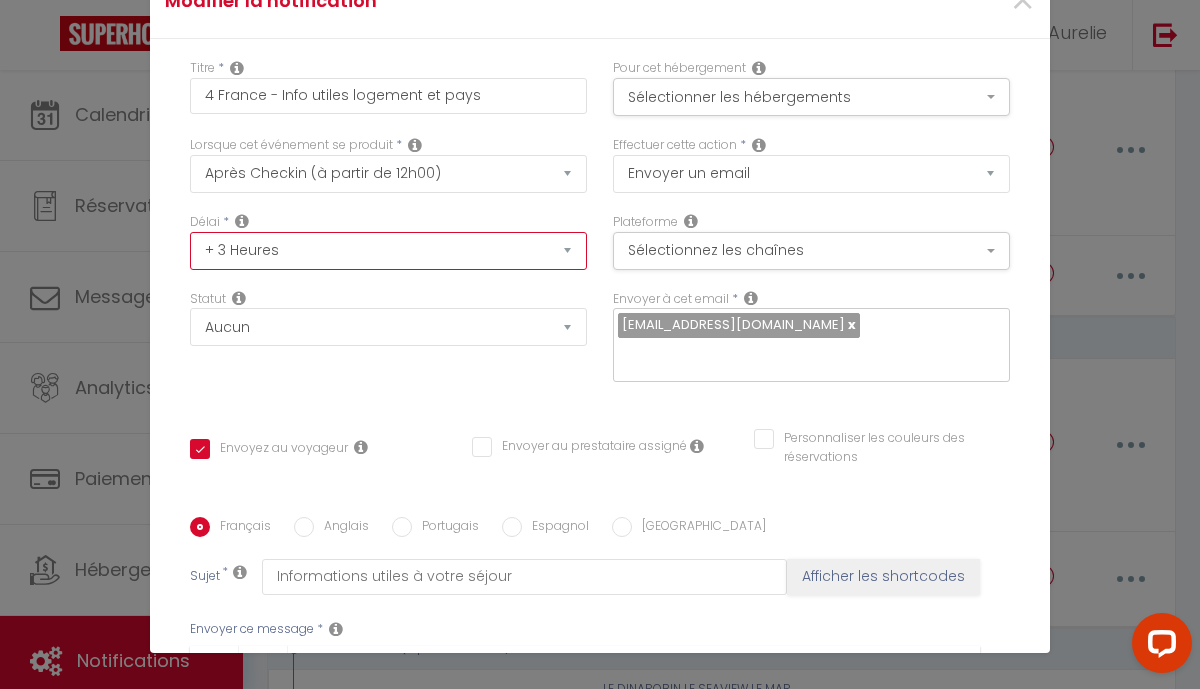 click on "Immédiat + 10 Minutes + 1 Heure + 2 Heures + 3 Heures + 4 Heures + 5 Heures + 6 Heures + 7 Heures + 8 Heures + 9 Heures + 10 Heures + 11 Heures + 12 Heures + 13 Heures + 14 Heures + 15 Heures + 16 Heures + 17 Heures + 18 Heures + 19 Heures + 20 Heures + 21 Heures + 22 Heures + 23 Heures   + 1 Jour + 2 Jours + 3 Jours + 4 Jours + 5 Jours + 6 Jours + 7 Jours + 8 Jours + 9 Jours + 10 Jours + 11 Jours + 12 Jours + 13 Jours + 14 Jours + 15 Jours + 16 Jours + 17 Jours + 18 Jours + 19 Jours + 20 Jours + 21 Jours + 22 Jours + 23 Jours + 24 Jours + 25 Jours + 26 Jours + 27 Jours + 28 Jours + 29 Jours + 30 Jours + 31 Jours + 32 Jours + 33 Jours + 34 Jours + 35 Jours + 36 Jours + 37 Jours + 38 Jours + 39 Jours + 40 Jours + 41 Jours + 42 Jours + 43 Jours + 44 Jours + 45 Jours + 46 Jours + 47 Jours + 48 Jours + 49 Jours + 50 Jours + 51 Jours + 52 Jours + 53 Jours + 54 Jours + 55 Jours + 56 Jours + 57 Jours + 58 Jours + 59 Jours + 60 Jours + 61 Jours + 62 Jours + 63 Jours + 64 Jours + 65 Jours + 66 Jours + 67 Jours" at bounding box center (388, 251) 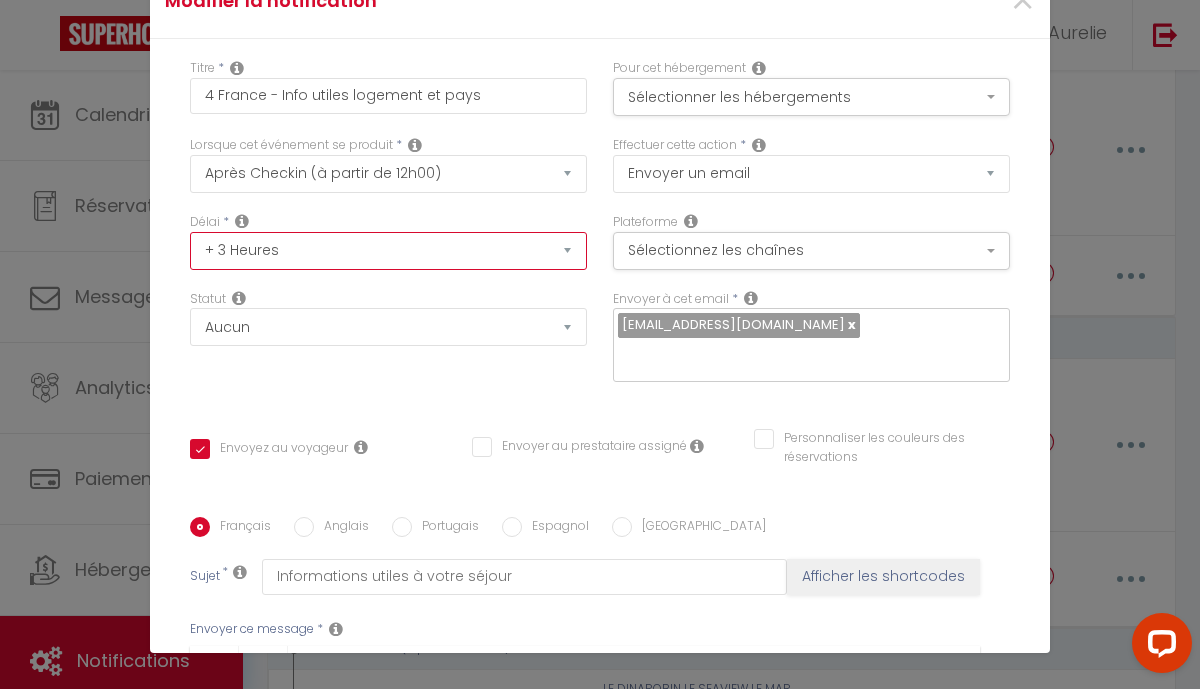 select on "2 Jours" 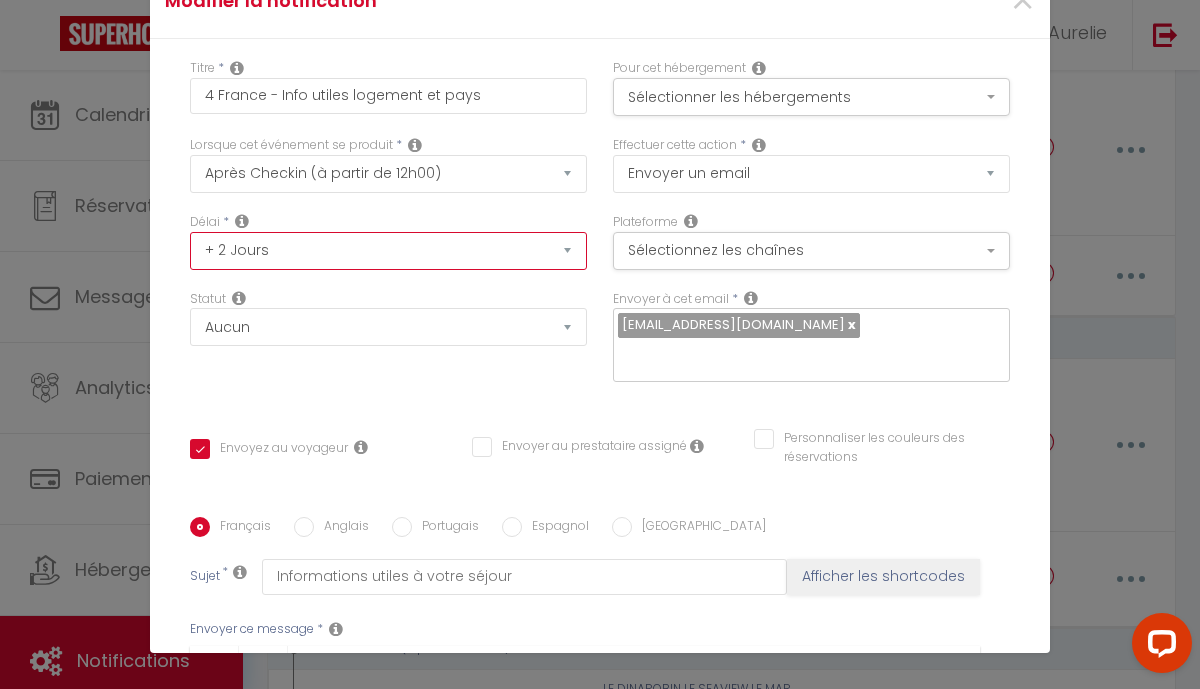 checkbox on "true" 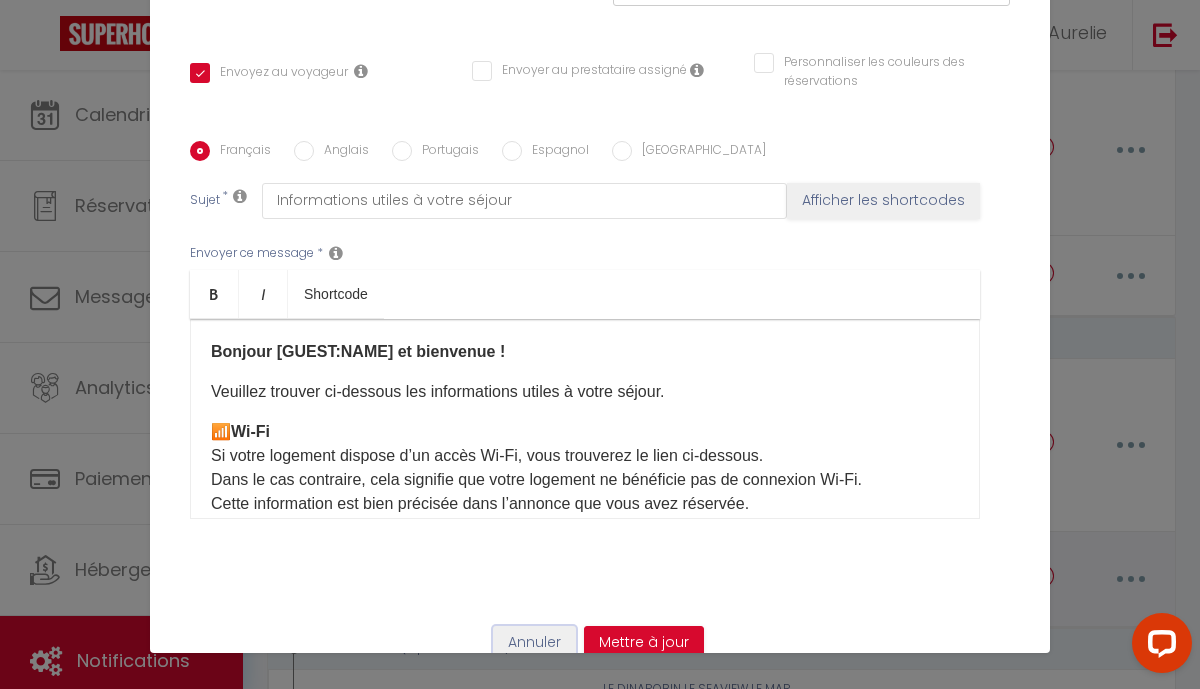 click on "Annuler" at bounding box center (534, 643) 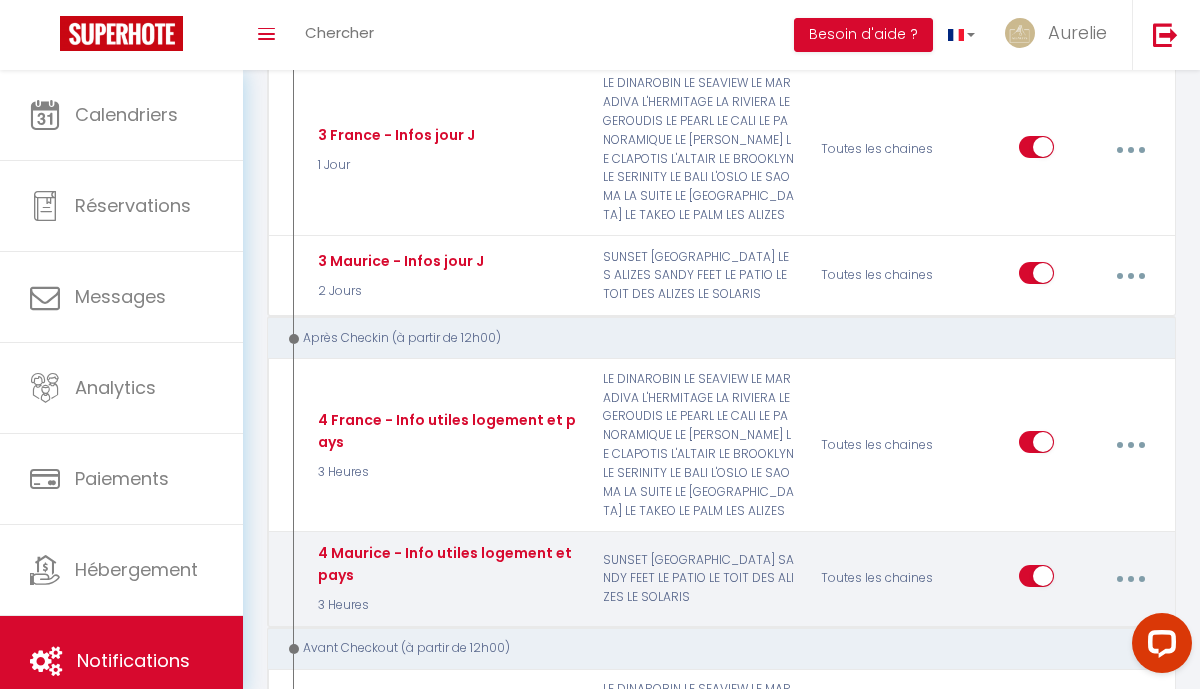 click at bounding box center [1131, 579] 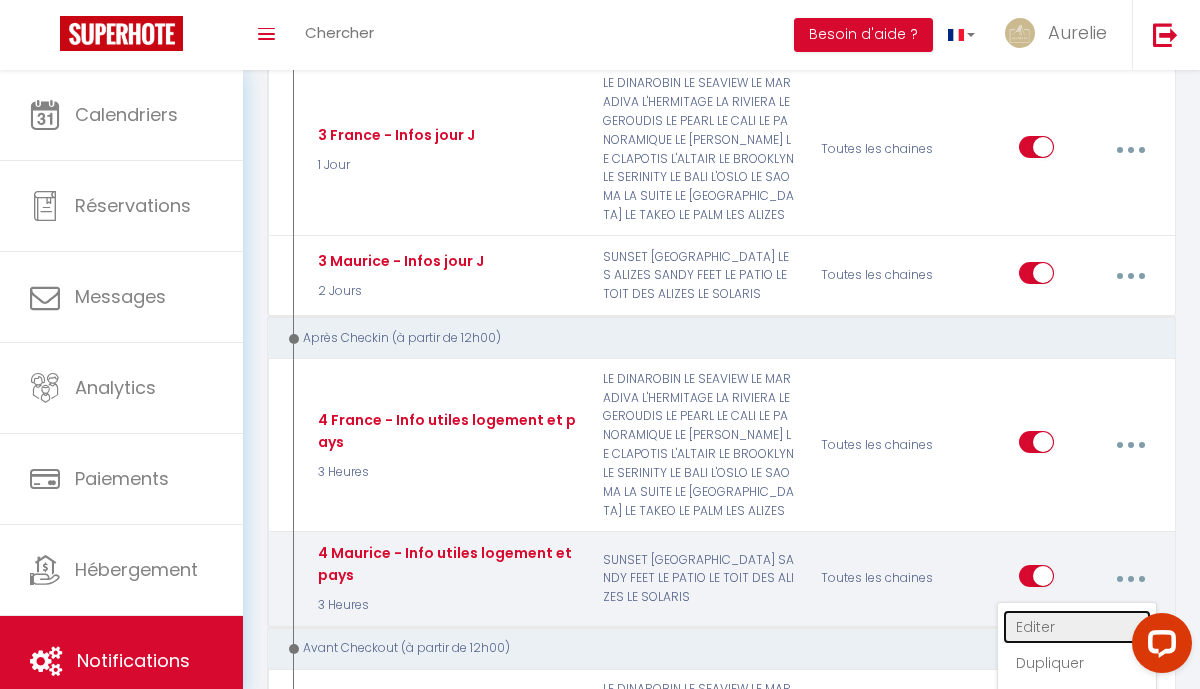 click on "Editer" at bounding box center [1077, 627] 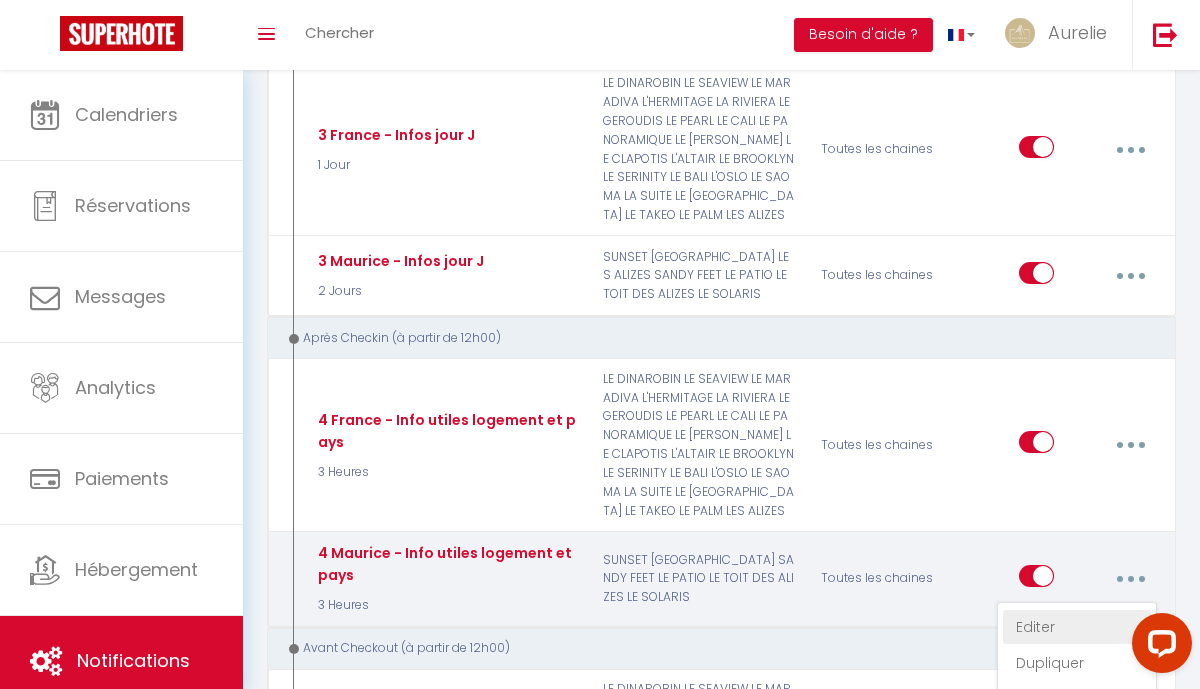 type on "4 Maurice - Info utiles logement et pays" 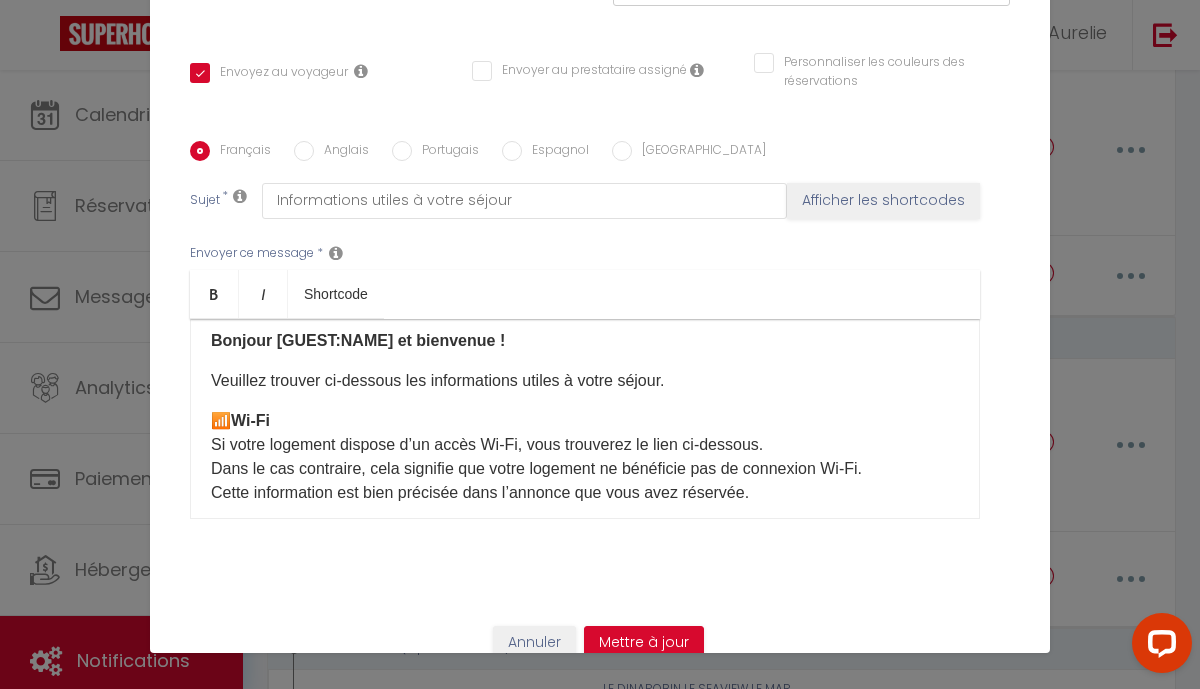 scroll, scrollTop: 0, scrollLeft: 0, axis: both 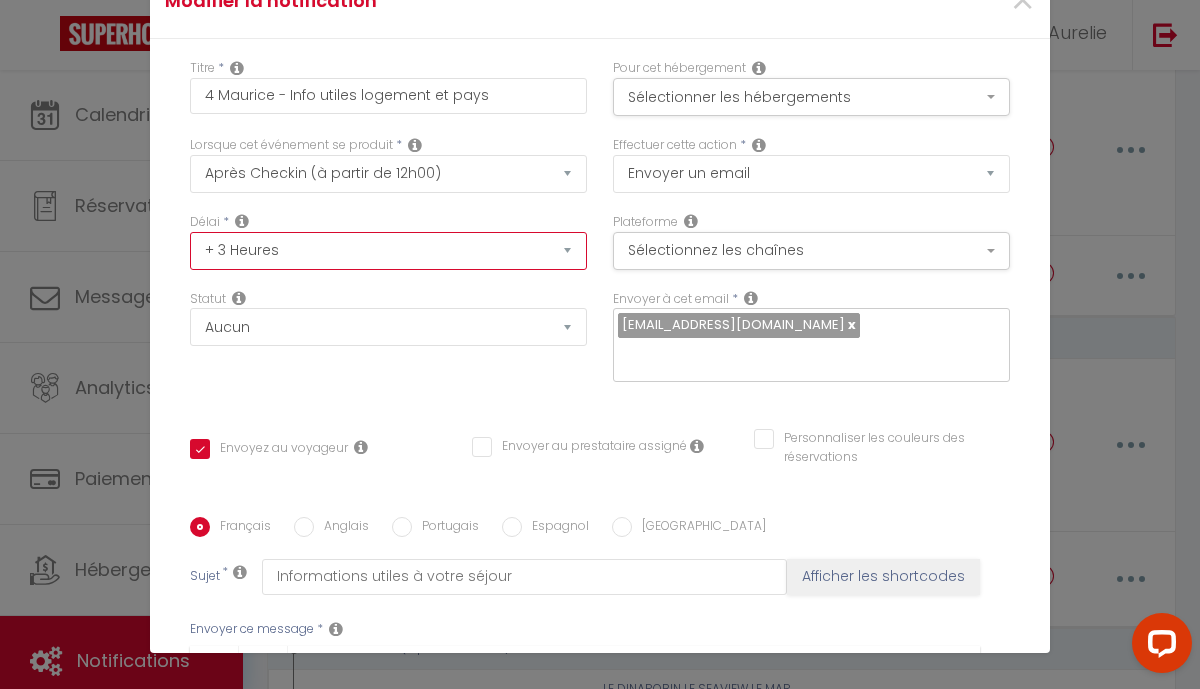 click on "Immédiat + 10 Minutes + 1 Heure + 2 Heures + 3 Heures + 4 Heures + 5 Heures + 6 Heures + 7 Heures + 8 Heures + 9 Heures + 10 Heures + 11 Heures + 12 Heures + 13 Heures + 14 Heures + 15 Heures + 16 Heures + 17 Heures + 18 Heures + 19 Heures + 20 Heures + 21 Heures + 22 Heures + 23 Heures   + 1 Jour + 2 Jours + 3 Jours + 4 Jours + 5 Jours + 6 Jours + 7 Jours + 8 Jours + 9 Jours + 10 Jours + 11 Jours + 12 Jours + 13 Jours + 14 Jours + 15 Jours + 16 Jours + 17 Jours + 18 Jours + 19 Jours + 20 Jours + 21 Jours + 22 Jours + 23 Jours + 24 Jours + 25 Jours + 26 Jours + 27 Jours + 28 Jours + 29 Jours + 30 Jours + 31 Jours + 32 Jours + 33 Jours + 34 Jours + 35 Jours + 36 Jours + 37 Jours + 38 Jours + 39 Jours + 40 Jours + 41 Jours + 42 Jours + 43 Jours + 44 Jours + 45 Jours + 46 Jours + 47 Jours + 48 Jours + 49 Jours + 50 Jours + 51 Jours + 52 Jours + 53 Jours + 54 Jours + 55 Jours + 56 Jours + 57 Jours + 58 Jours + 59 Jours + 60 Jours + 61 Jours + 62 Jours + 63 Jours + 64 Jours + 65 Jours + 66 Jours + 67 Jours" at bounding box center (388, 251) 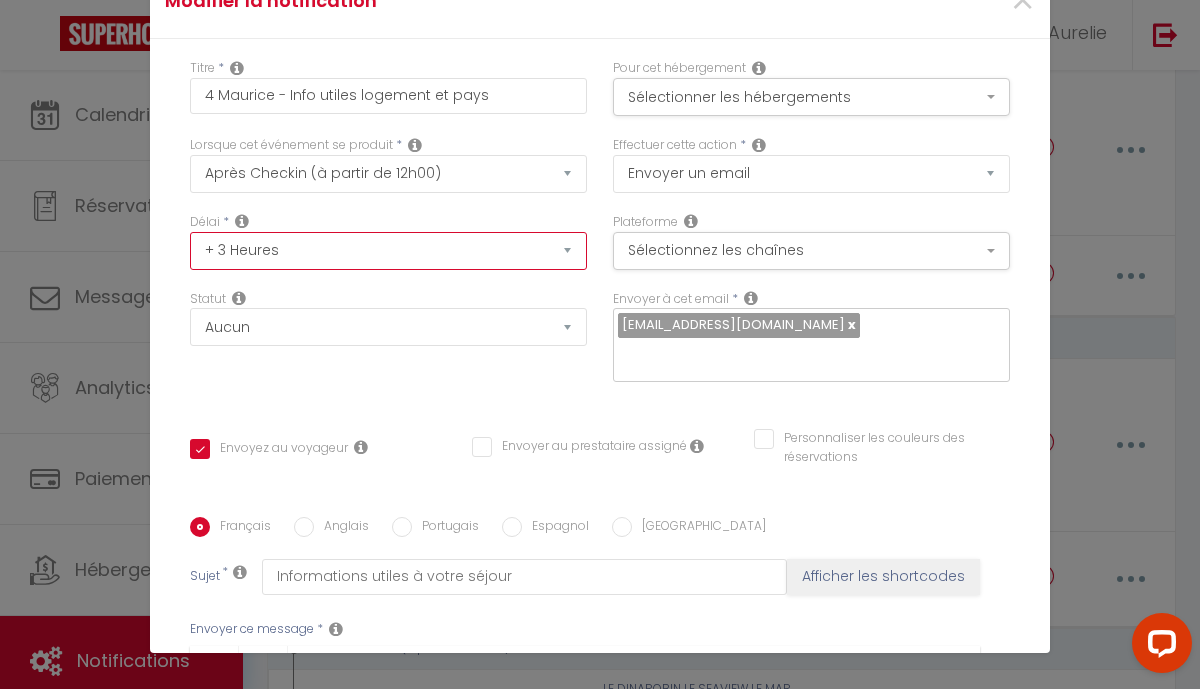 select on "2 Jours" 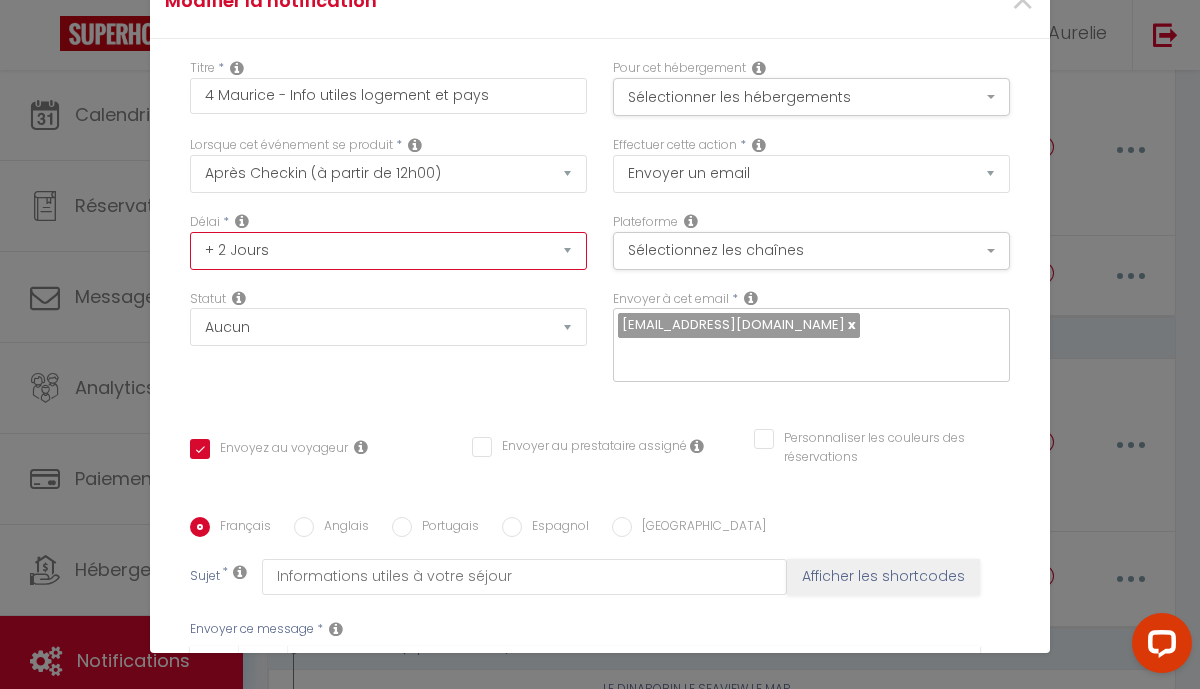 checkbox on "true" 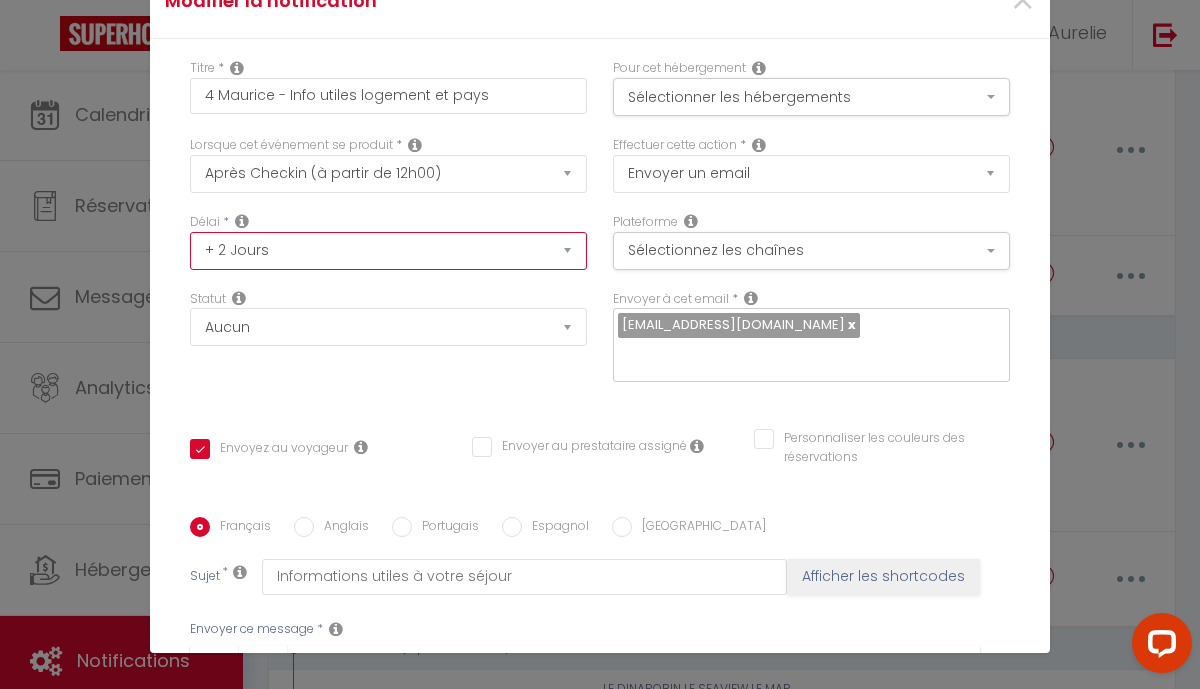 scroll, scrollTop: 376, scrollLeft: 0, axis: vertical 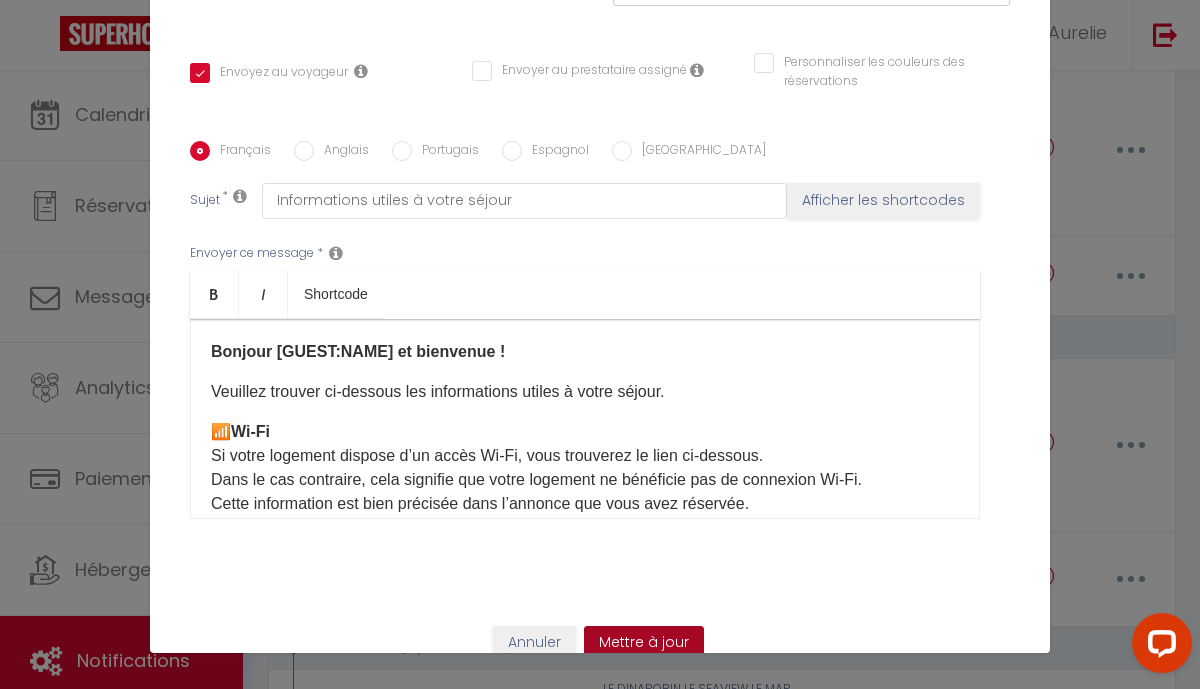 click on "Mettre à jour" at bounding box center [644, 643] 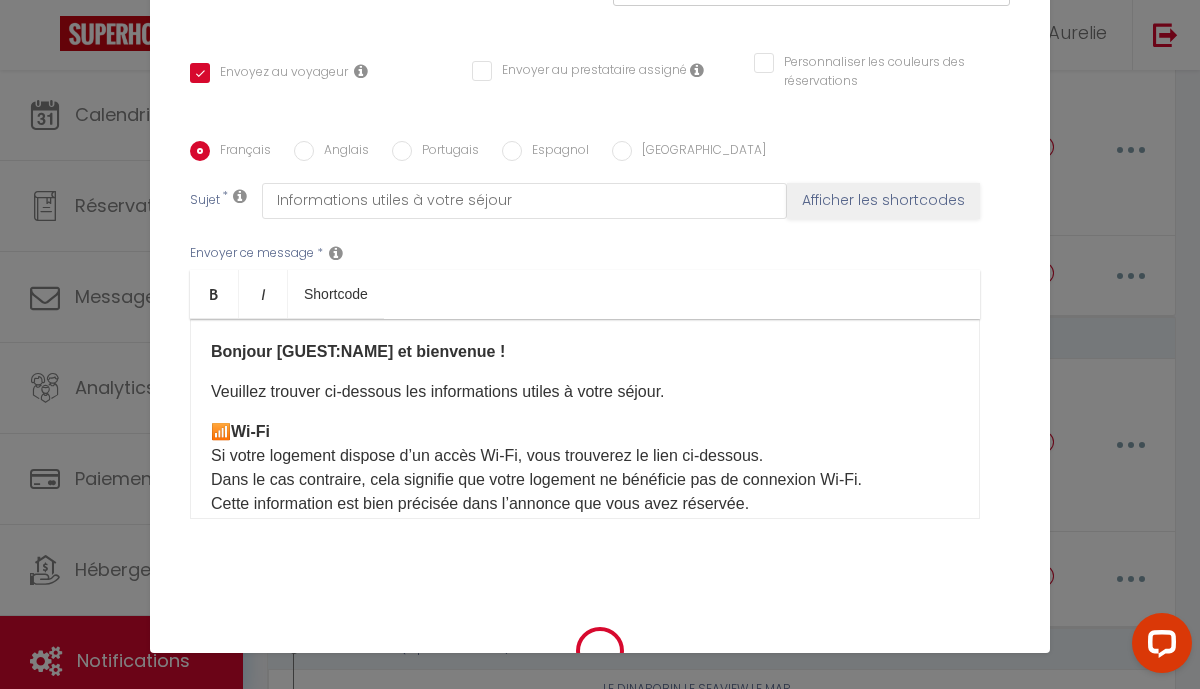 checkbox on "true" 